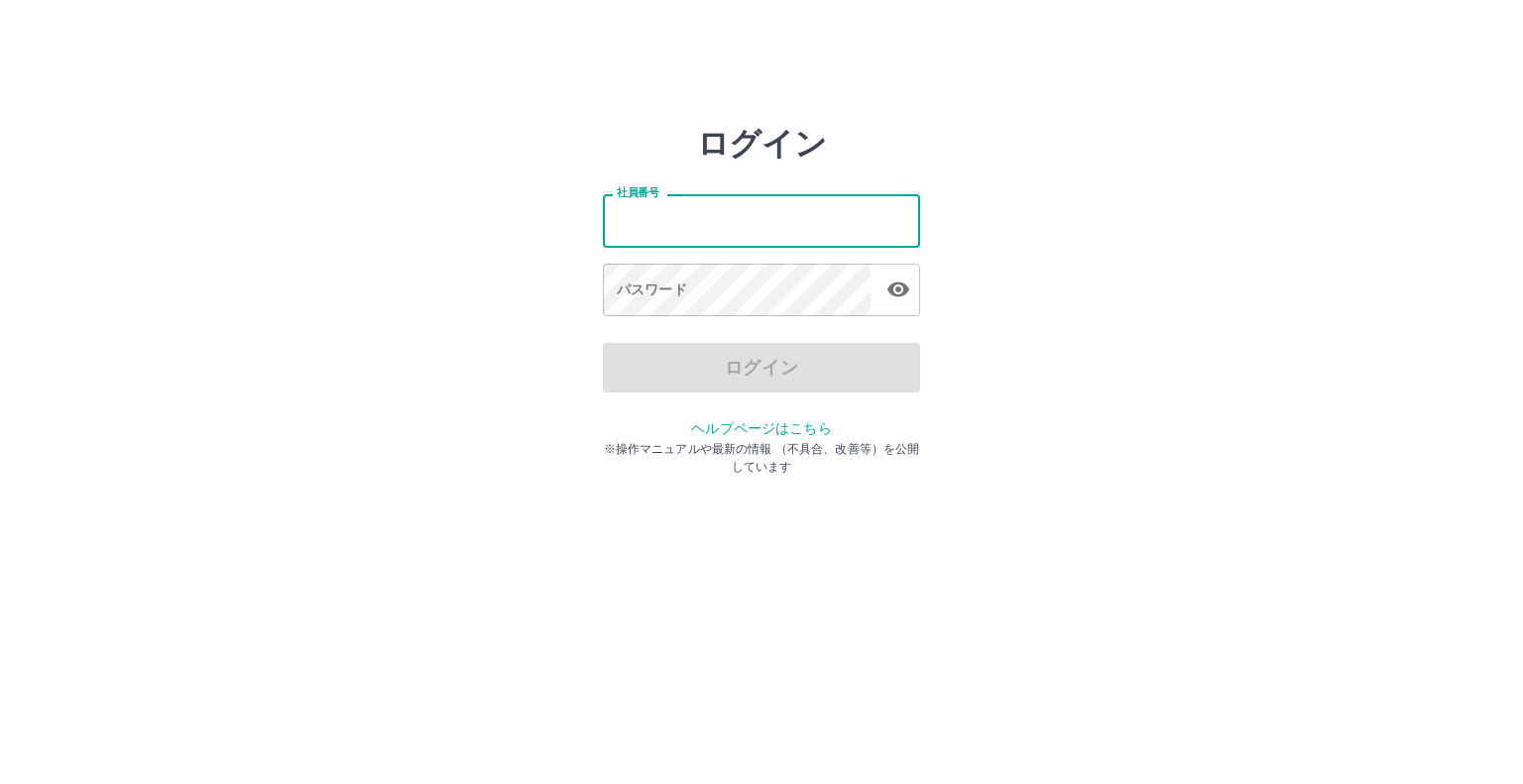 scroll, scrollTop: 0, scrollLeft: 0, axis: both 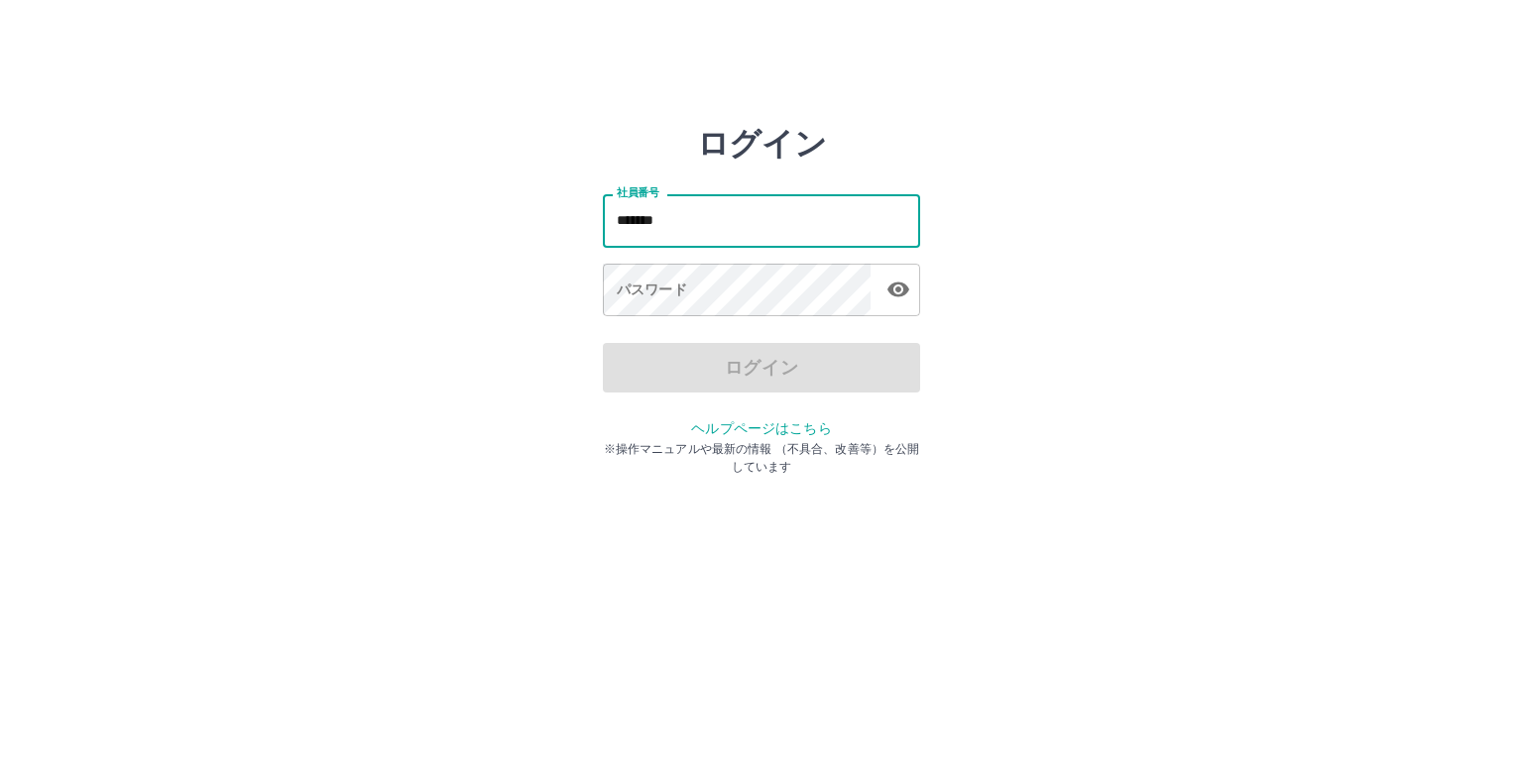 type on "*******" 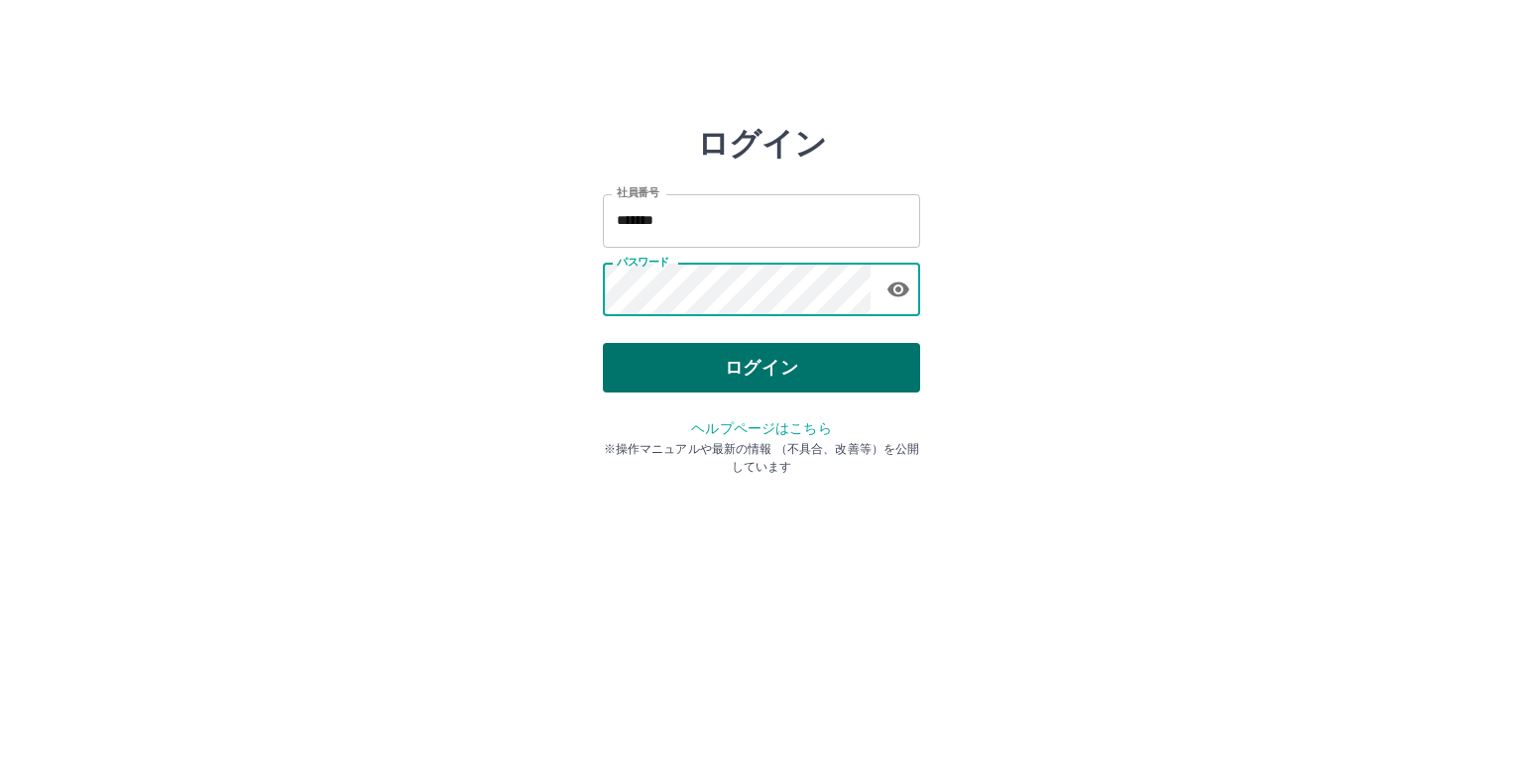 click on "ログイン" at bounding box center (762, 368) 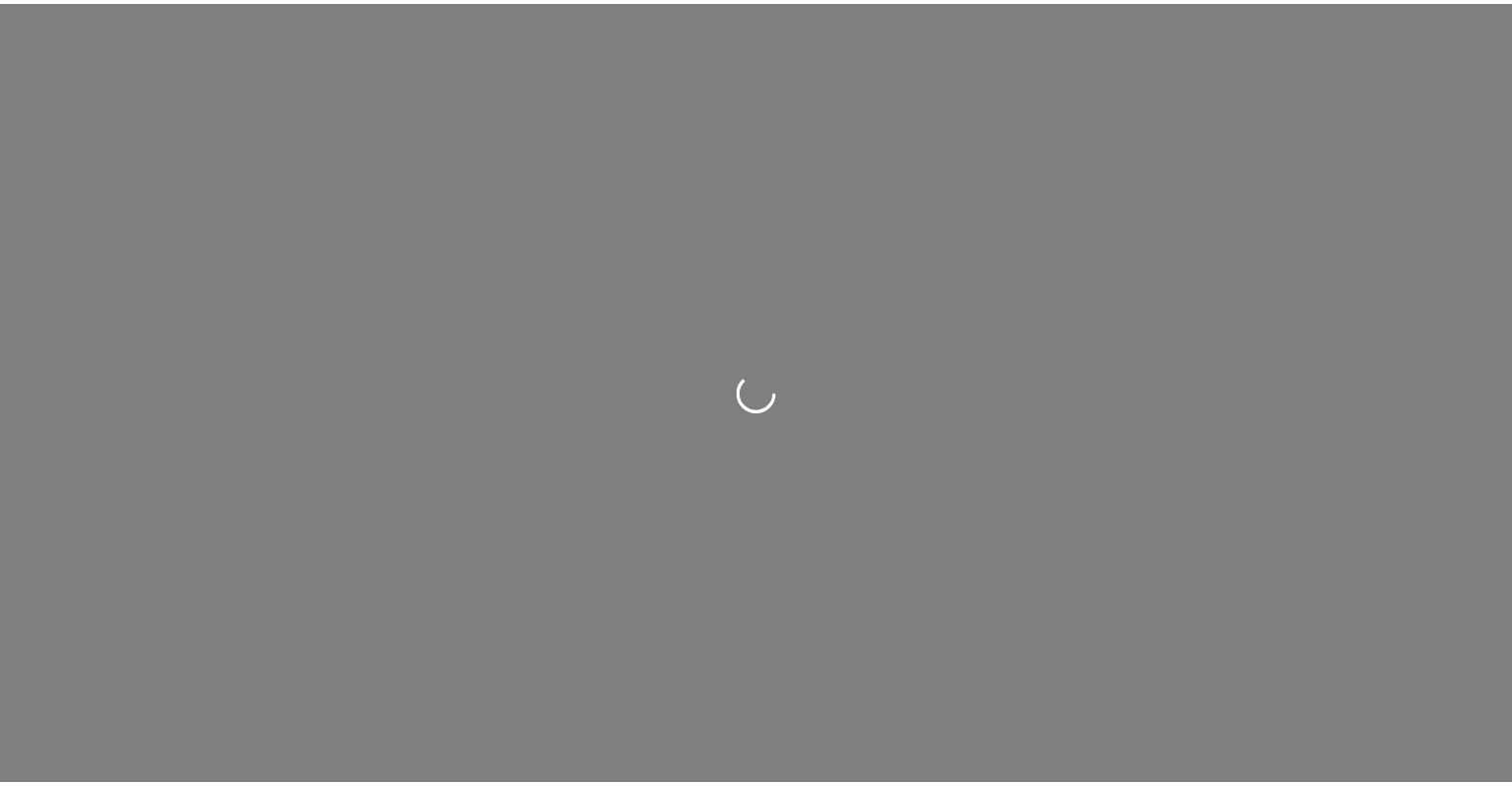 scroll, scrollTop: 0, scrollLeft: 0, axis: both 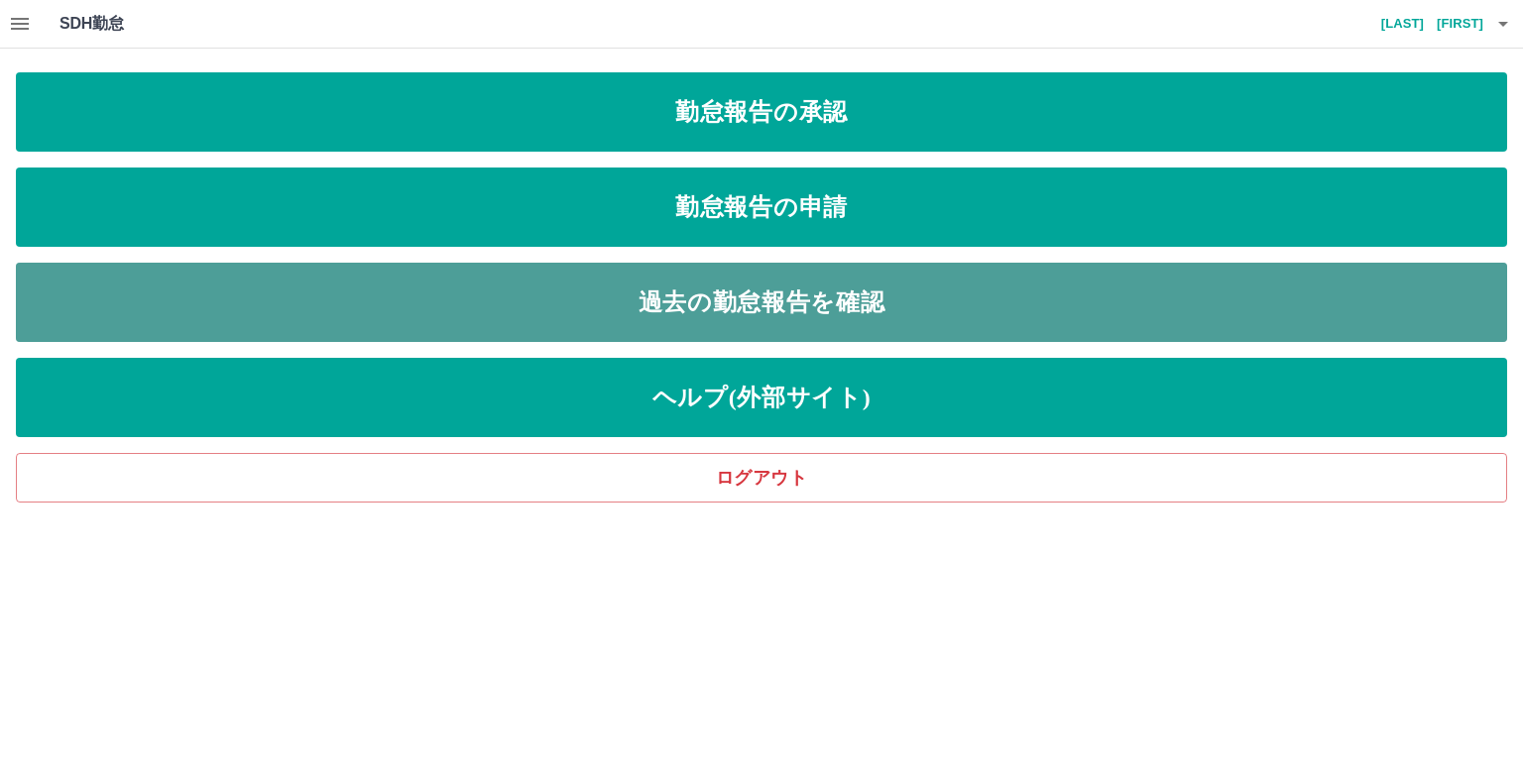 click on "過去の勤怠報告を確認" at bounding box center [762, 302] 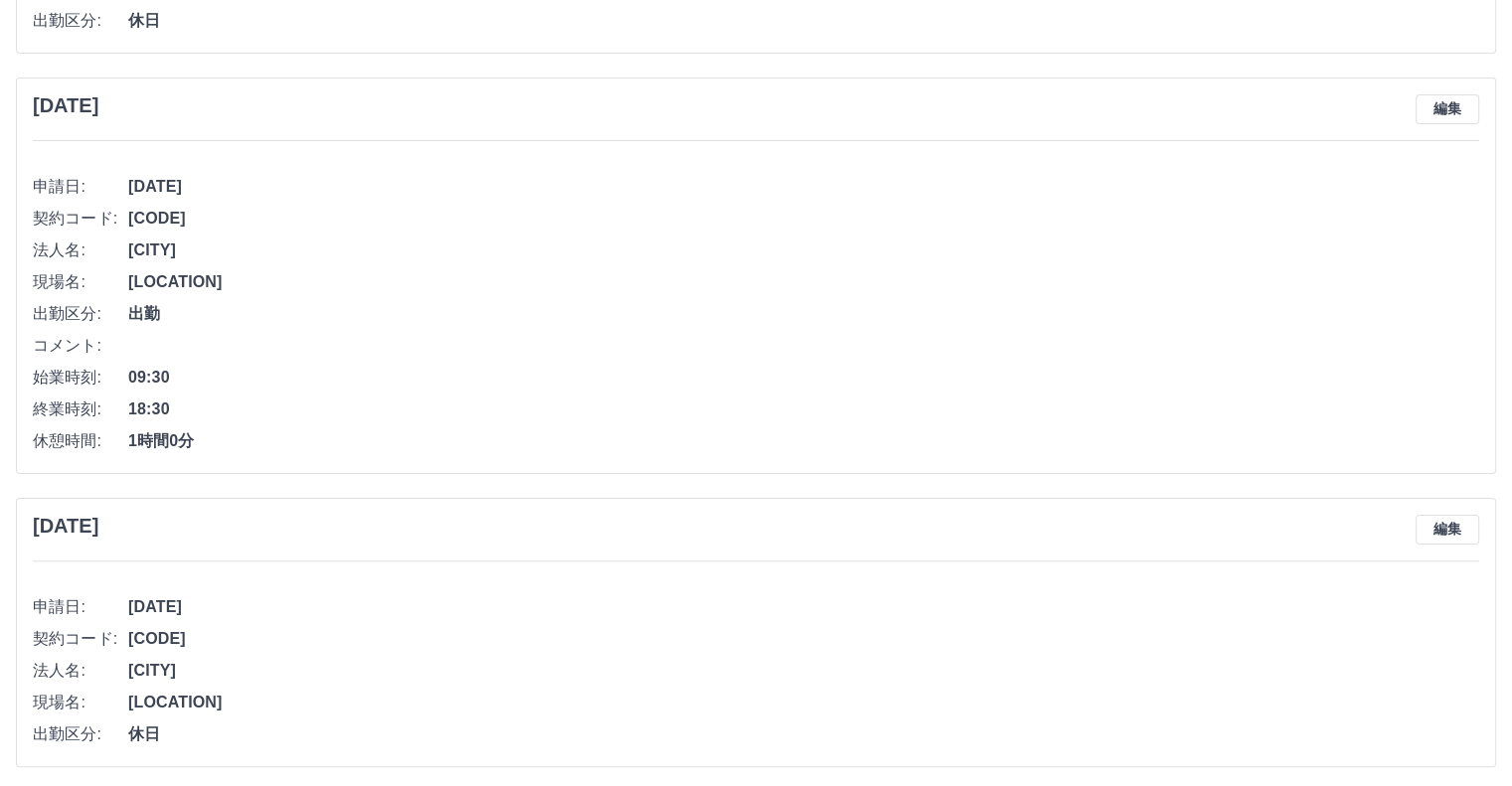scroll, scrollTop: 0, scrollLeft: 0, axis: both 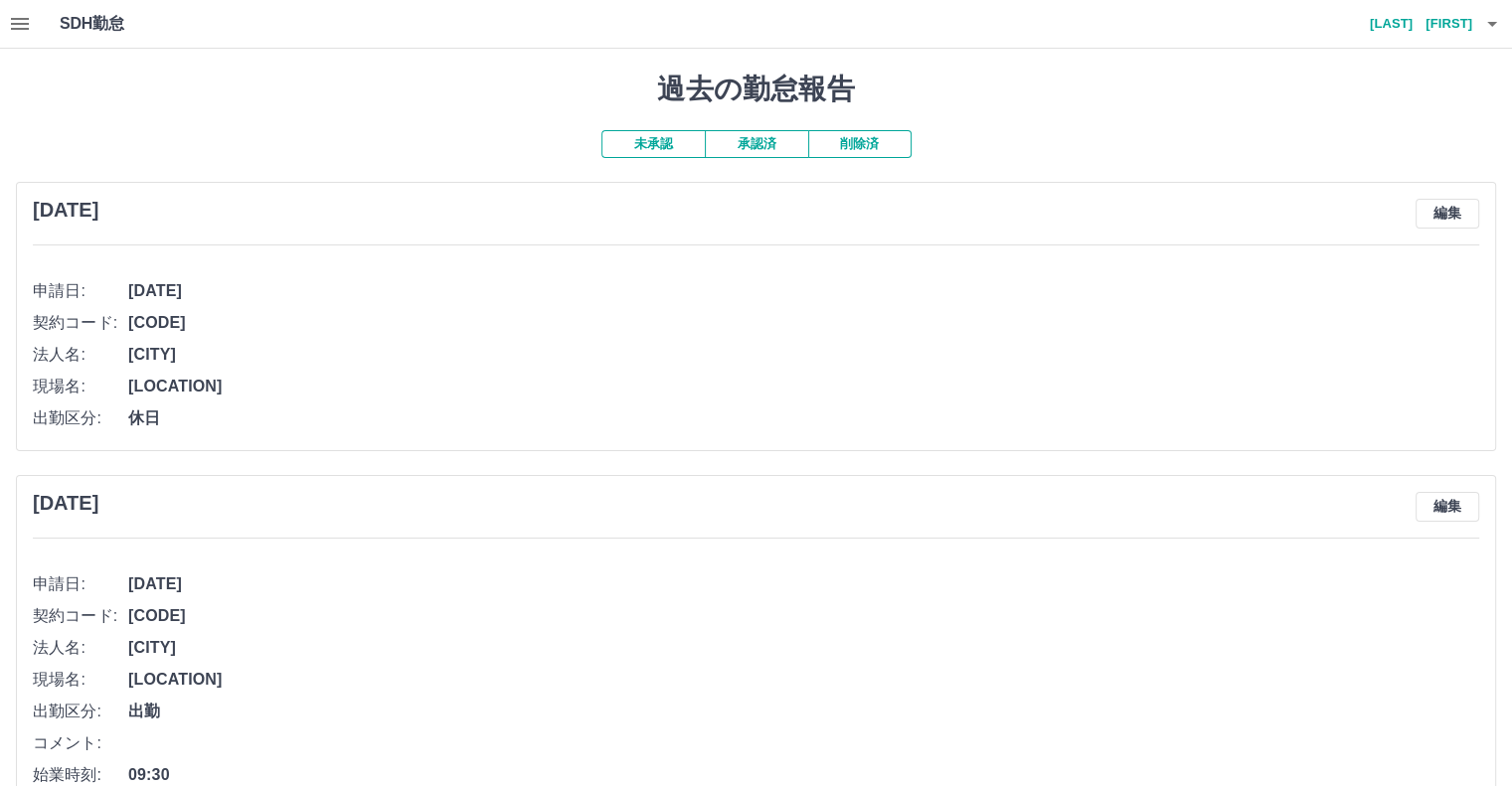 click on "承認済" at bounding box center [756, 144] 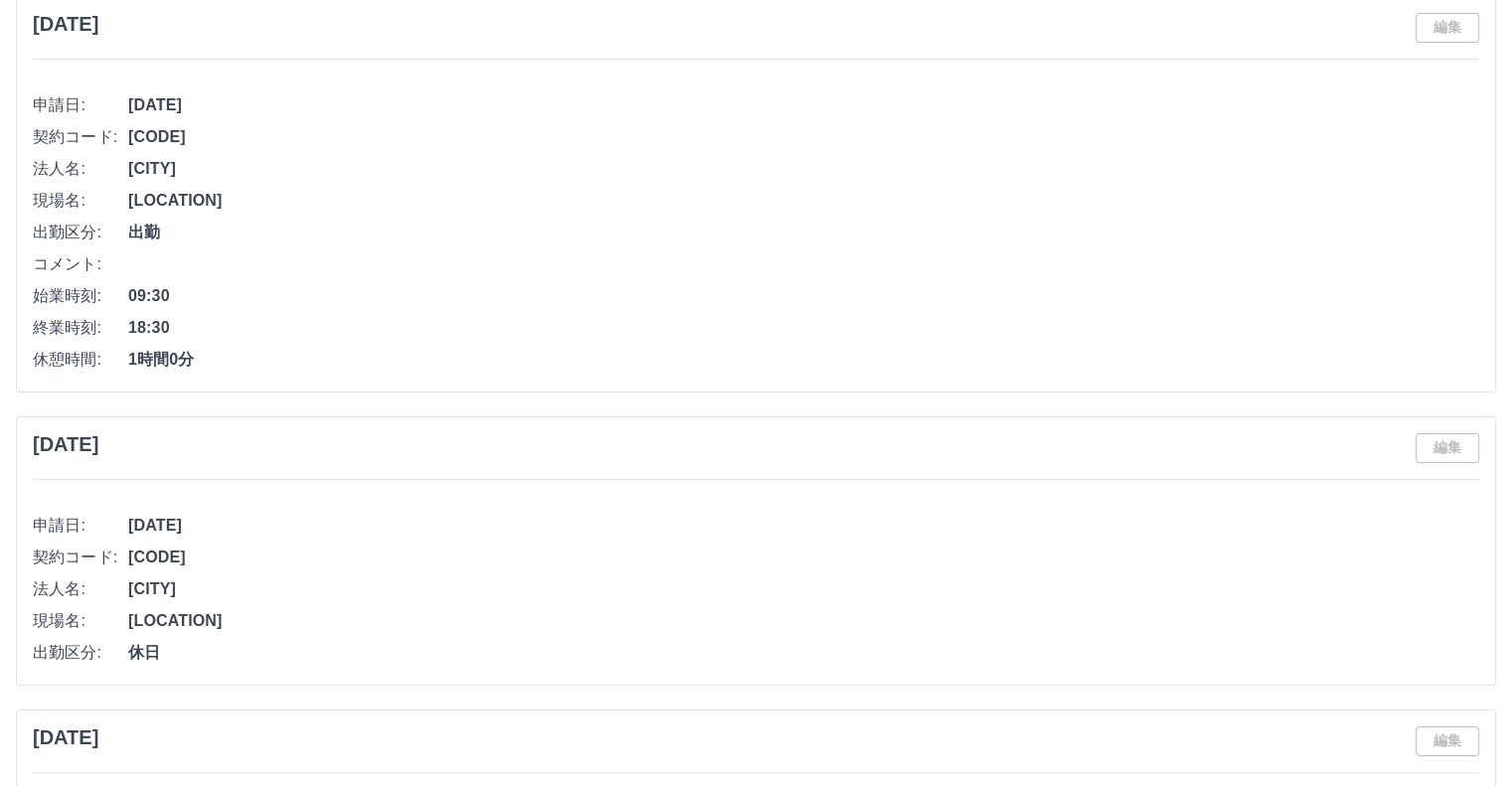 scroll, scrollTop: 199, scrollLeft: 0, axis: vertical 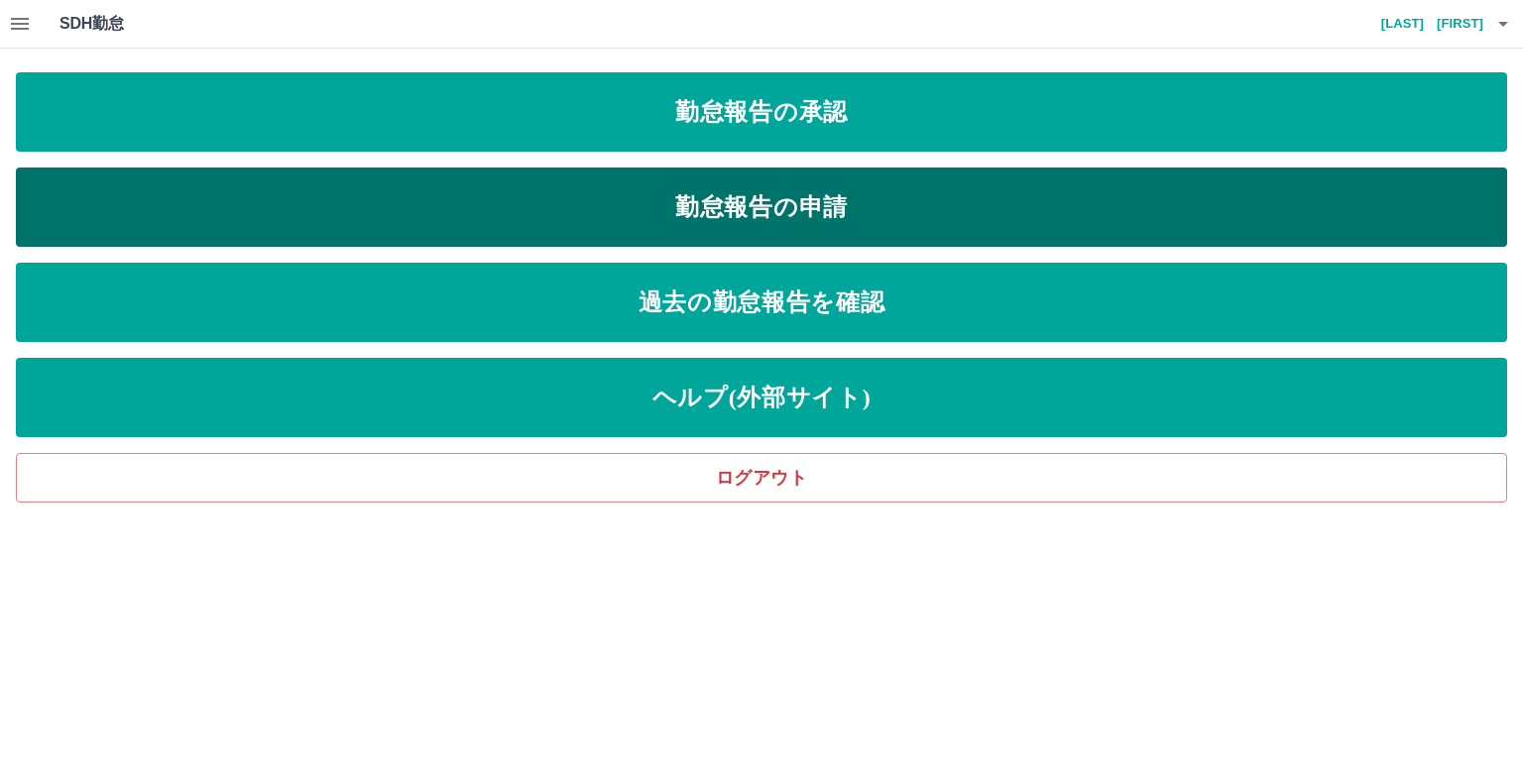 click on "勤怠報告の申請" at bounding box center [762, 207] 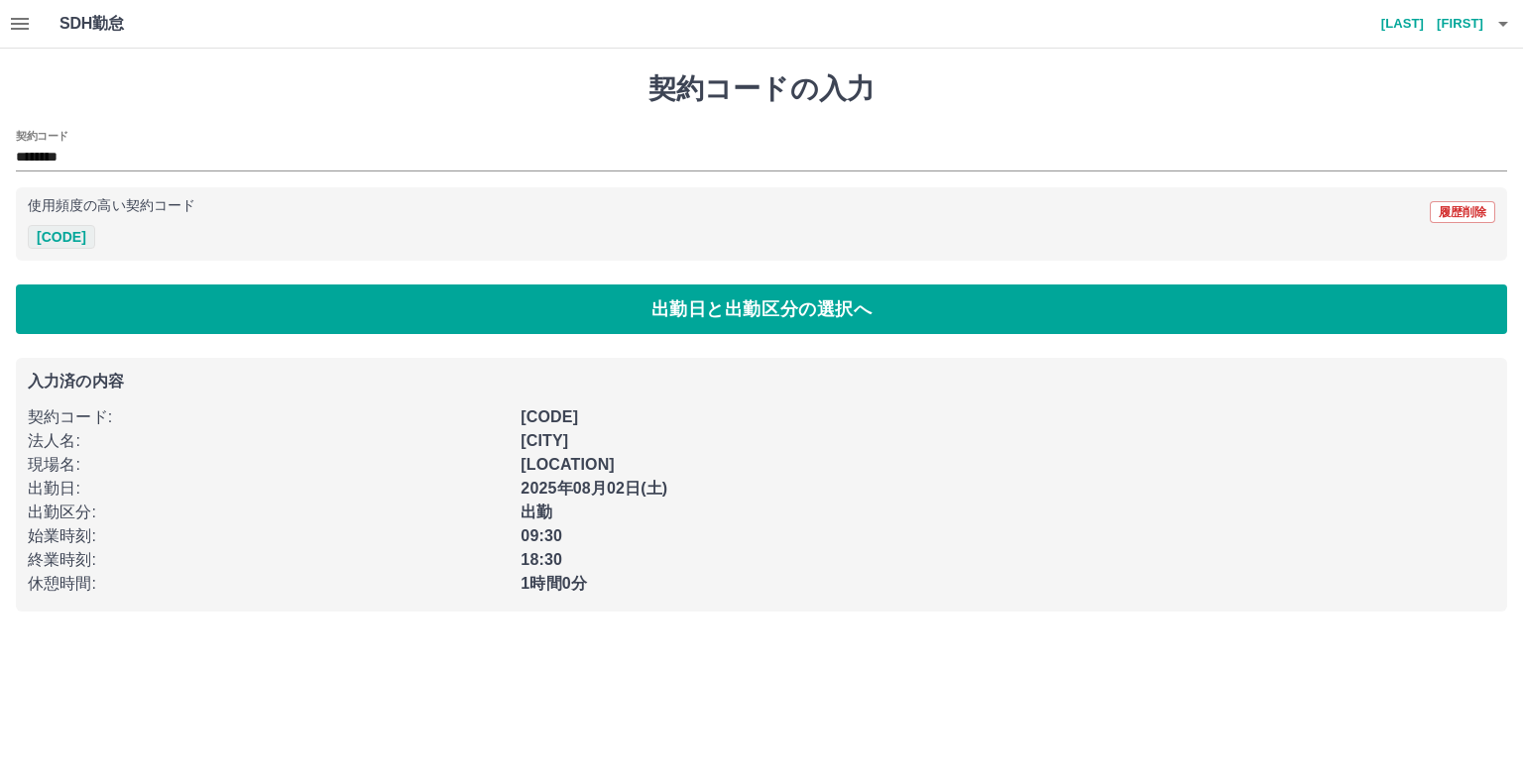 click on "43689001" at bounding box center (61, 237) 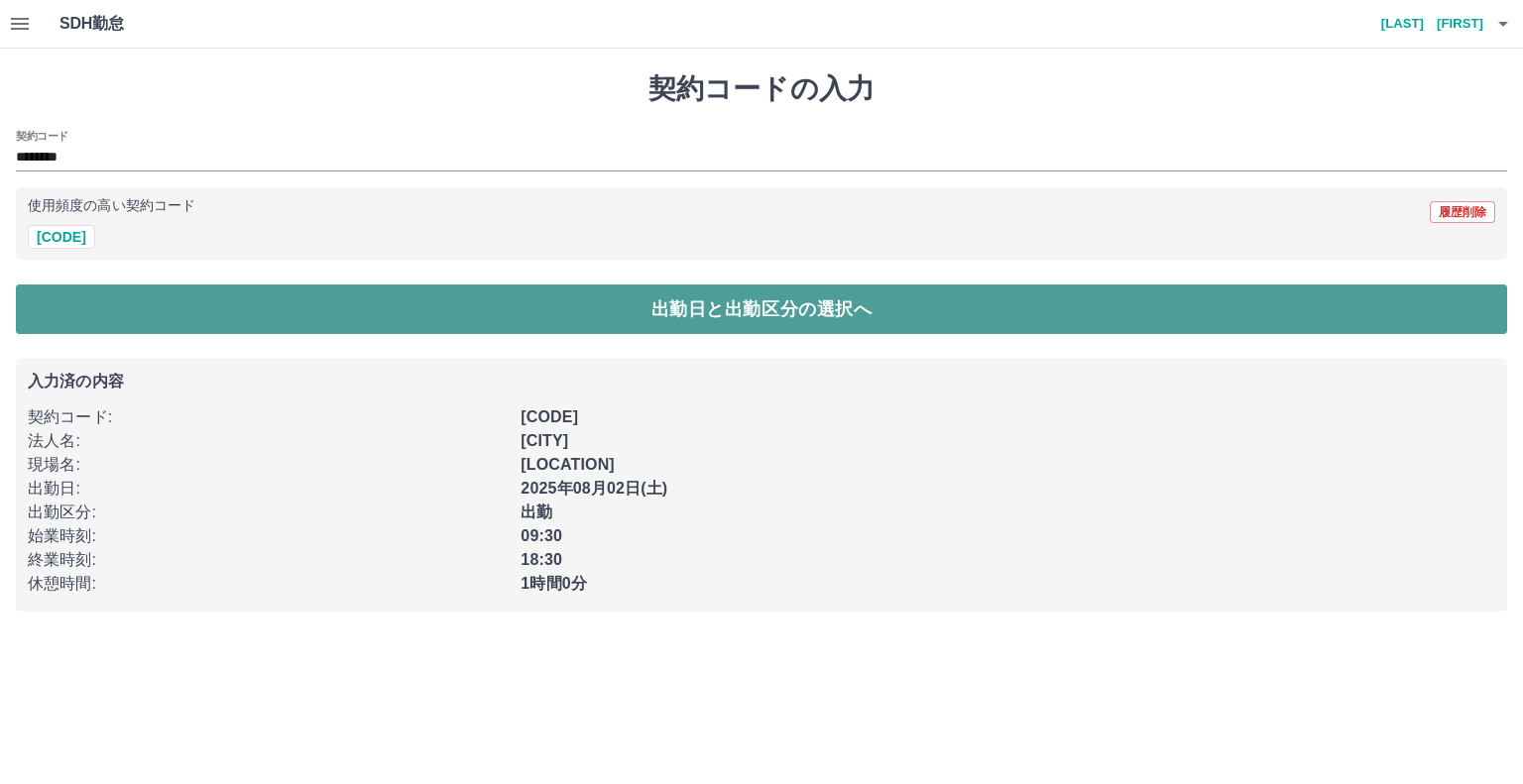 click on "出勤日と出勤区分の選択へ" at bounding box center (762, 309) 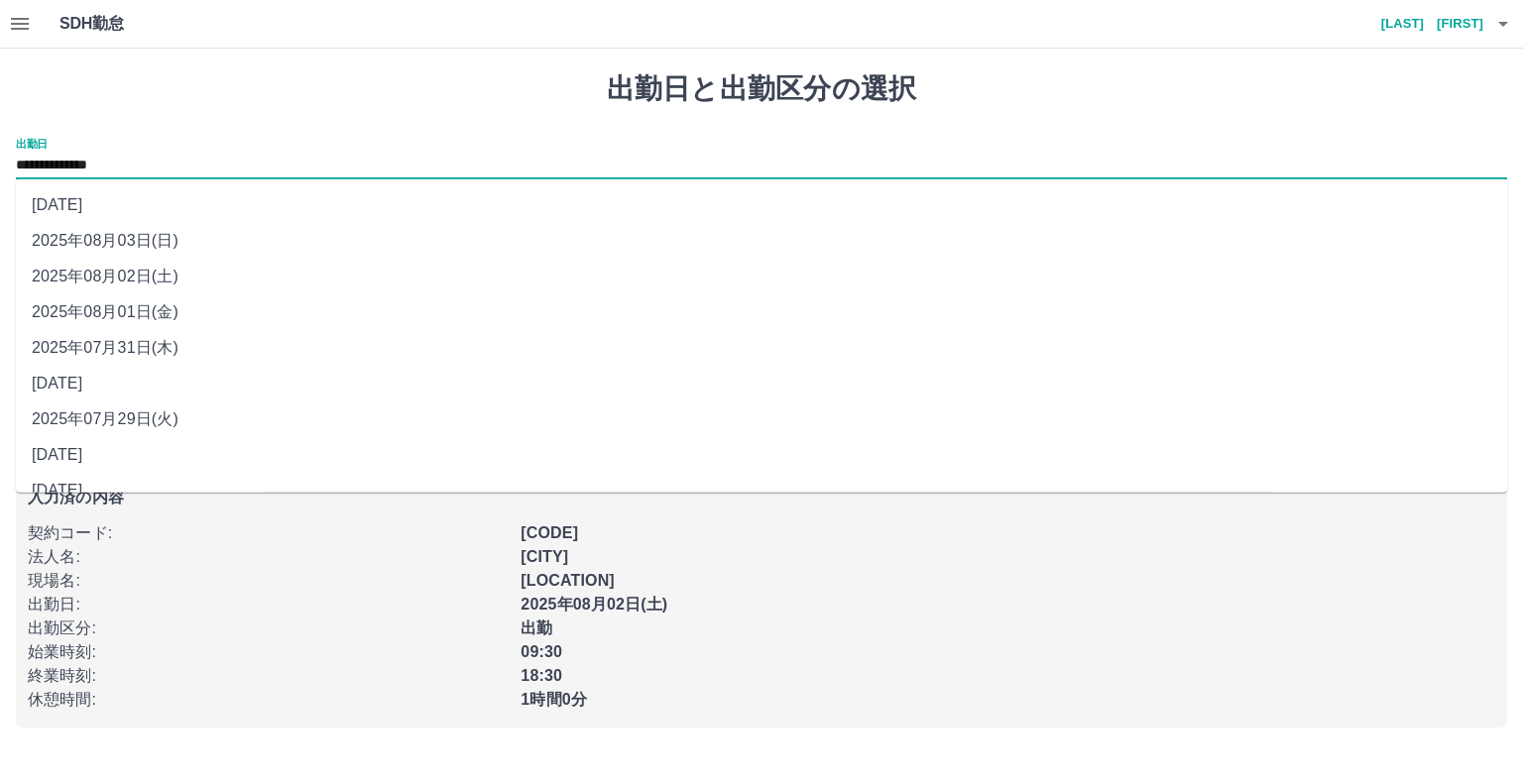 click on "**********" at bounding box center [762, 166] 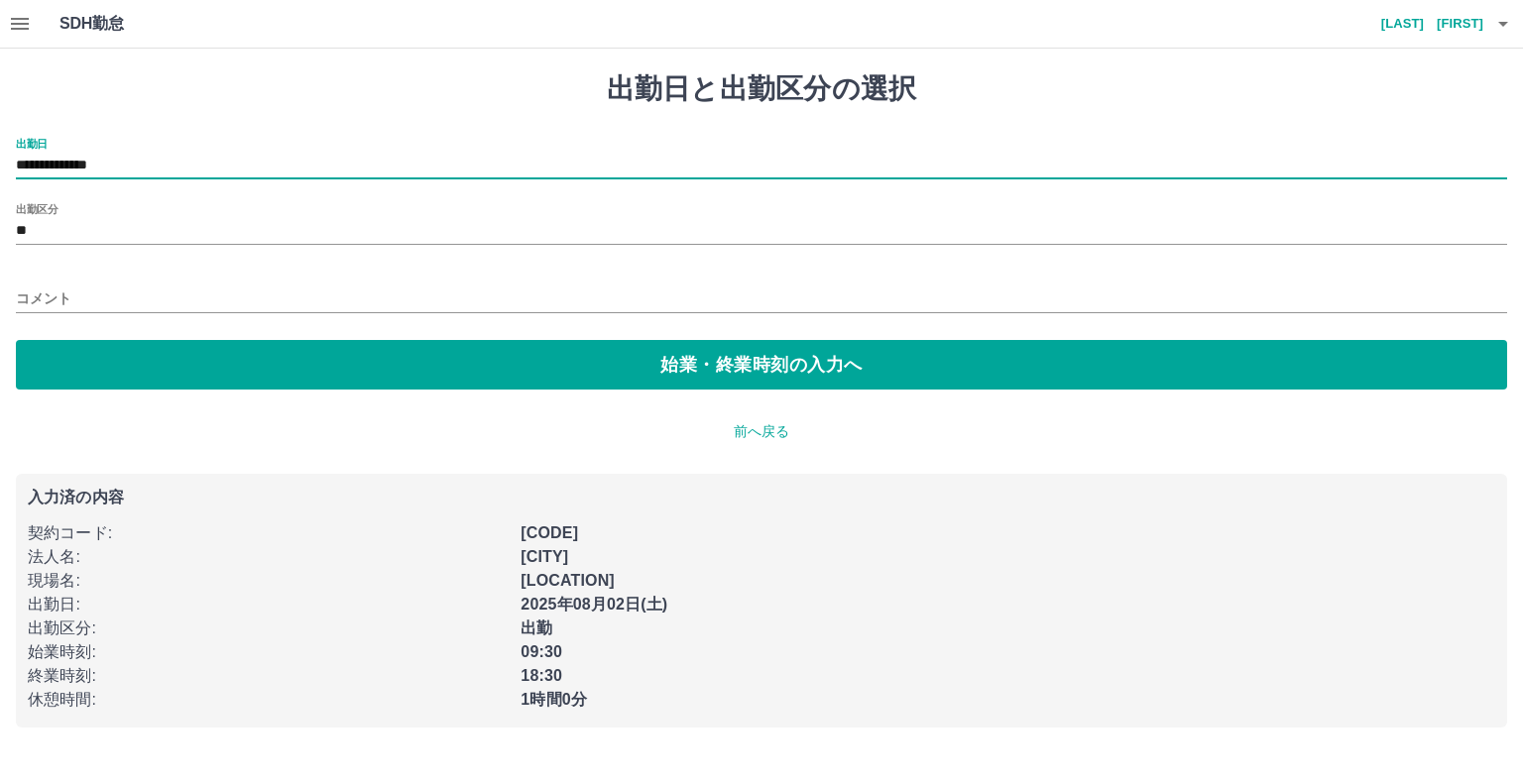 click on "**" at bounding box center (762, 231) 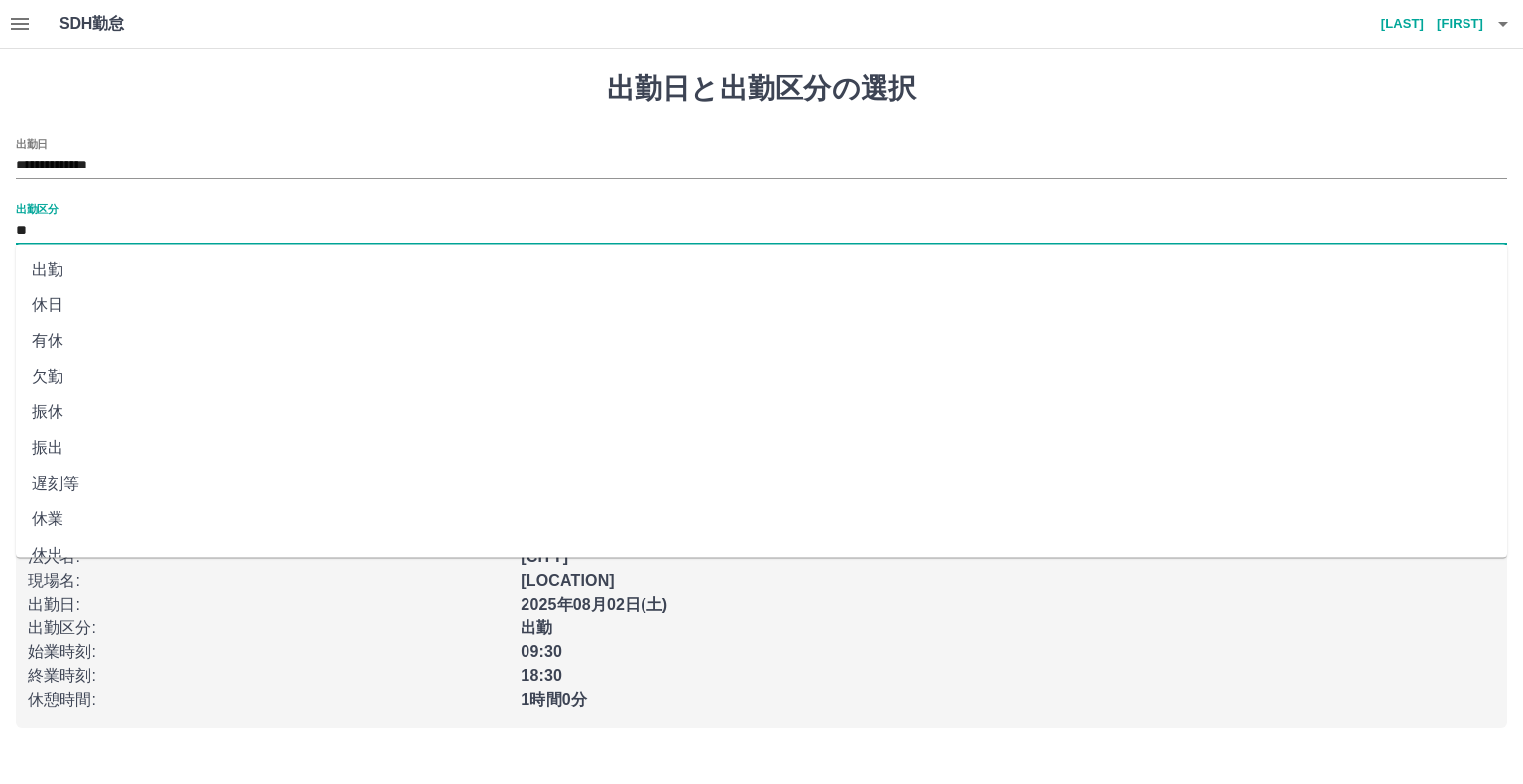 click on "出勤" at bounding box center (762, 270) 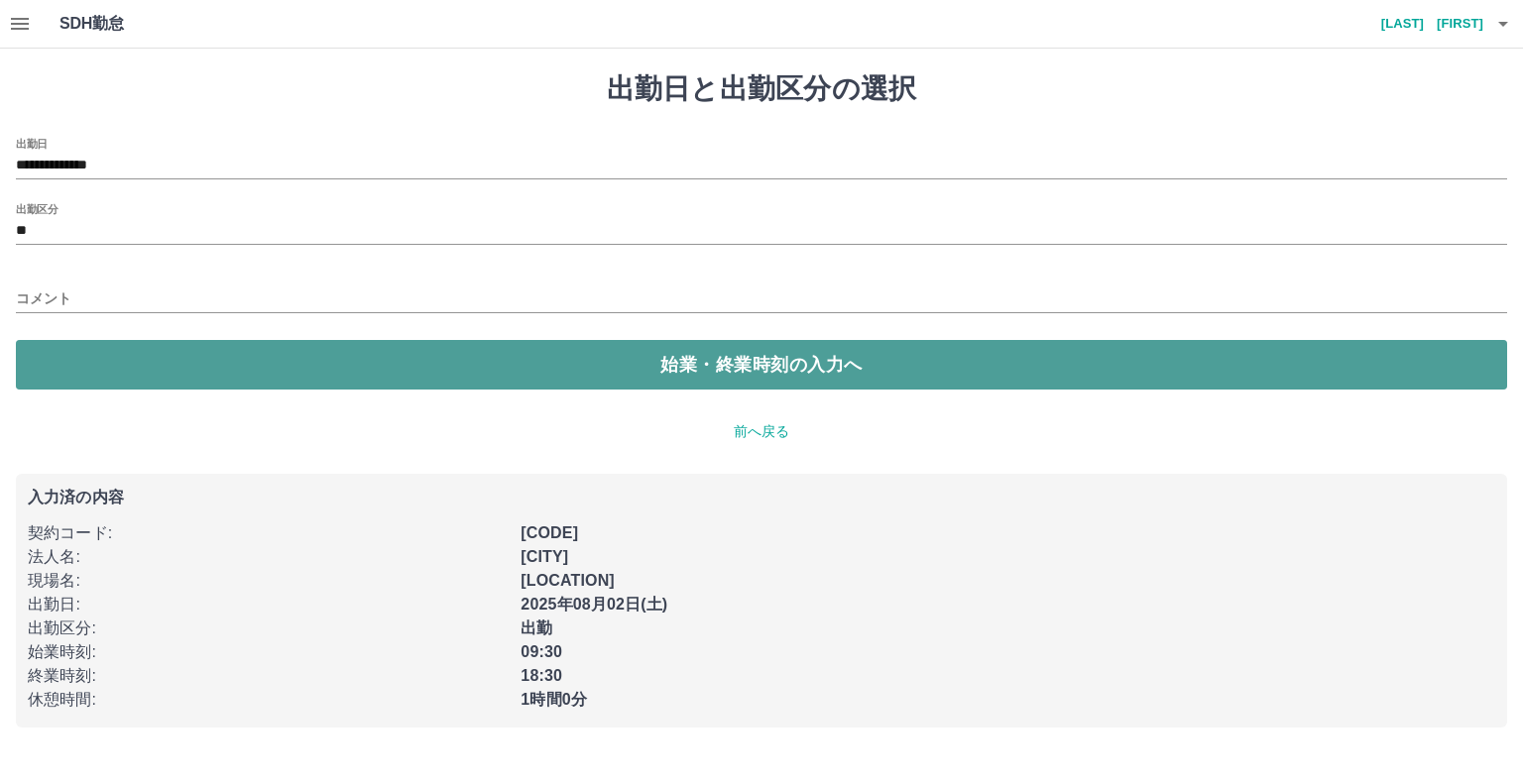 click on "始業・終業時刻の入力へ" at bounding box center (762, 365) 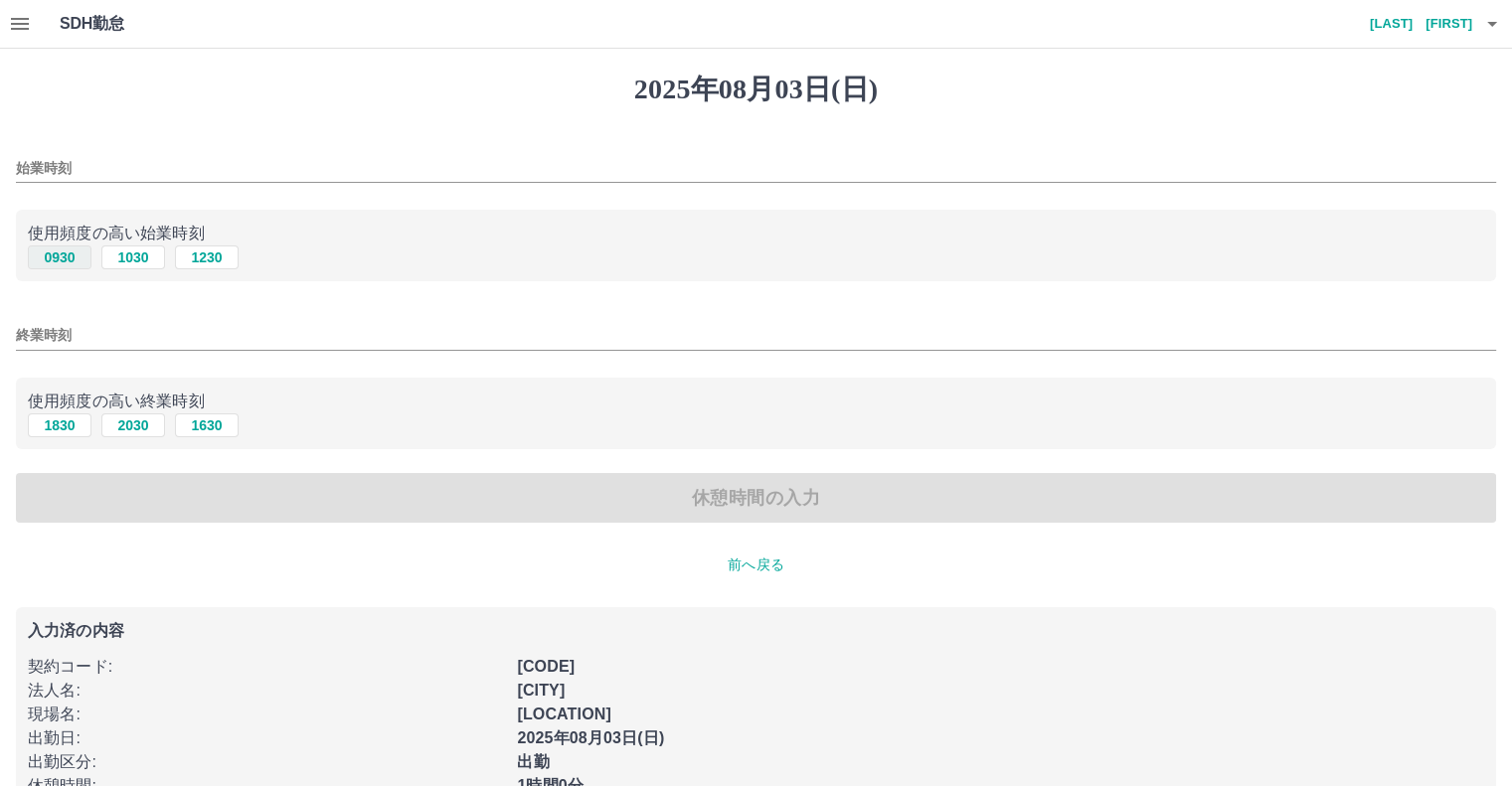 click on "0930" at bounding box center (60, 257) 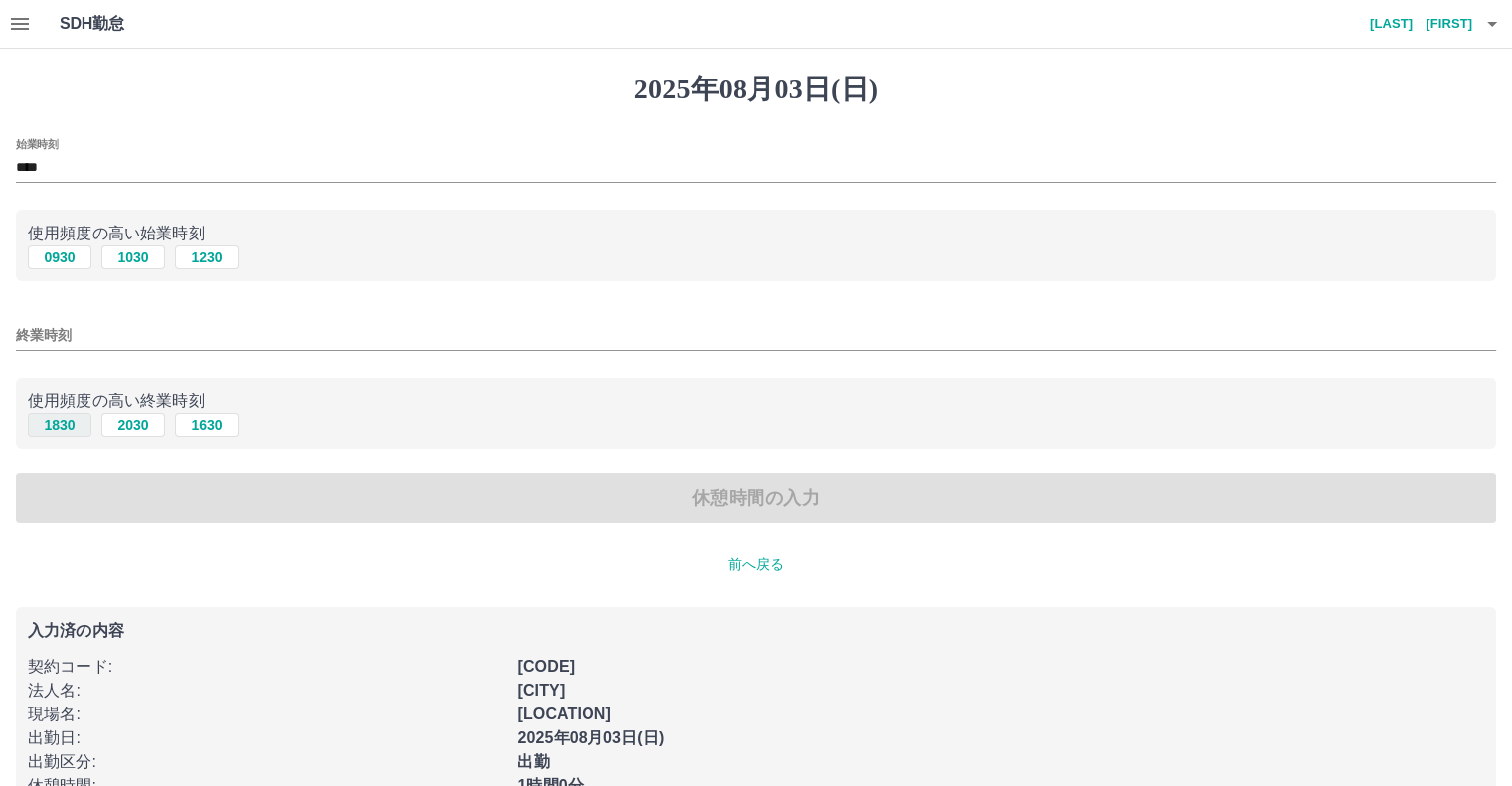 click on "1830" at bounding box center (60, 425) 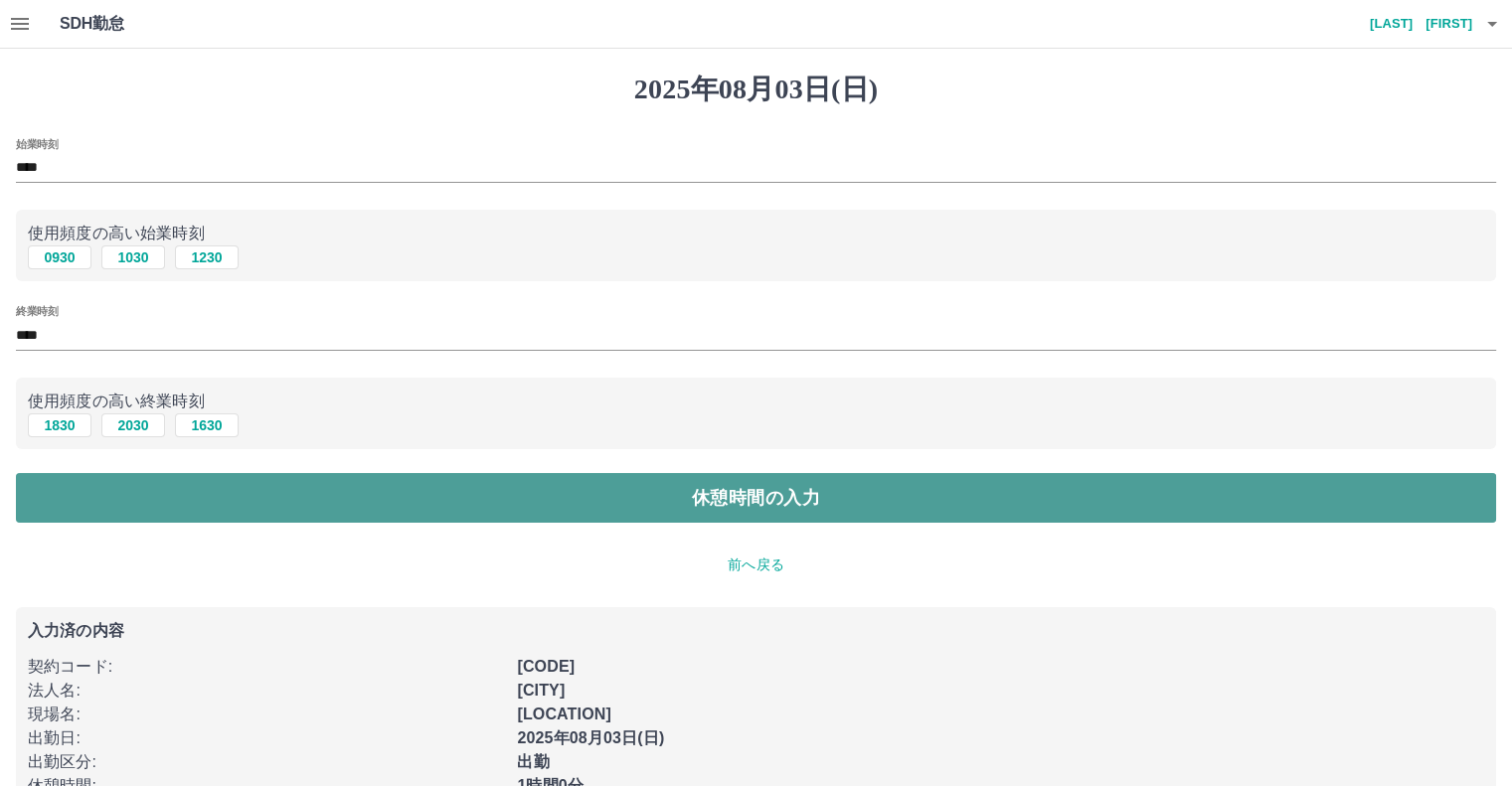click on "休憩時間の入力" at bounding box center (756, 498) 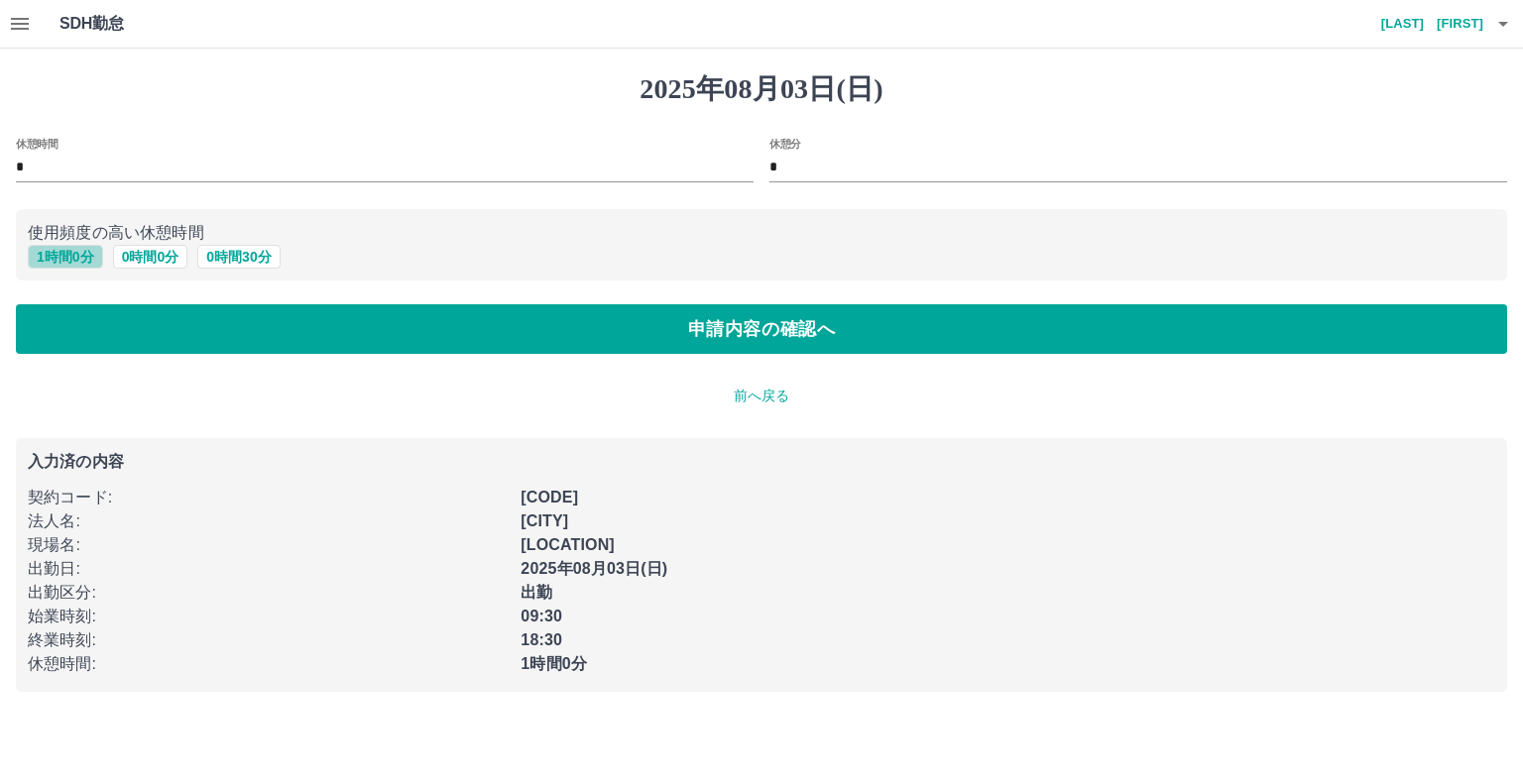 click on "1 時間 0 分" at bounding box center [65, 257] 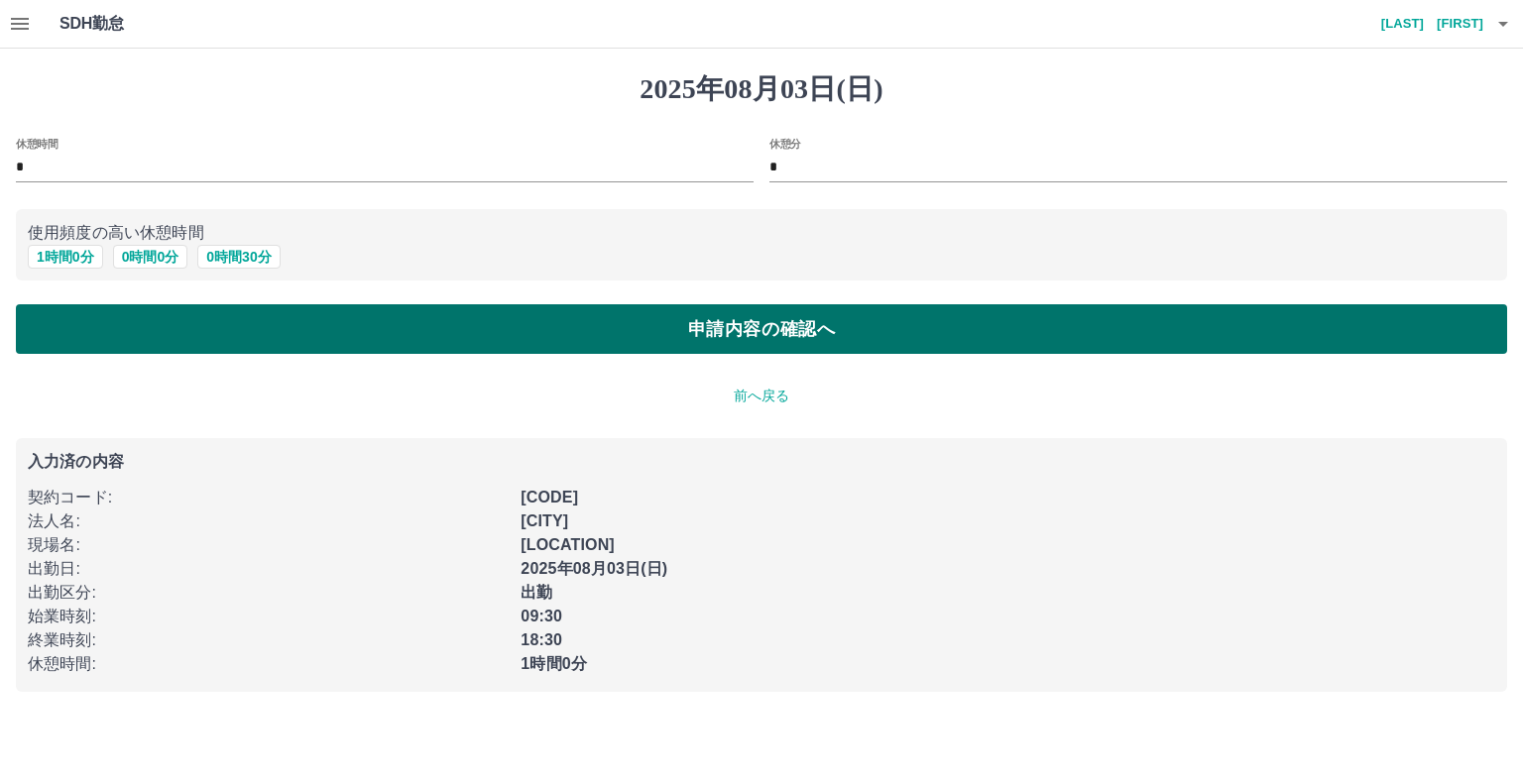 click on "申請内容の確認へ" at bounding box center (762, 329) 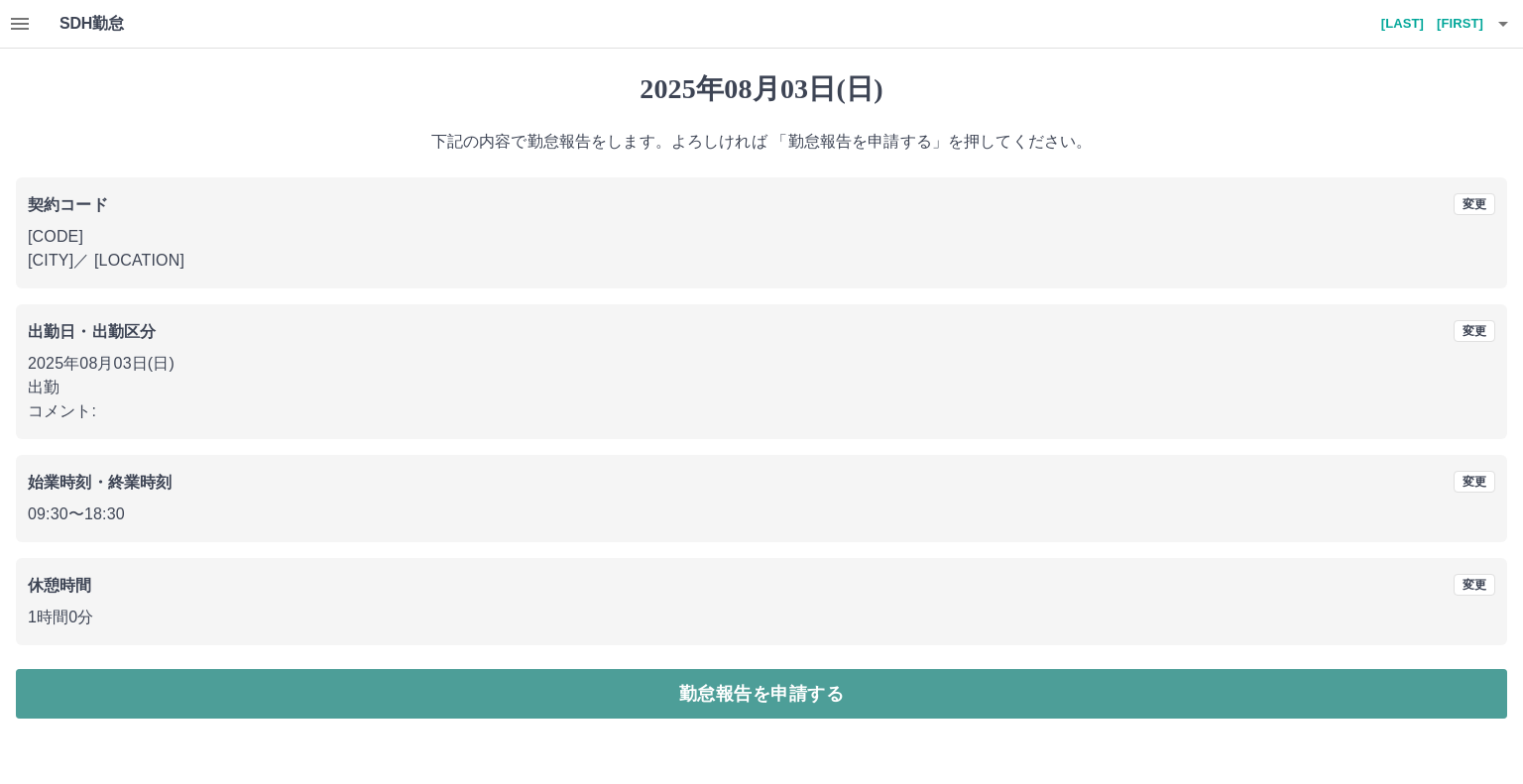 click on "勤怠報告を申請する" at bounding box center [762, 694] 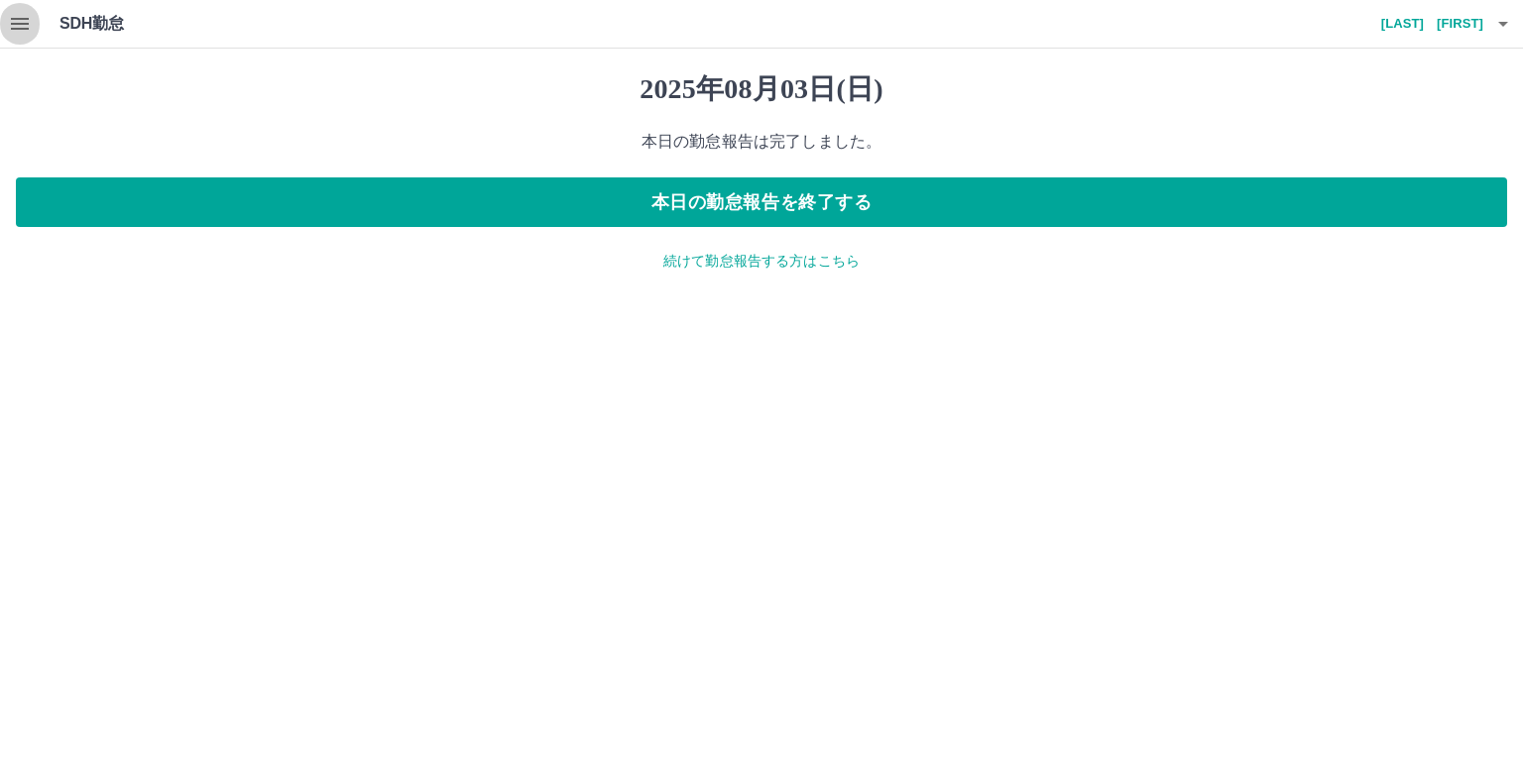 click 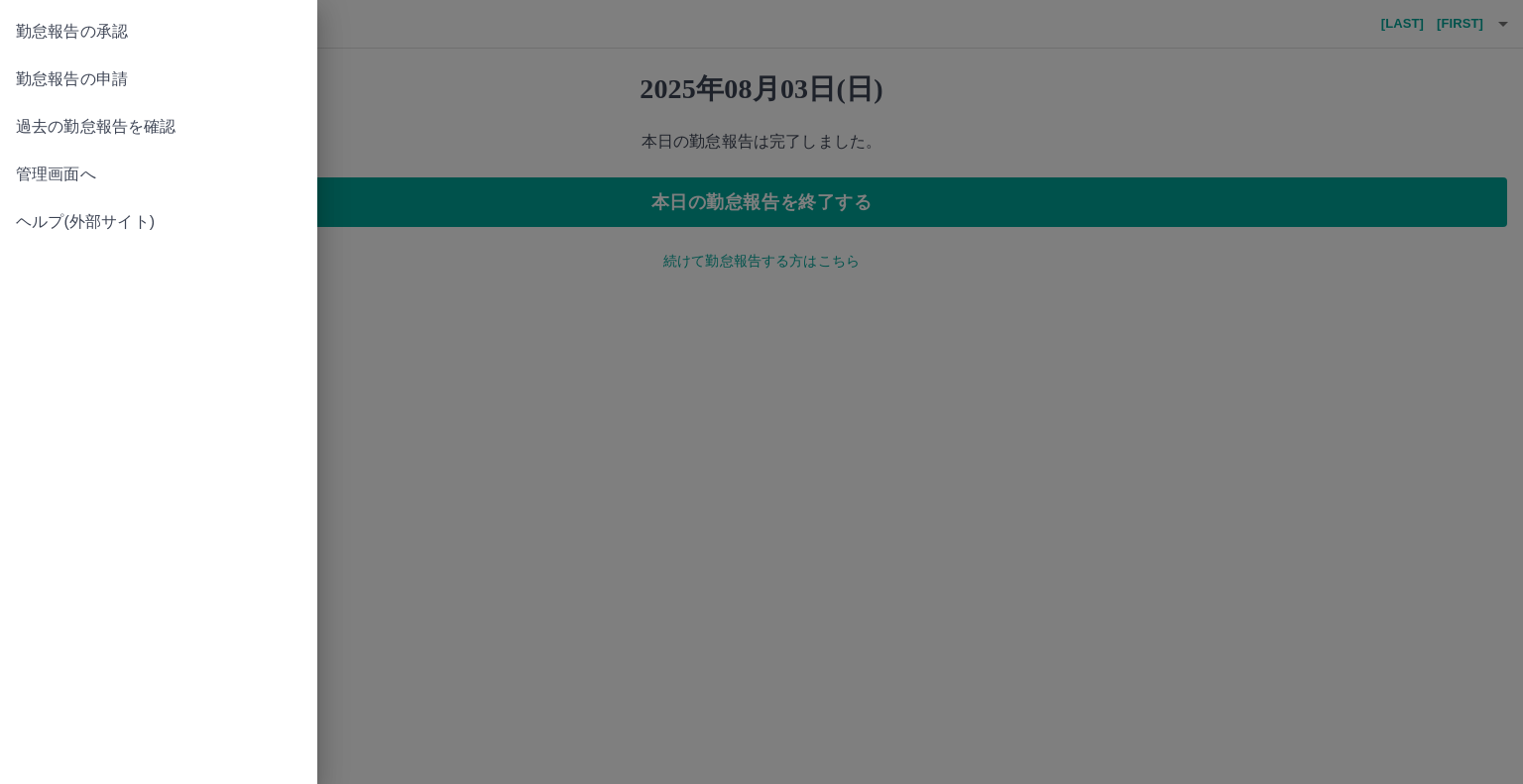 click on "勤怠報告の承認" at bounding box center [159, 32] 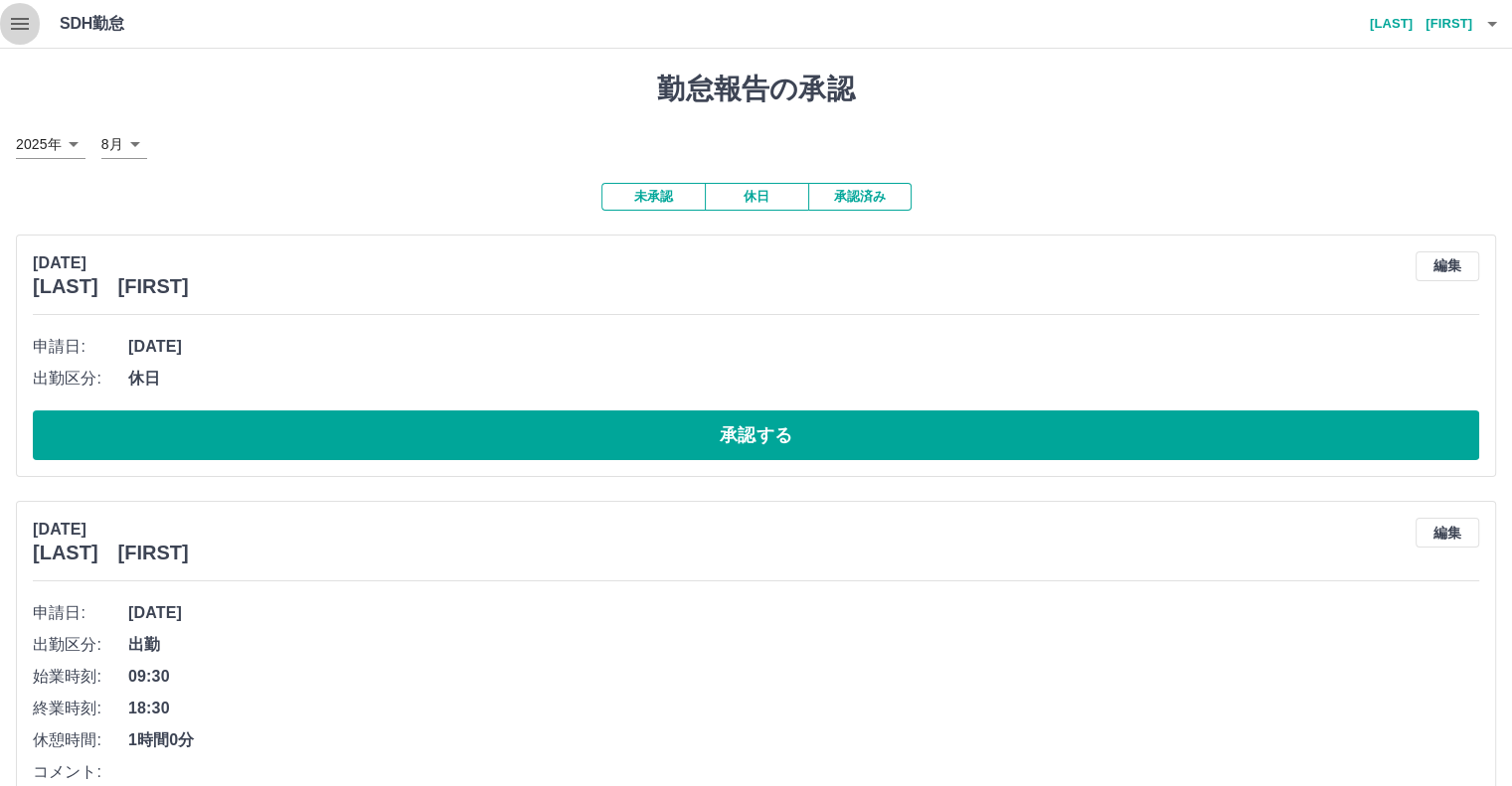 click 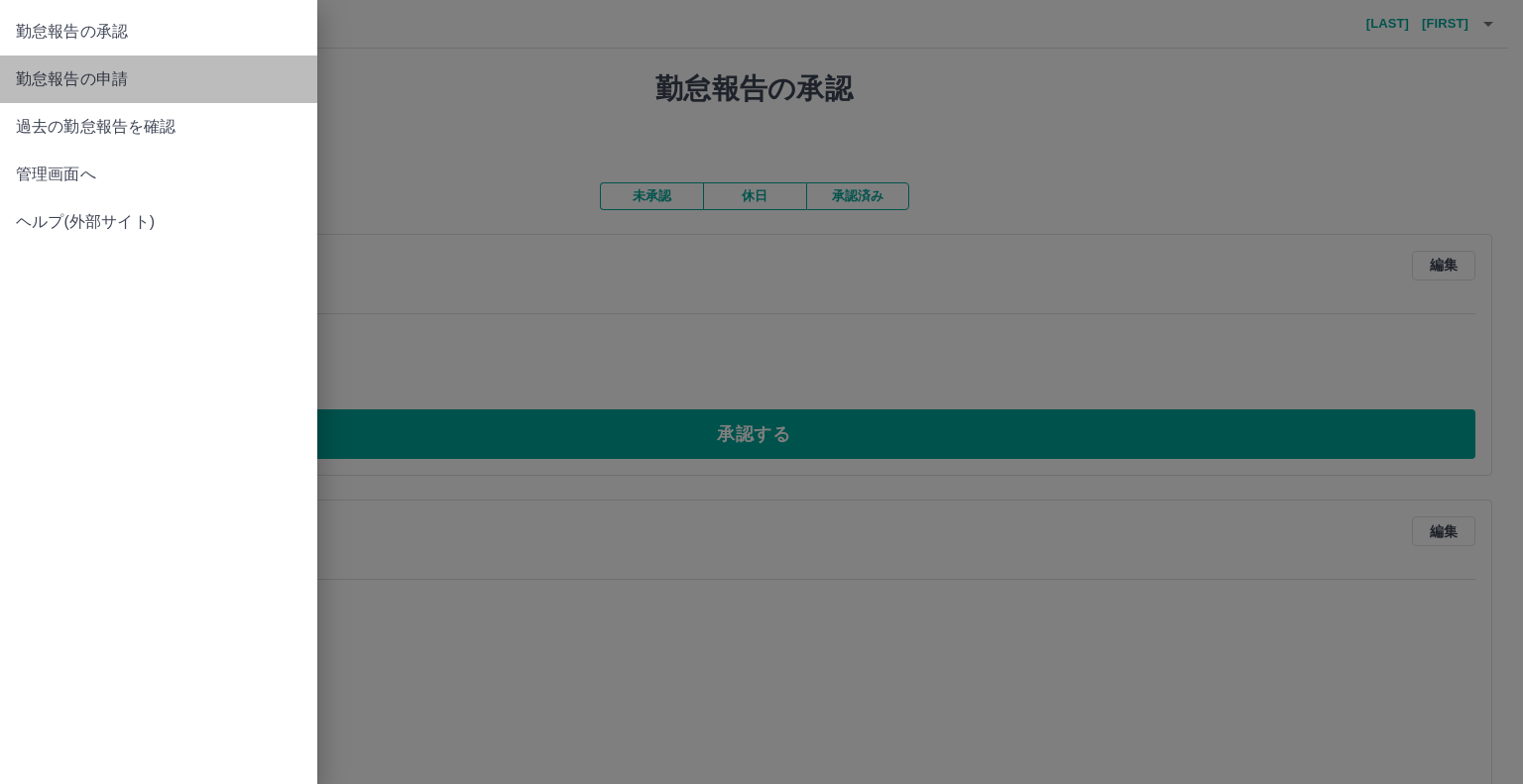 click on "勤怠報告の申請" at bounding box center (159, 79) 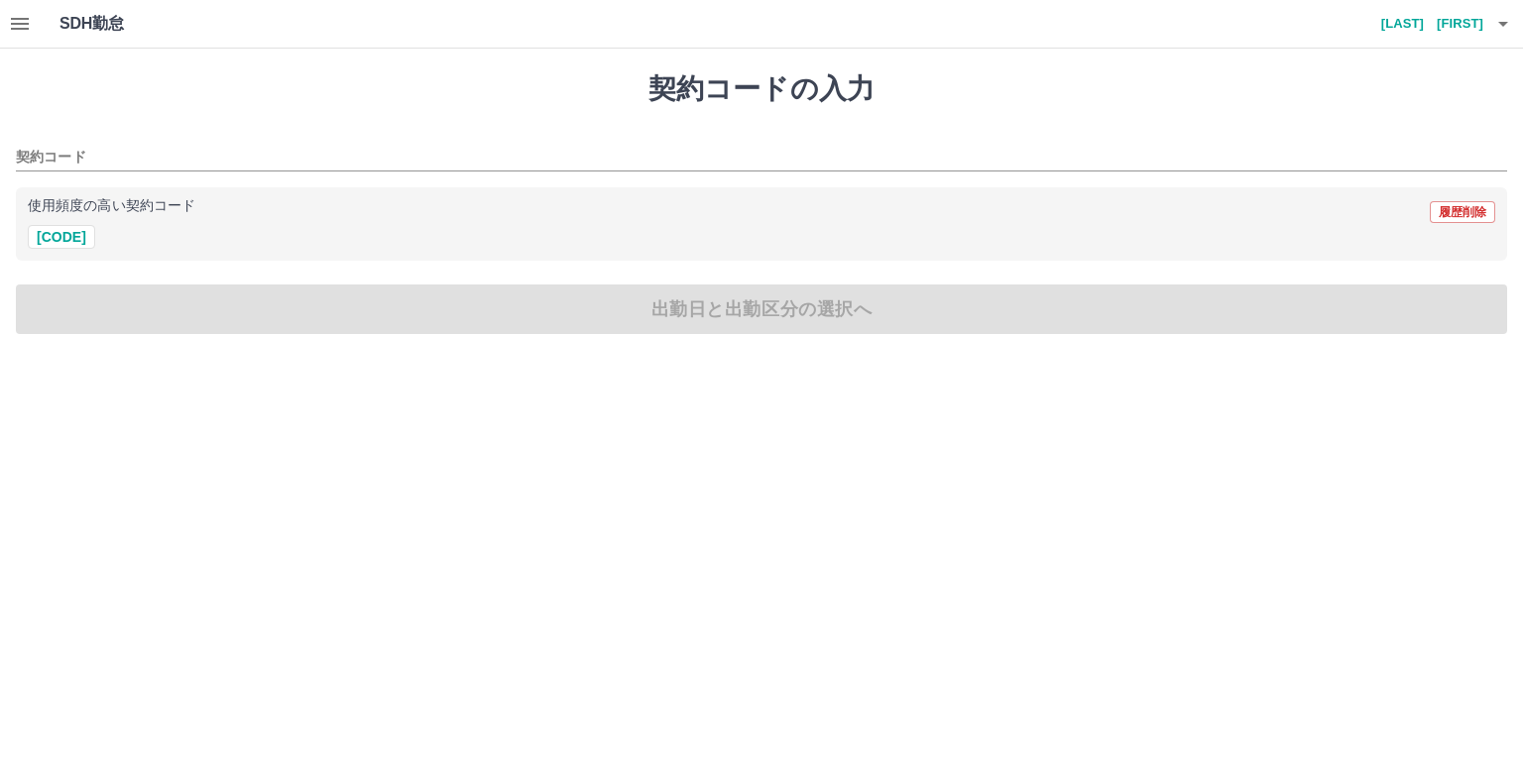 click on "43689001" at bounding box center (762, 237) 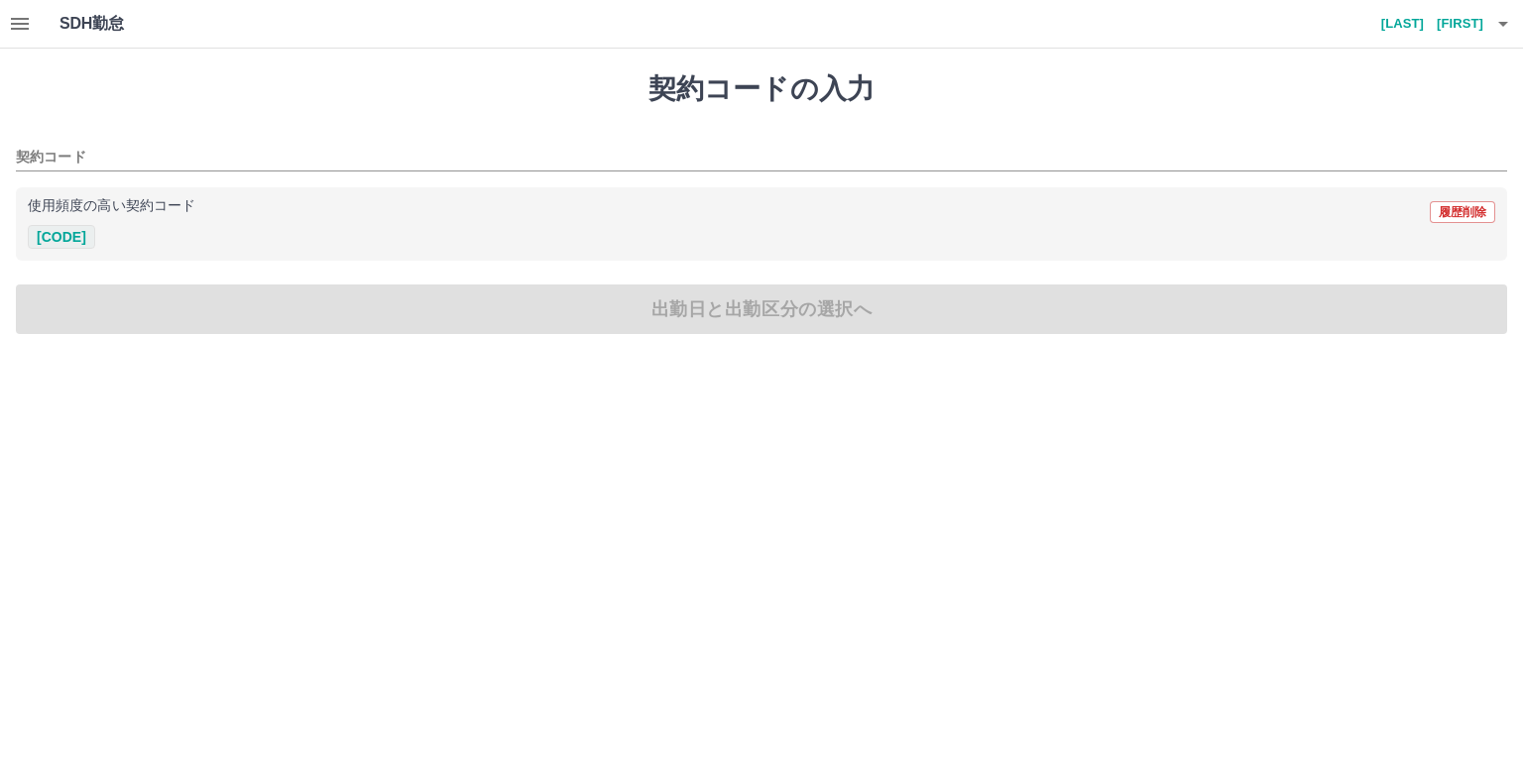 click on "43689001" at bounding box center [61, 237] 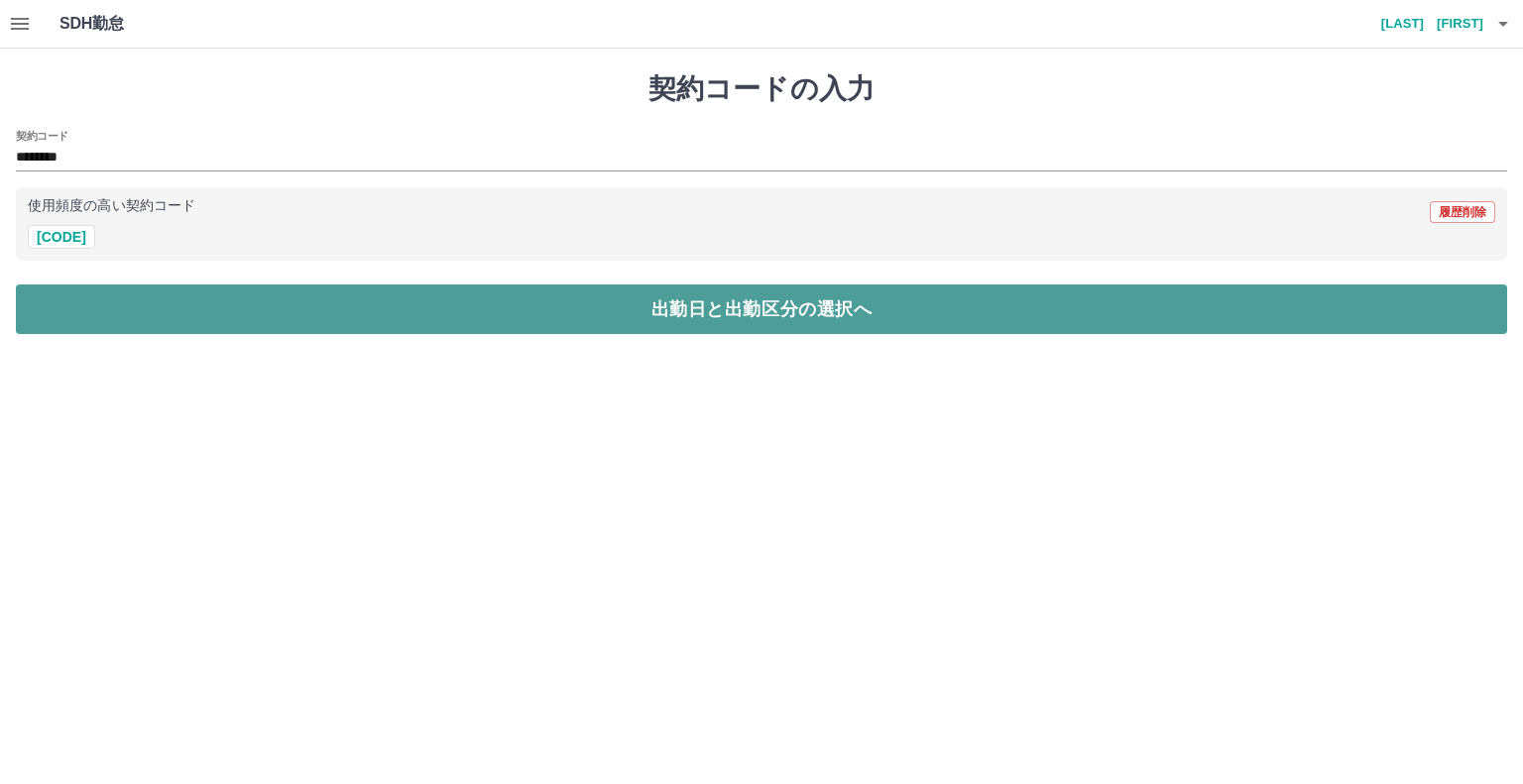 click on "出勤日と出勤区分の選択へ" at bounding box center (762, 309) 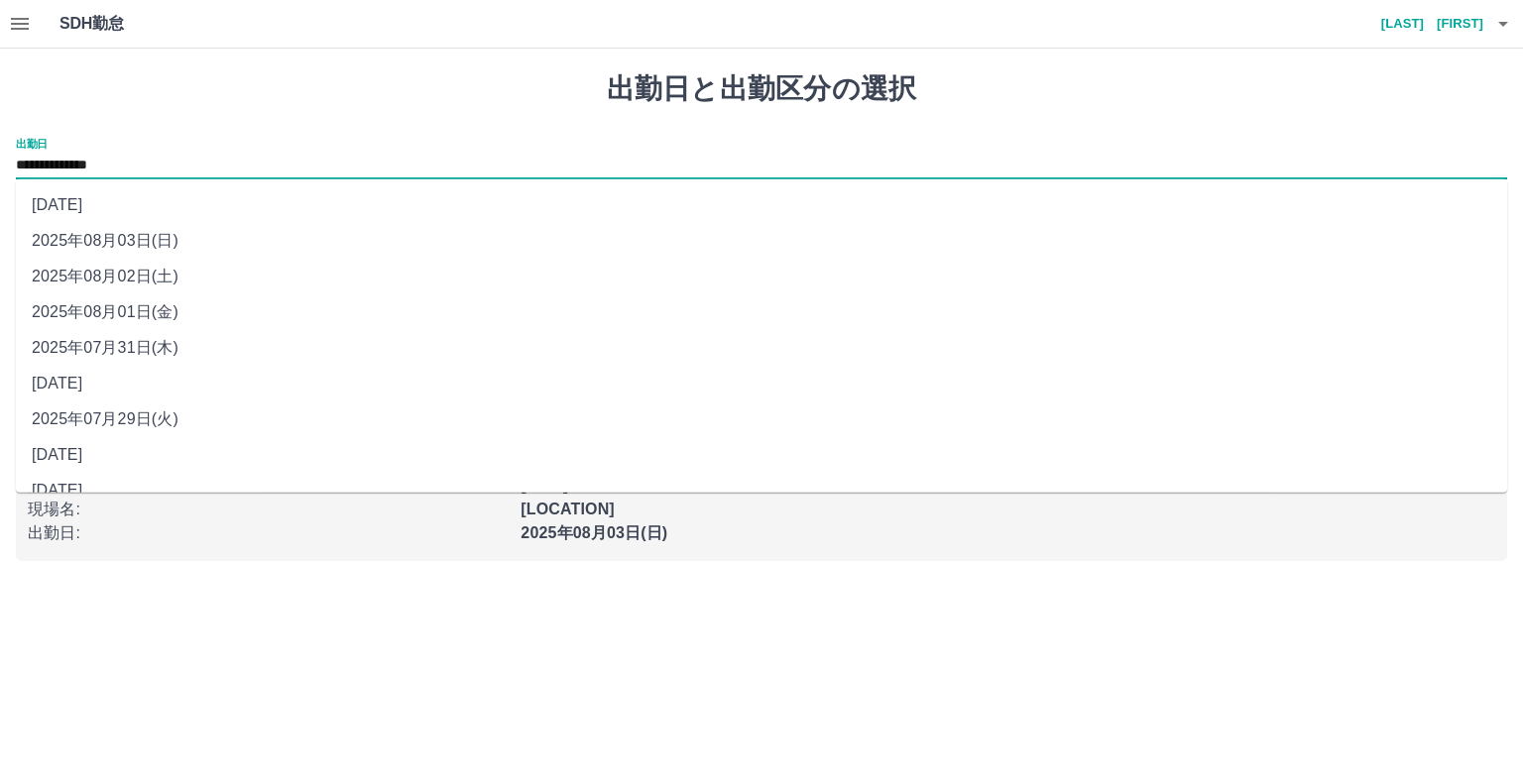 click on "**********" at bounding box center [762, 166] 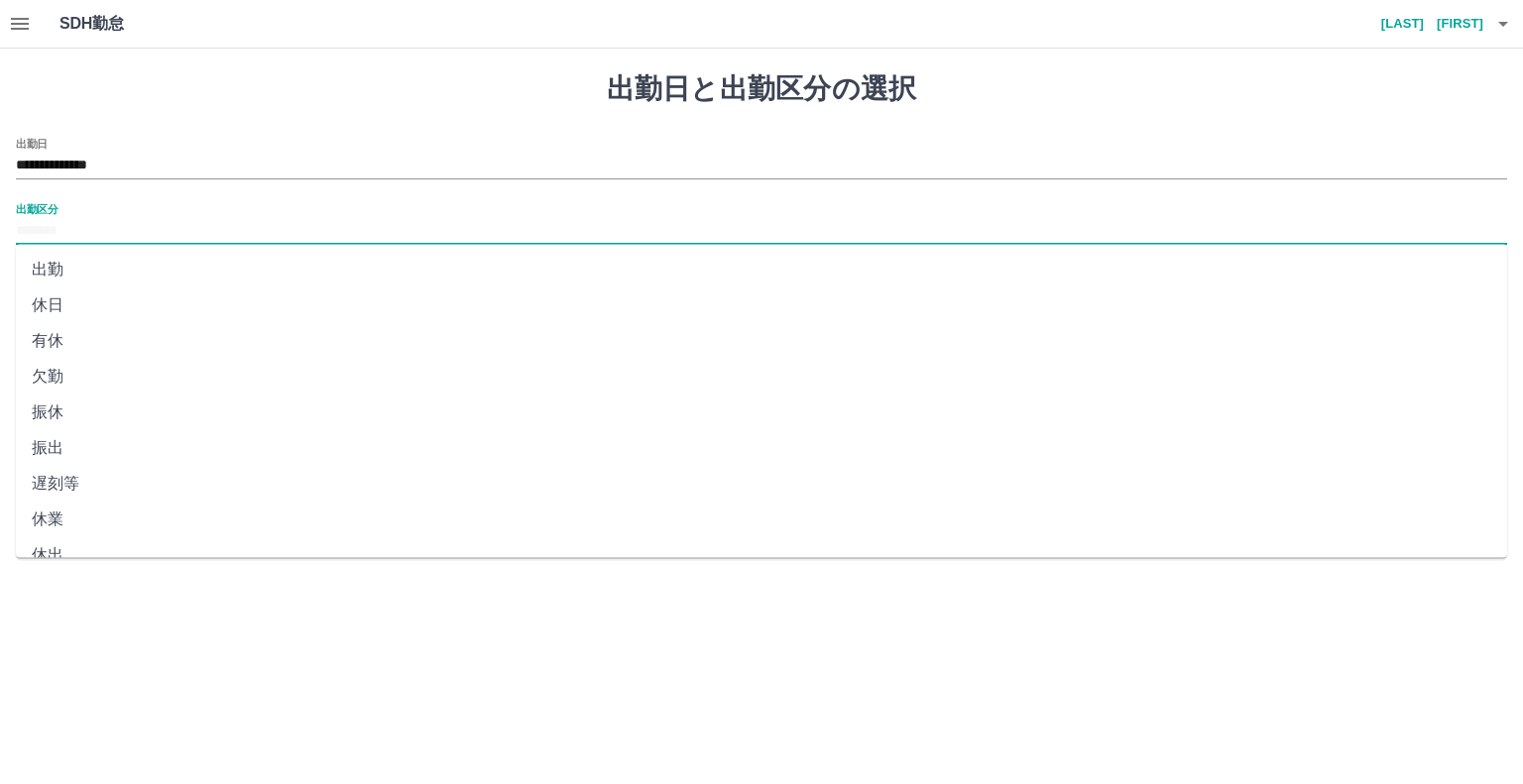 click on "出勤区分" at bounding box center [762, 231] 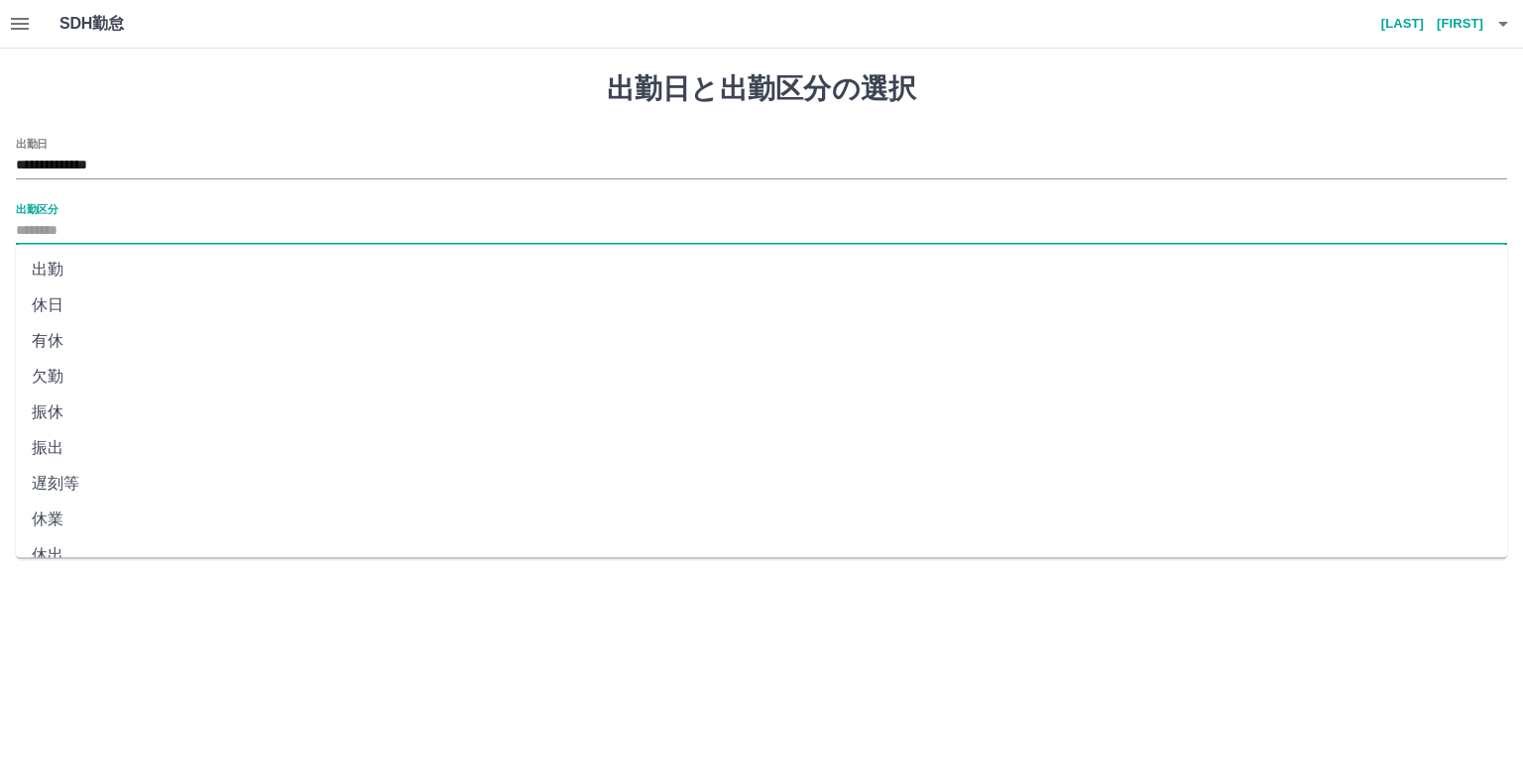 click on "休日" at bounding box center [762, 305] 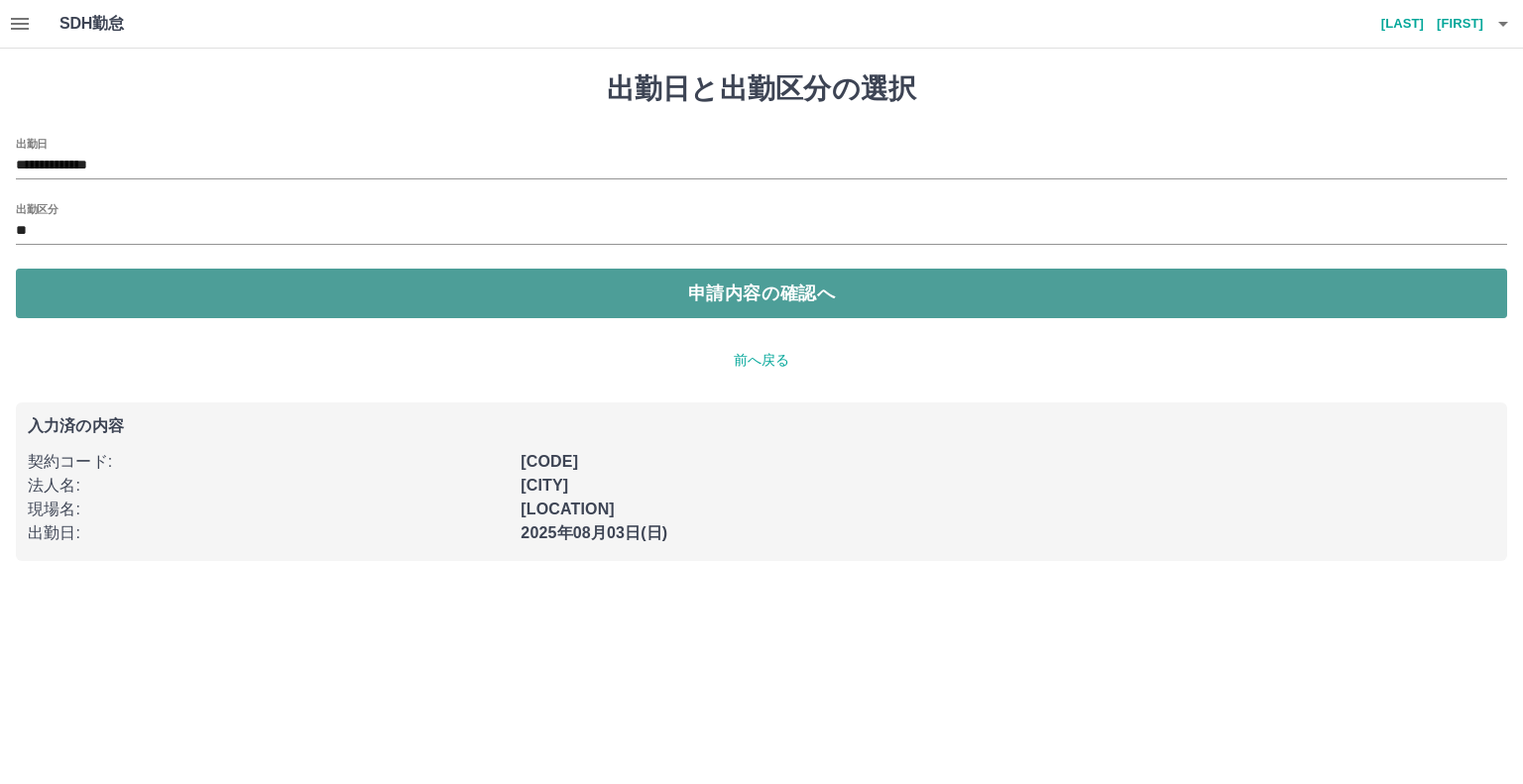 click on "申請内容の確認へ" at bounding box center [762, 293] 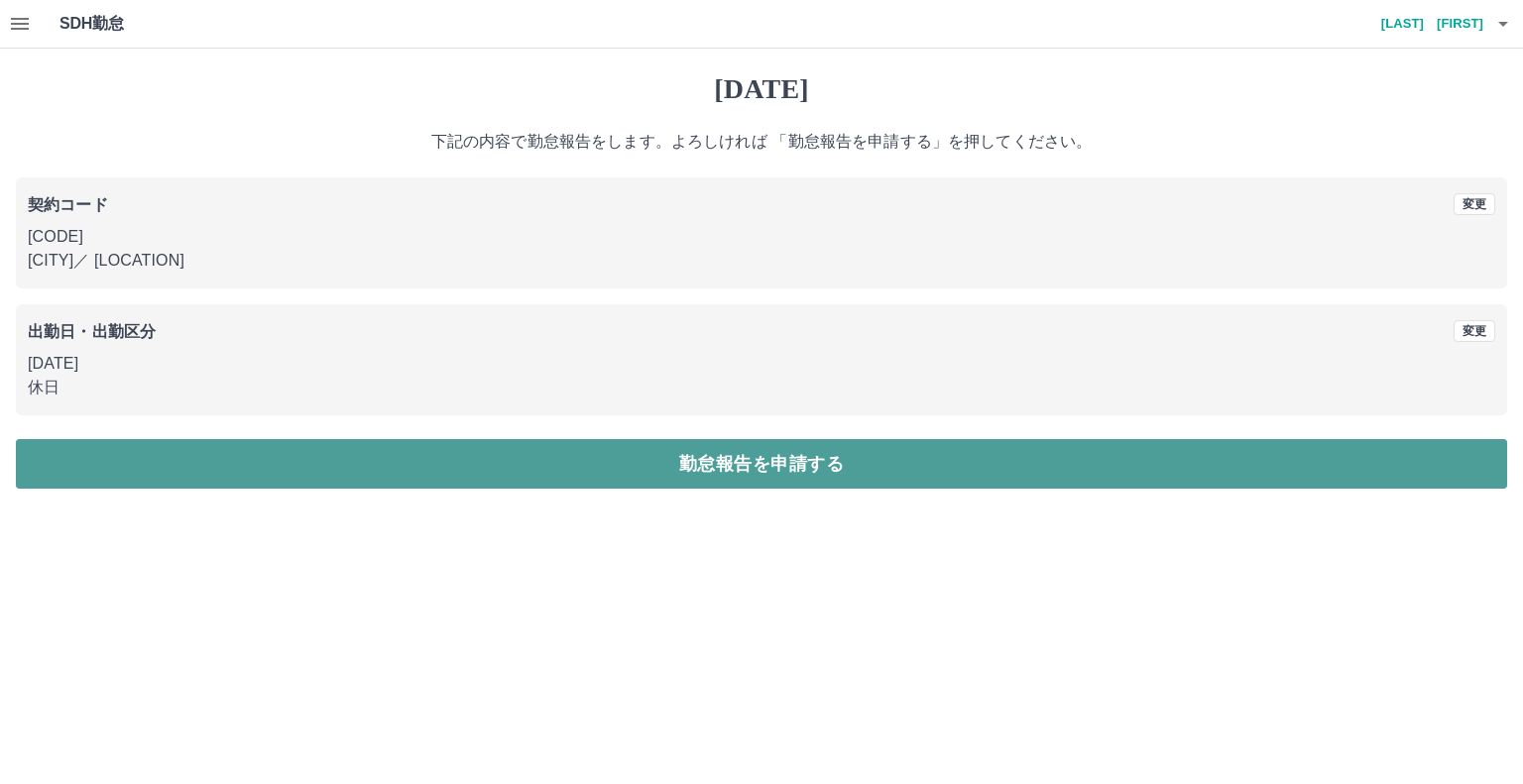 click on "勤怠報告を申請する" at bounding box center (762, 464) 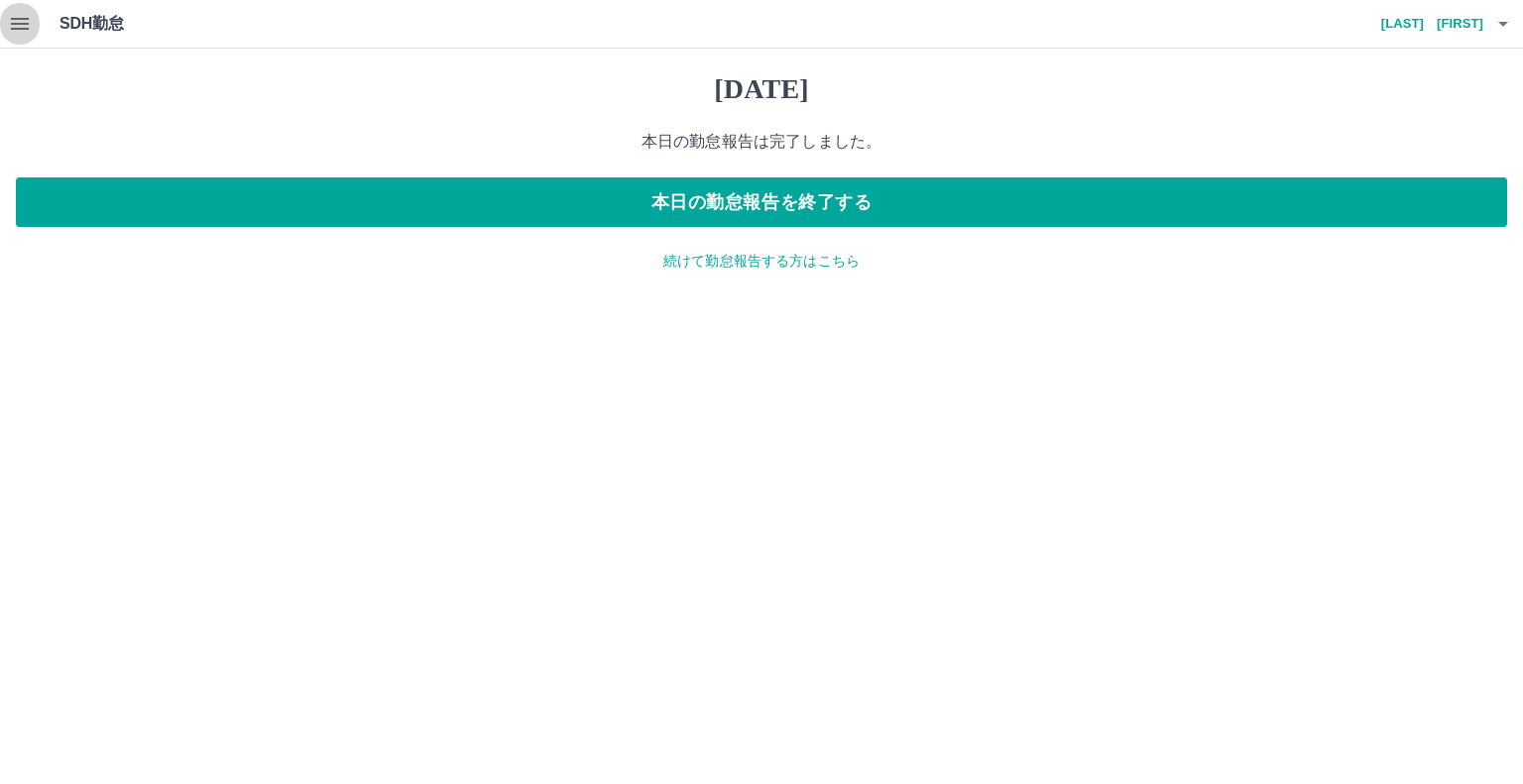 click 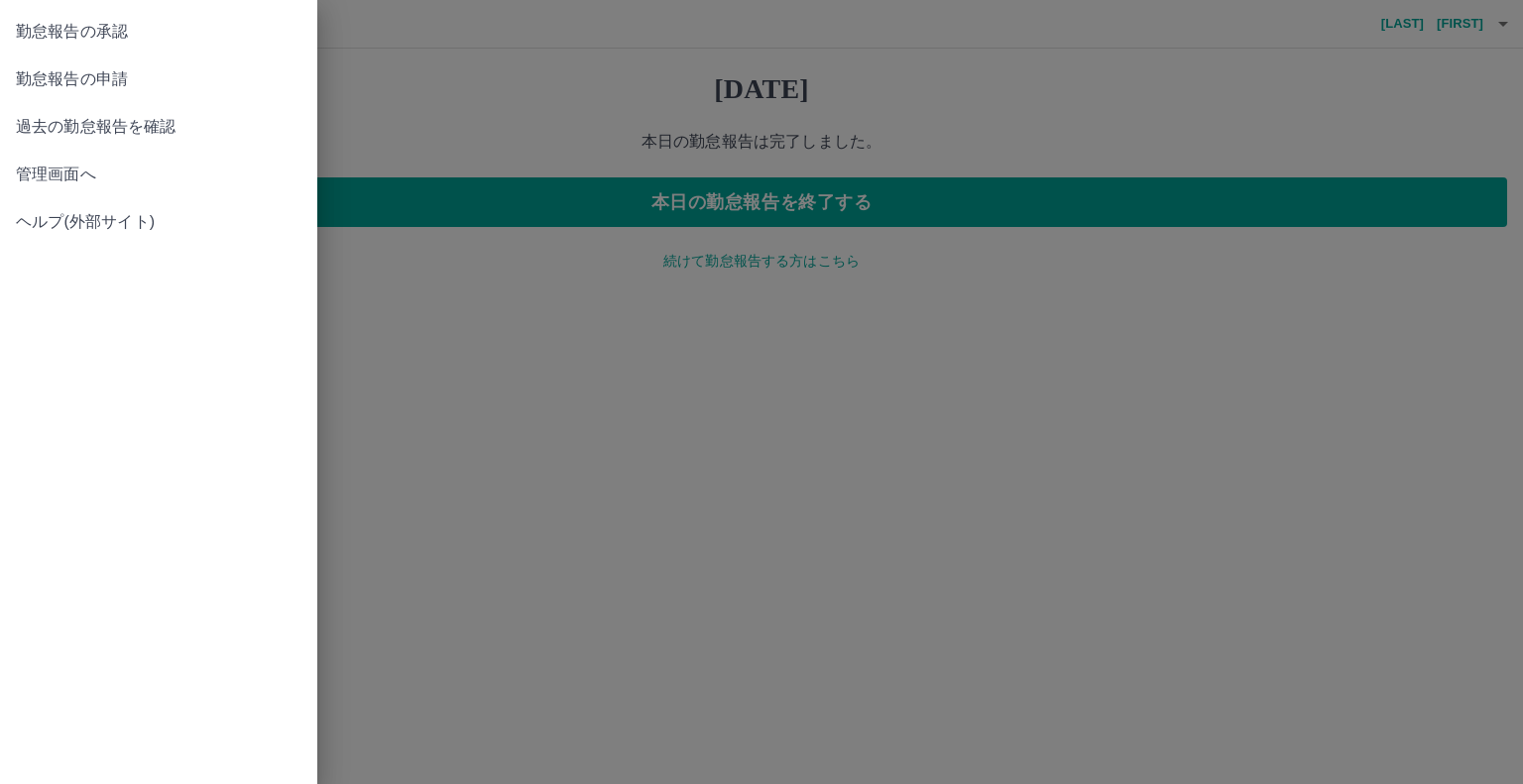 click on "勤怠報告の申請" at bounding box center [159, 79] 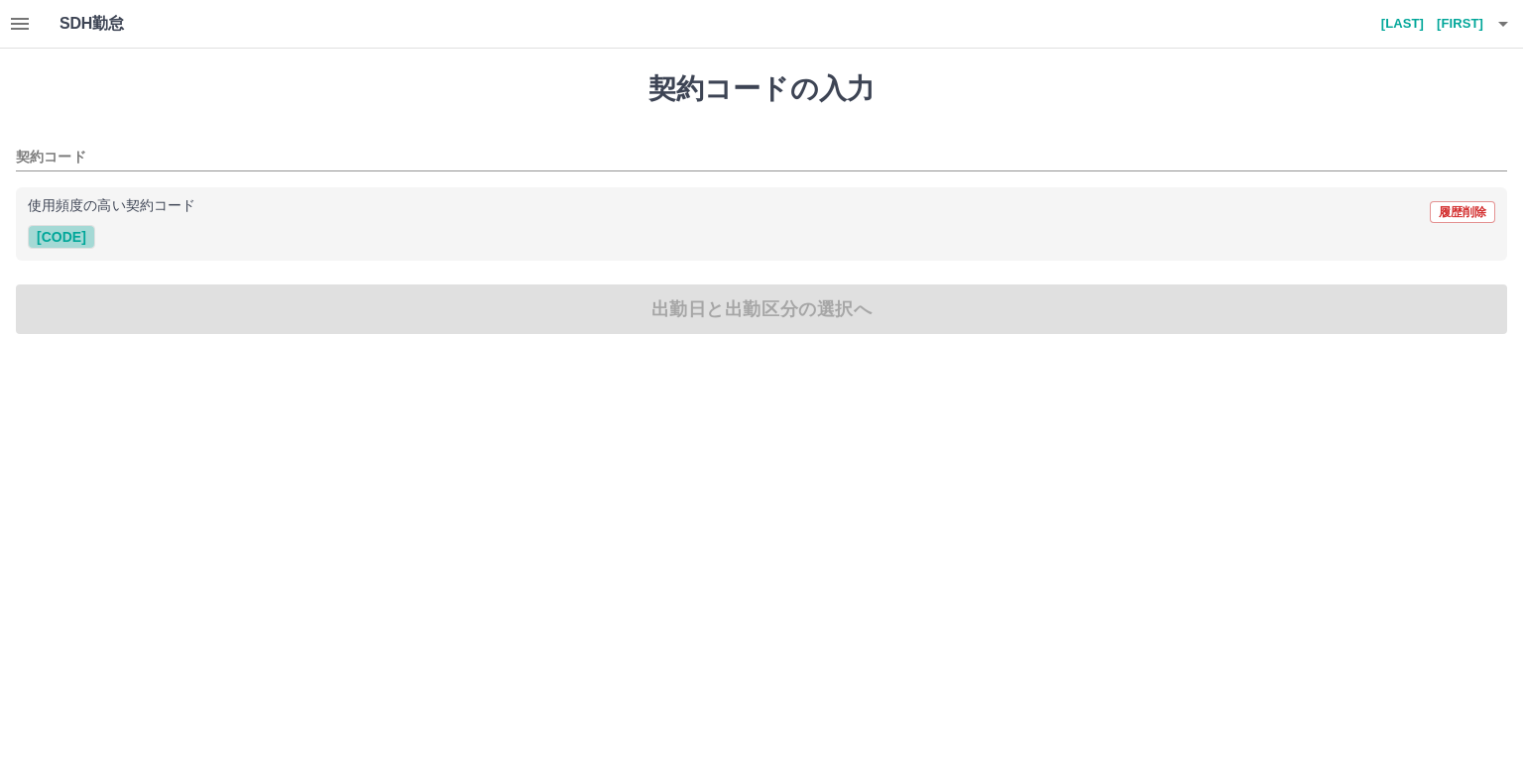 click on "43689001" at bounding box center (61, 237) 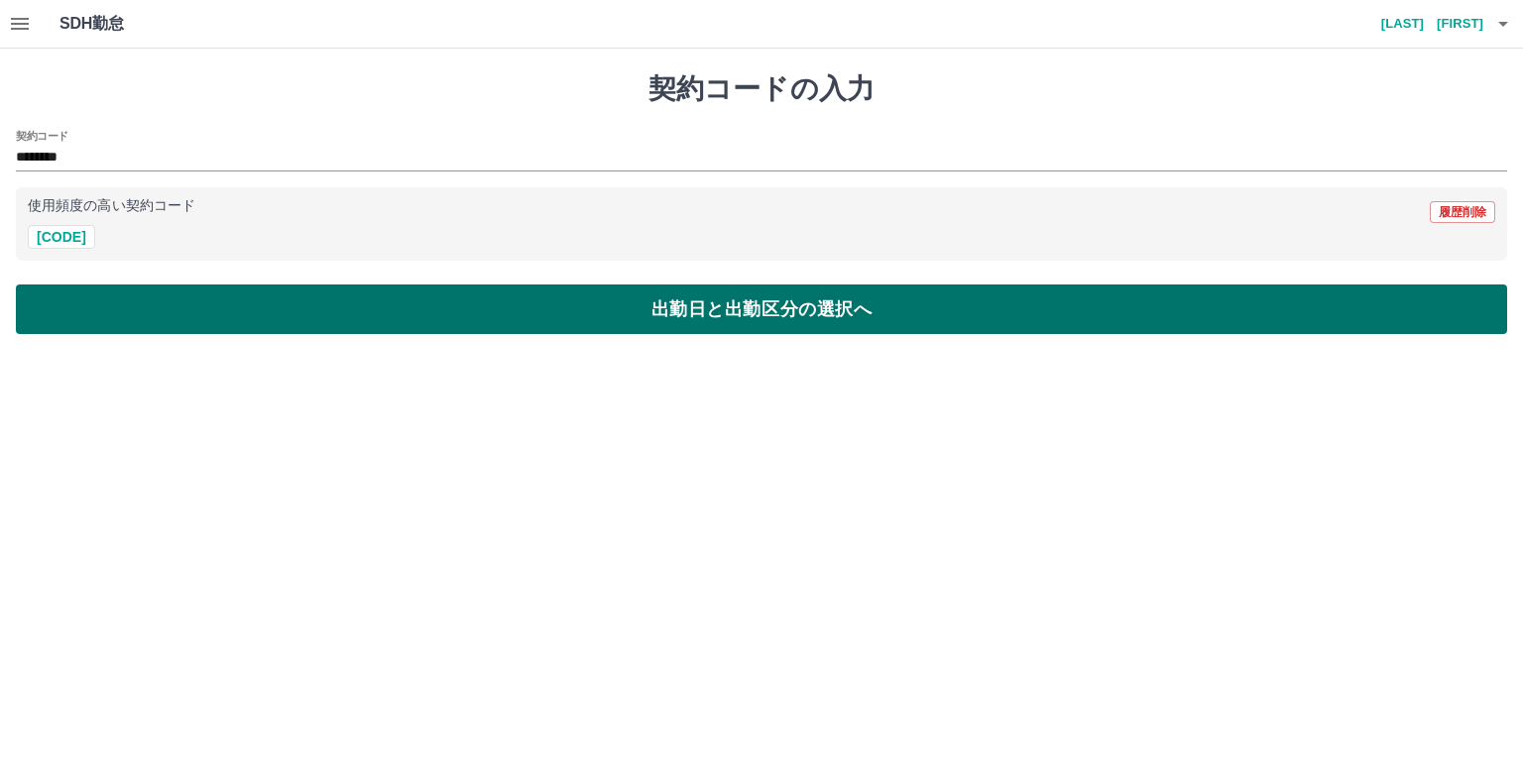 click on "出勤日と出勤区分の選択へ" at bounding box center [762, 309] 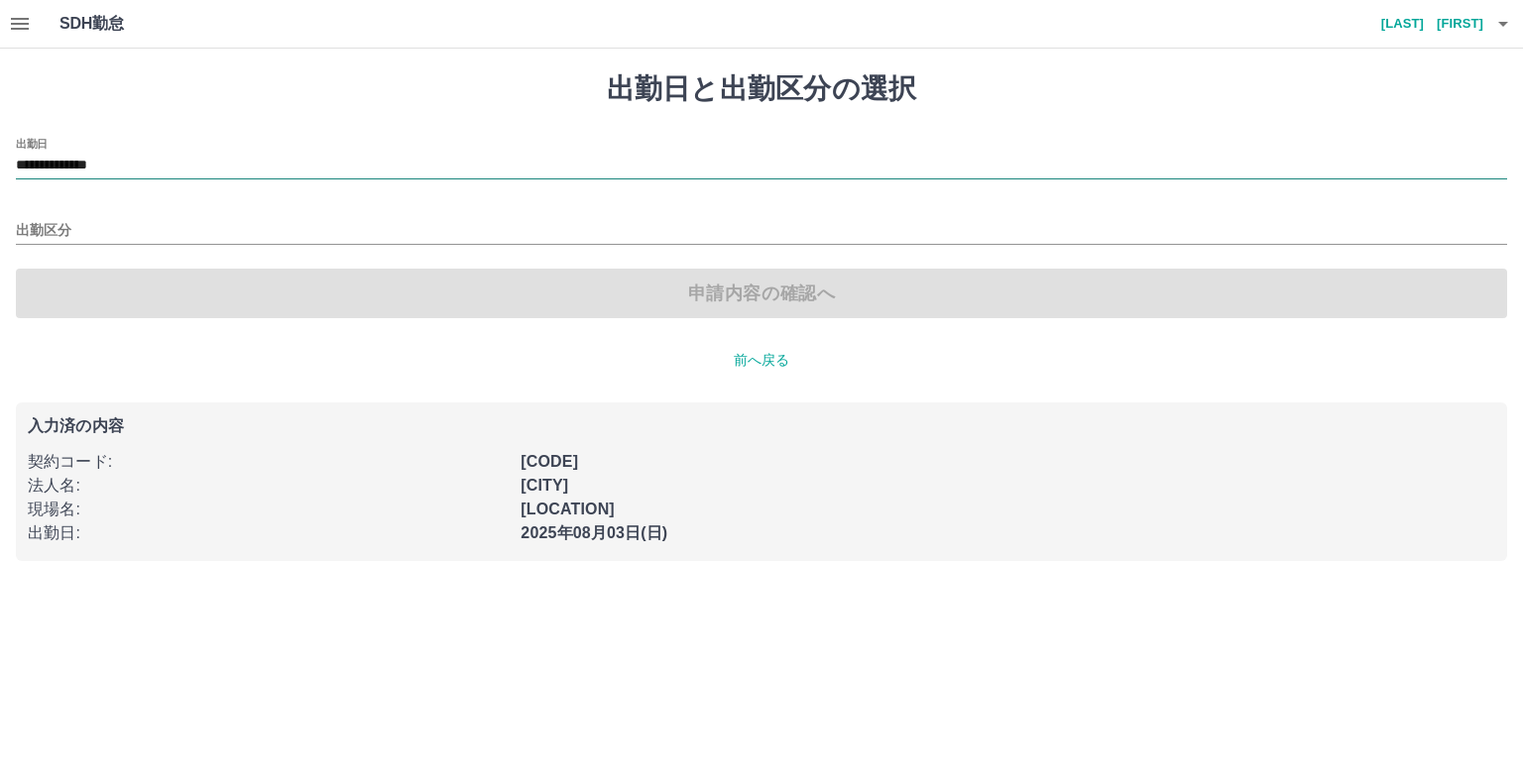 click on "**********" at bounding box center [762, 166] 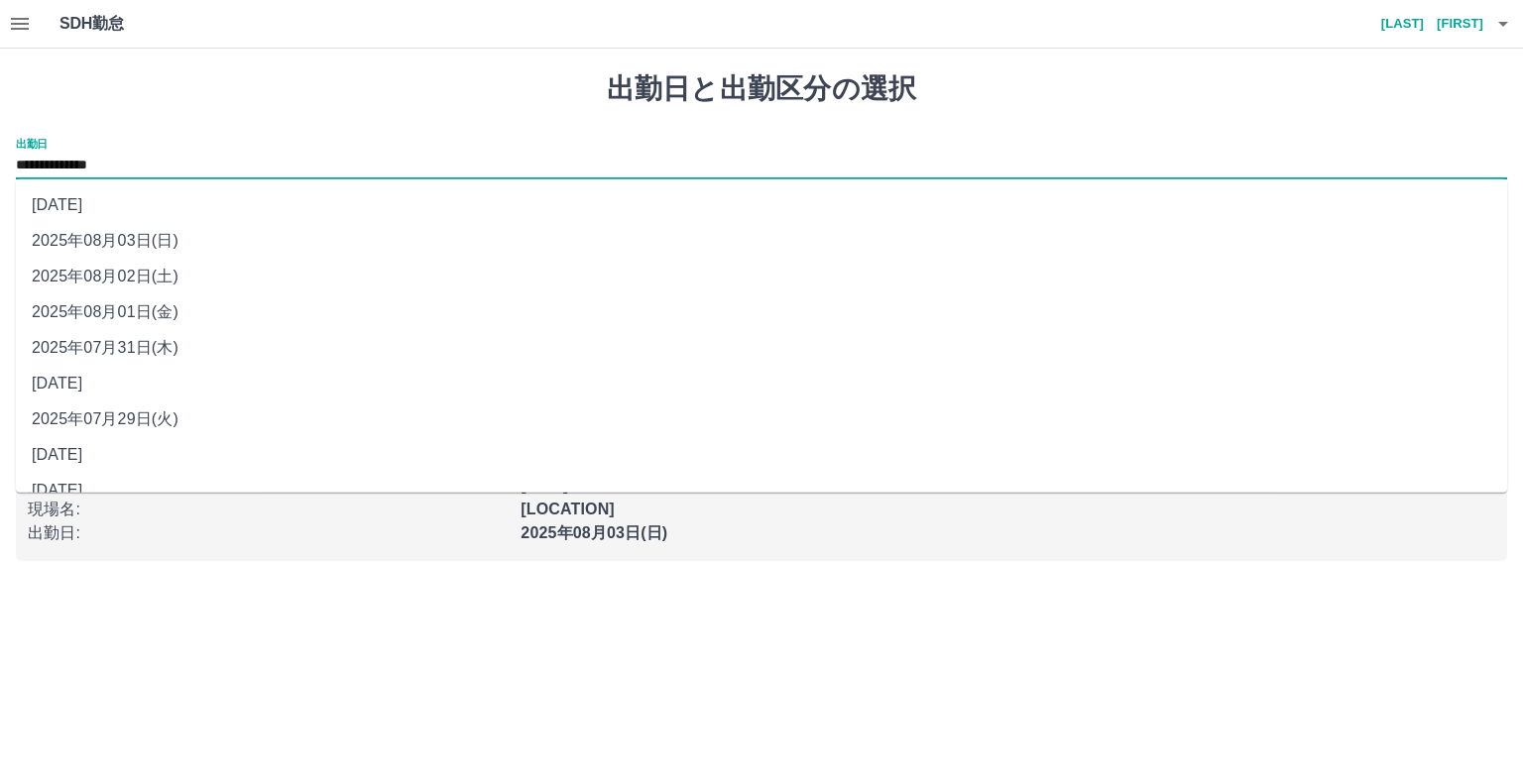 click on "出勤日と出勤区分の選択" at bounding box center (762, 89) 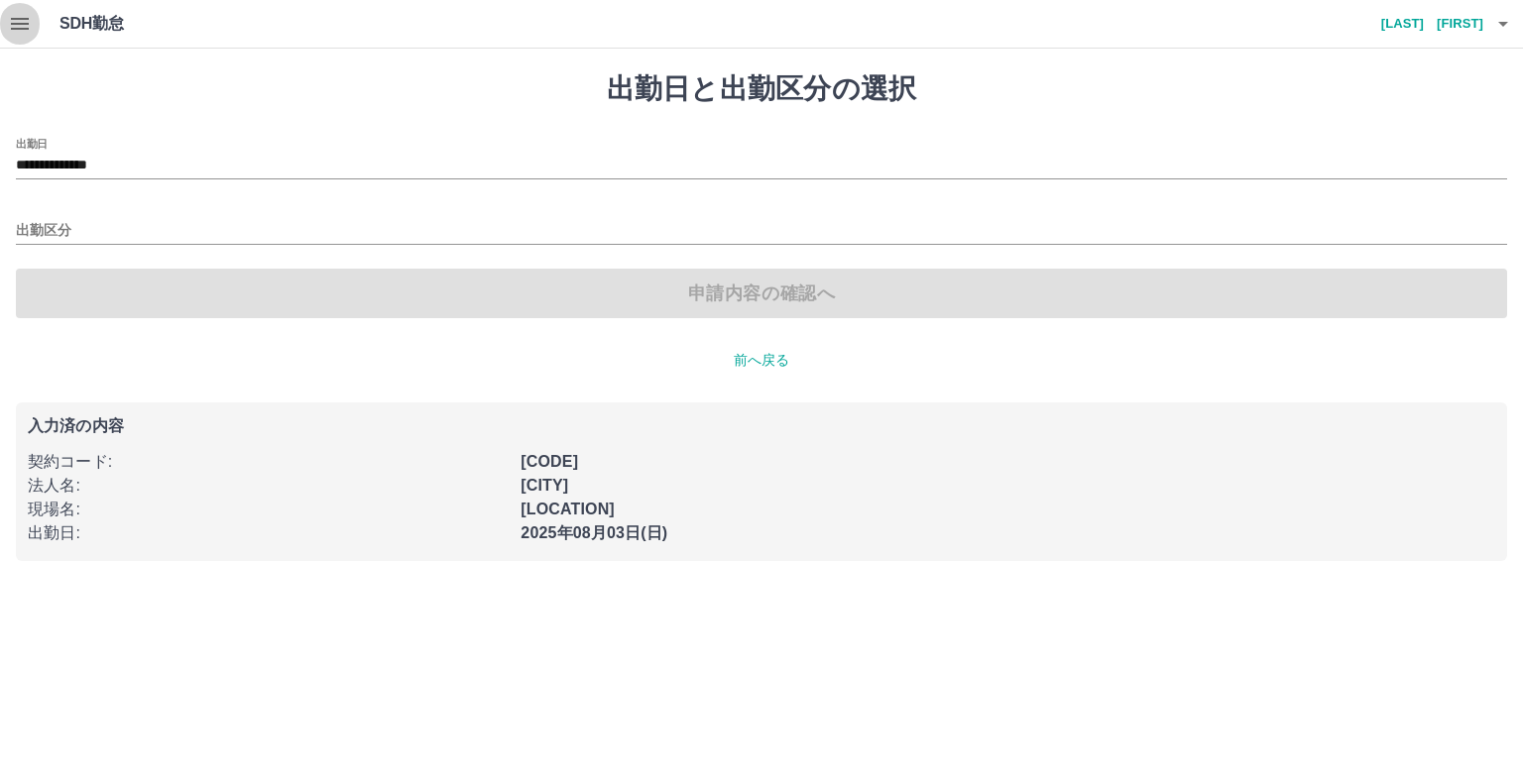 click 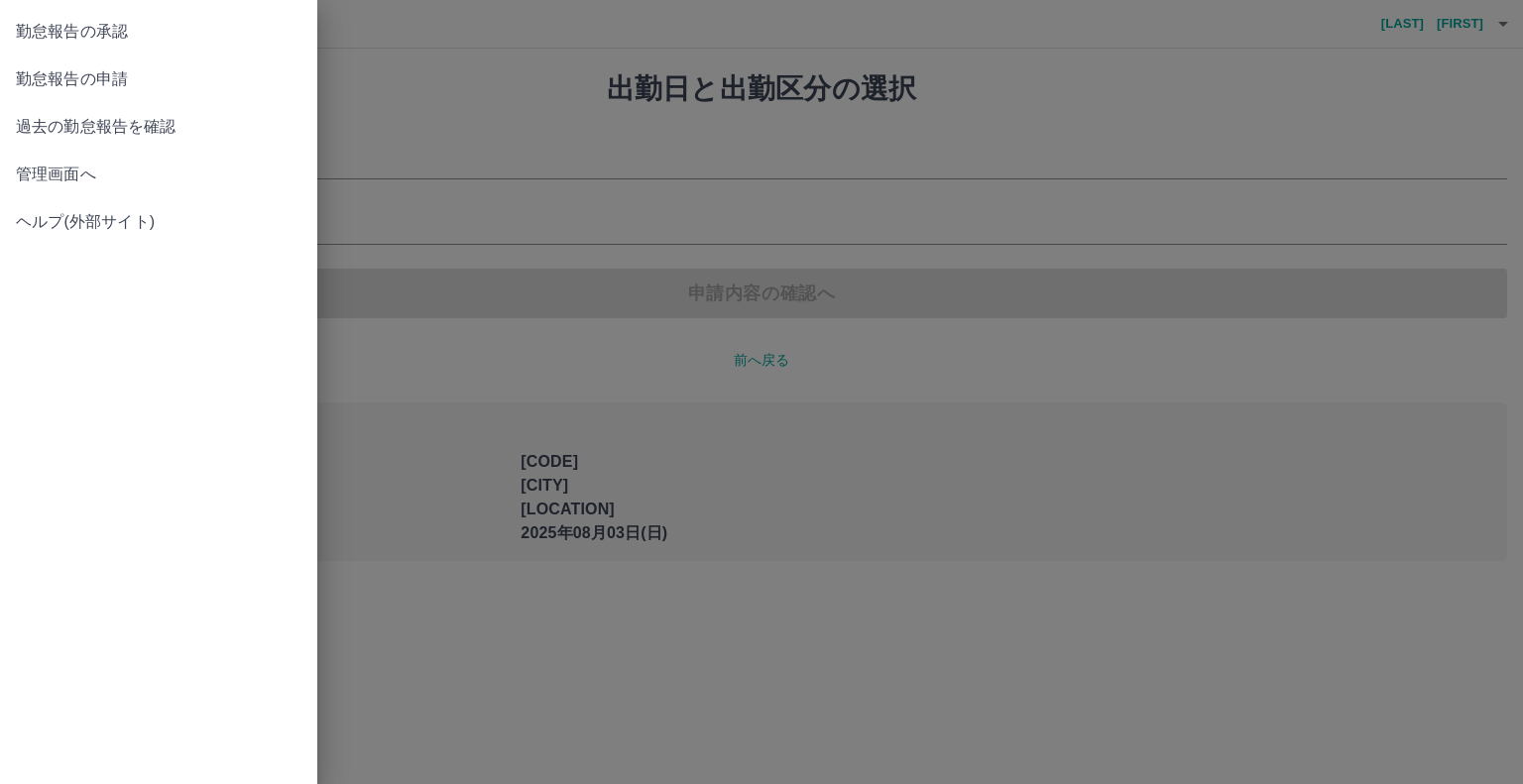click on "勤怠報告の承認" at bounding box center (159, 32) 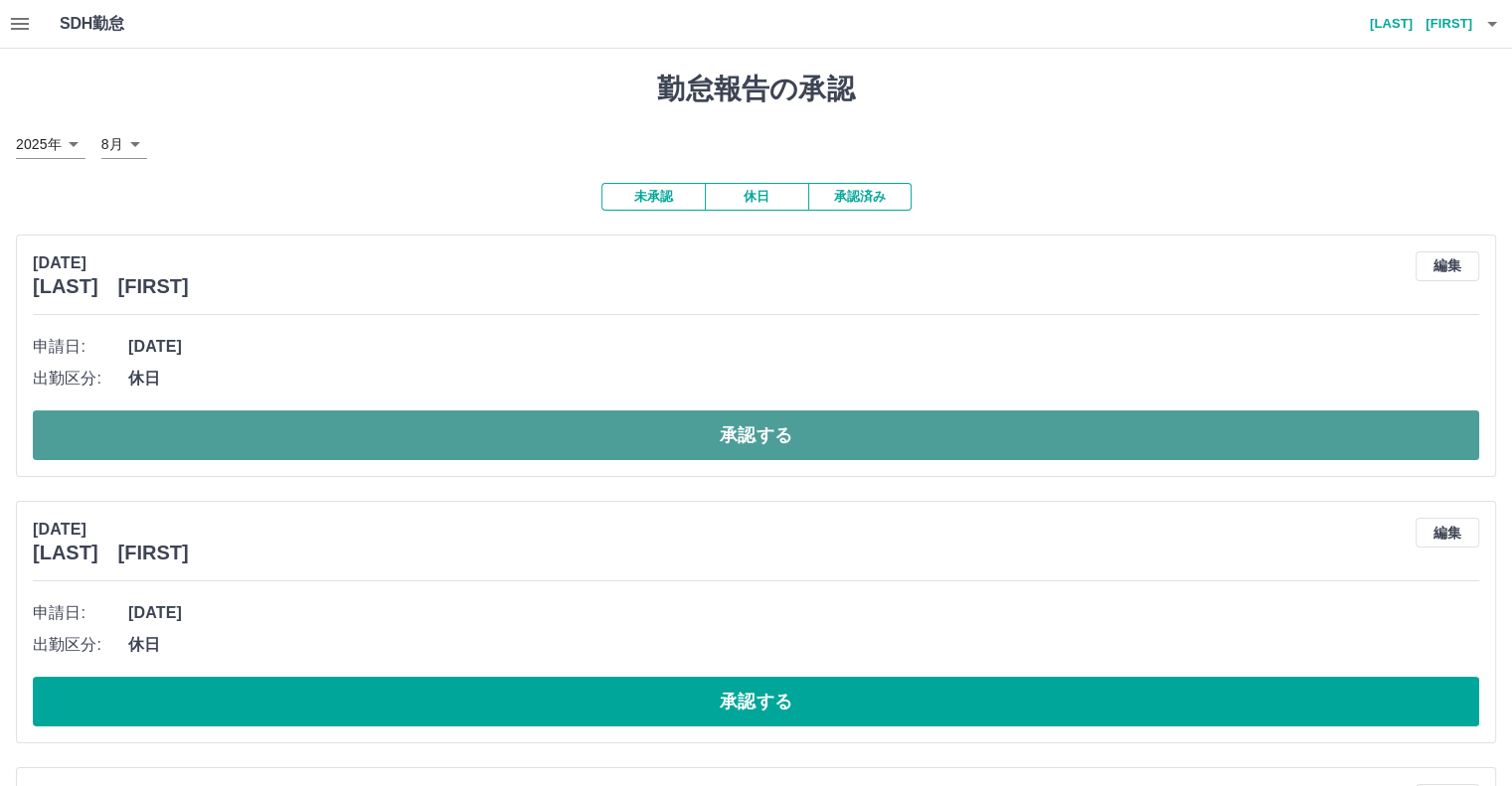 click on "承認する" at bounding box center [756, 435] 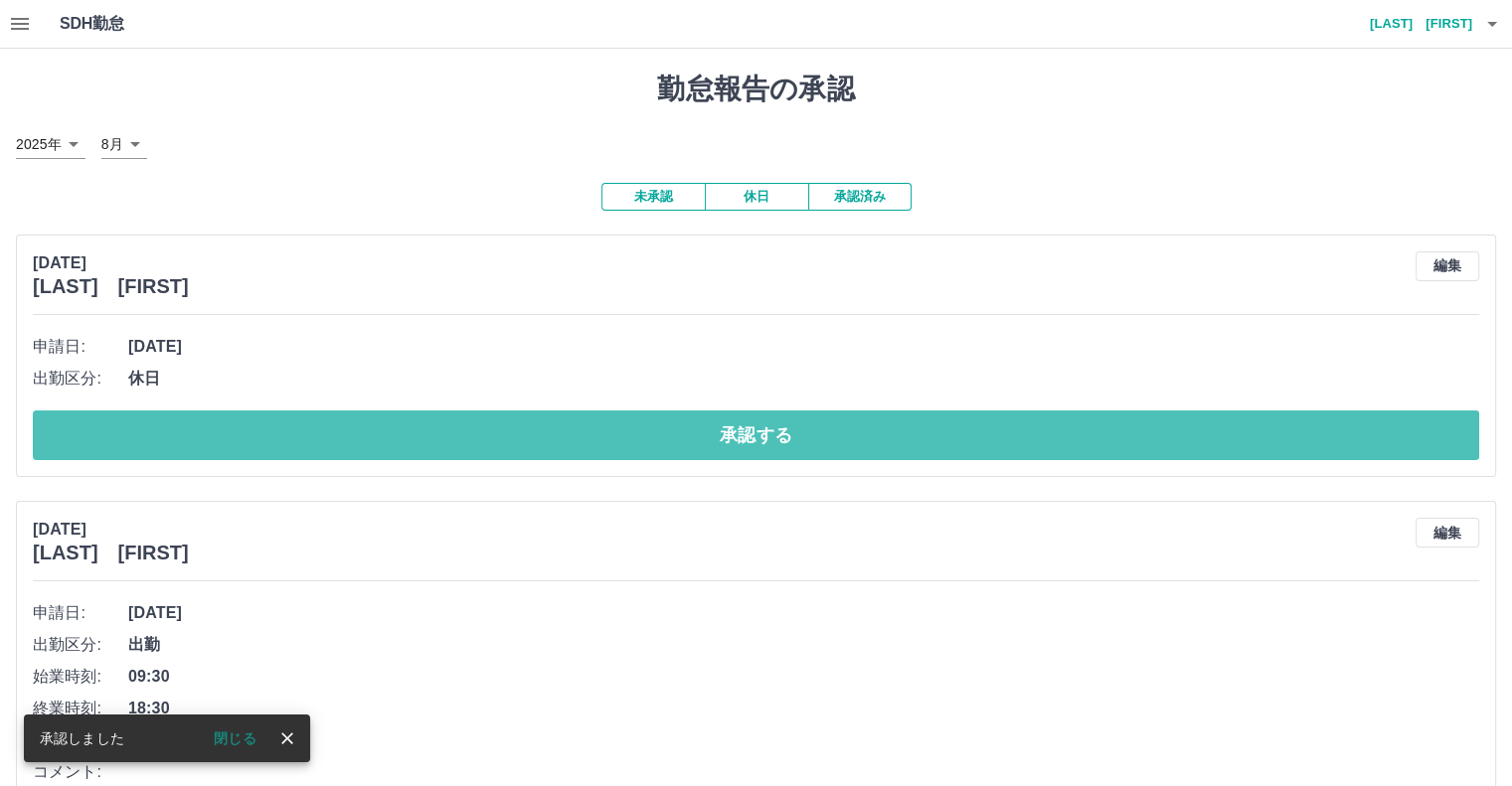 click on "承認する" at bounding box center (756, 435) 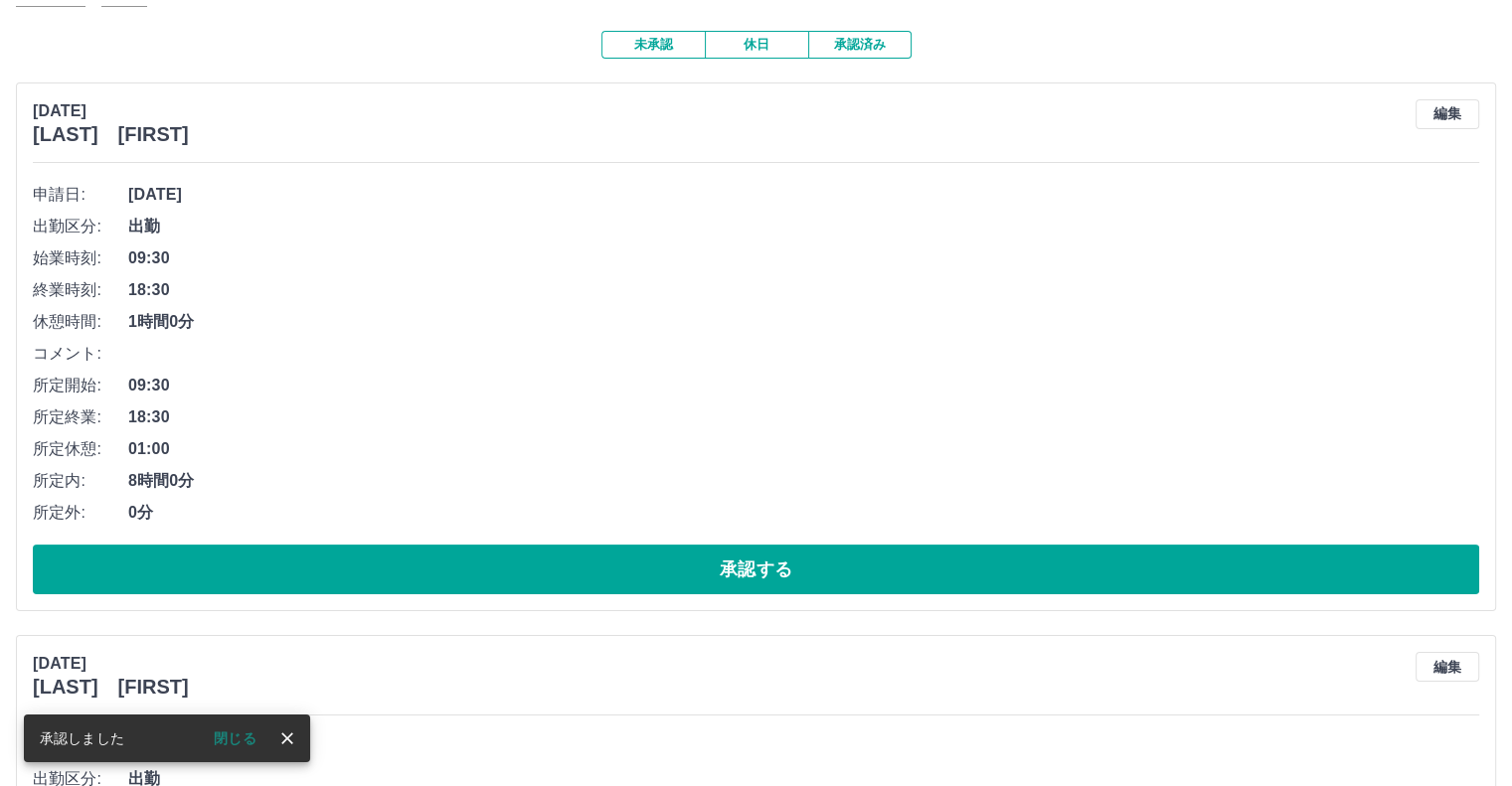 scroll, scrollTop: 199, scrollLeft: 0, axis: vertical 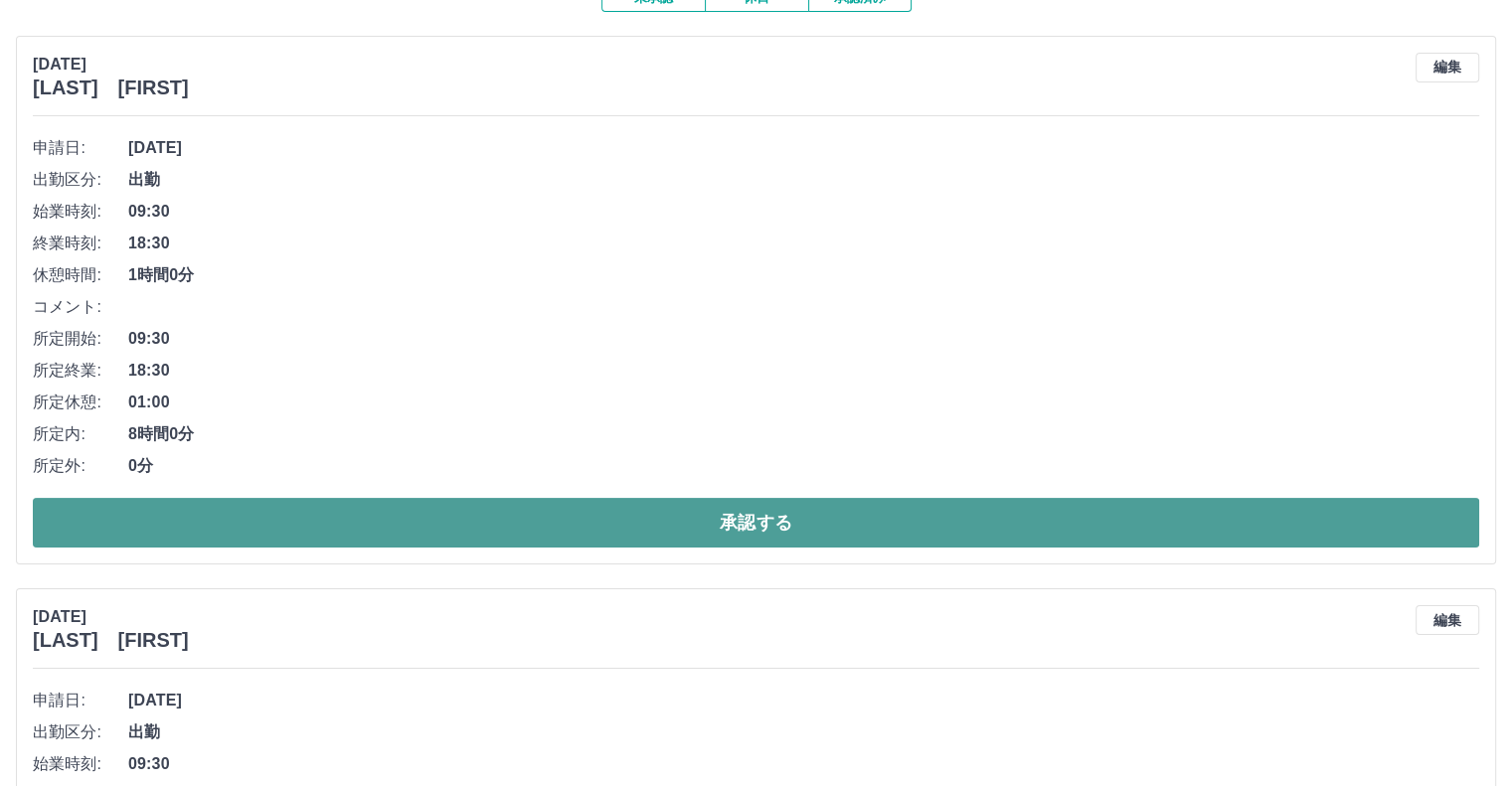click on "承認する" at bounding box center (756, 523) 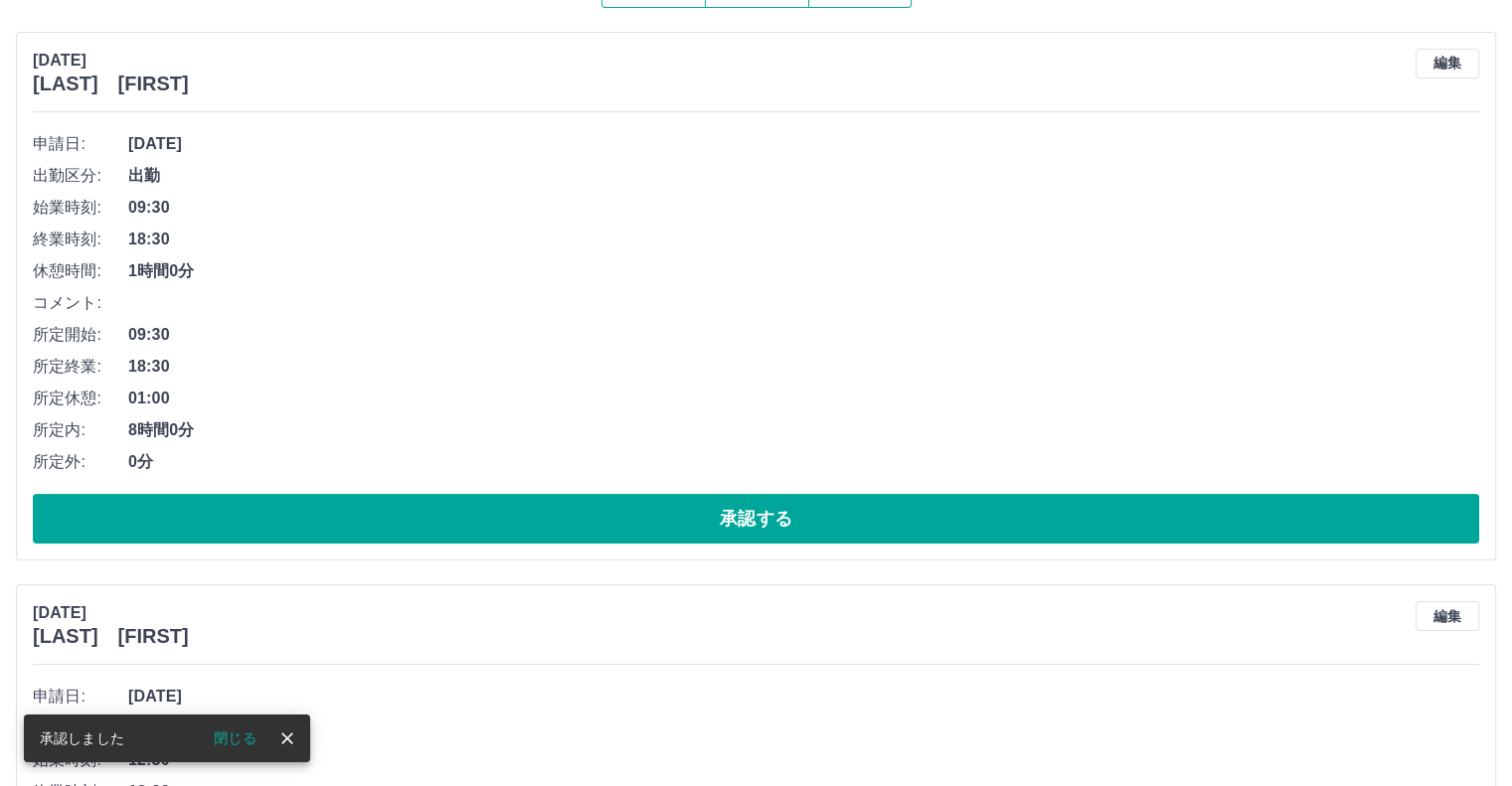 scroll, scrollTop: 199, scrollLeft: 0, axis: vertical 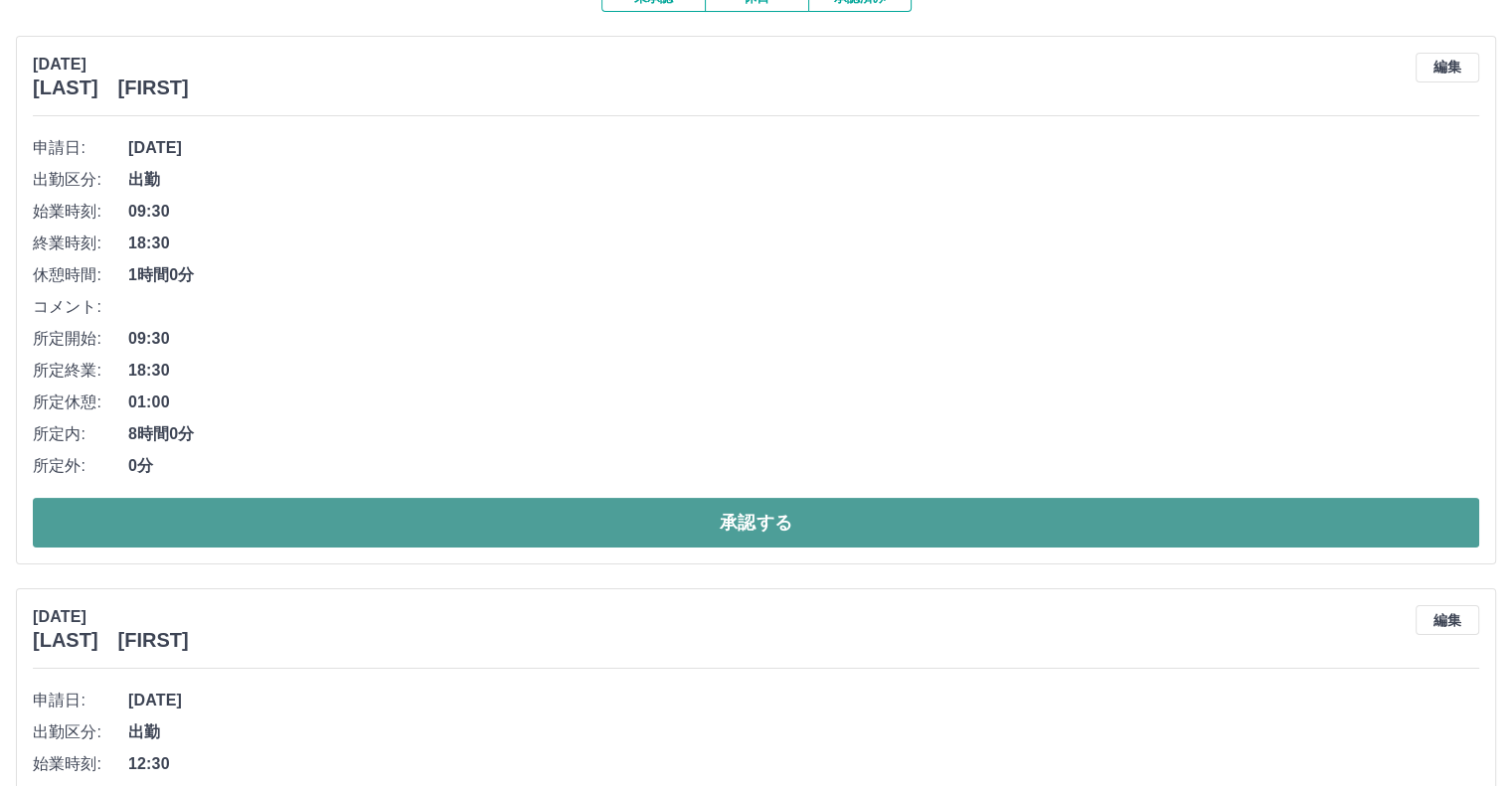 click on "承認する" at bounding box center (756, 523) 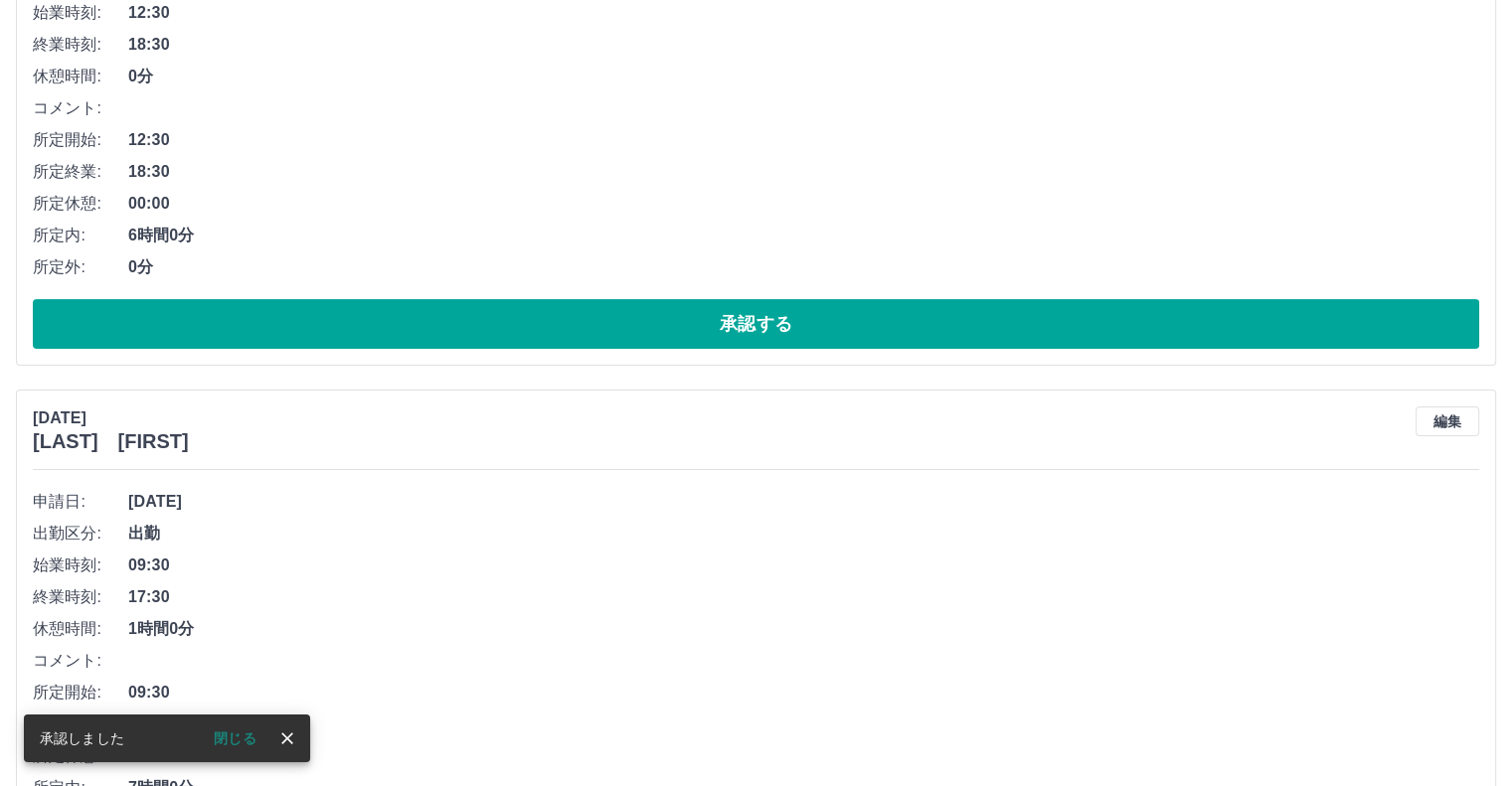 scroll, scrollTop: 199, scrollLeft: 0, axis: vertical 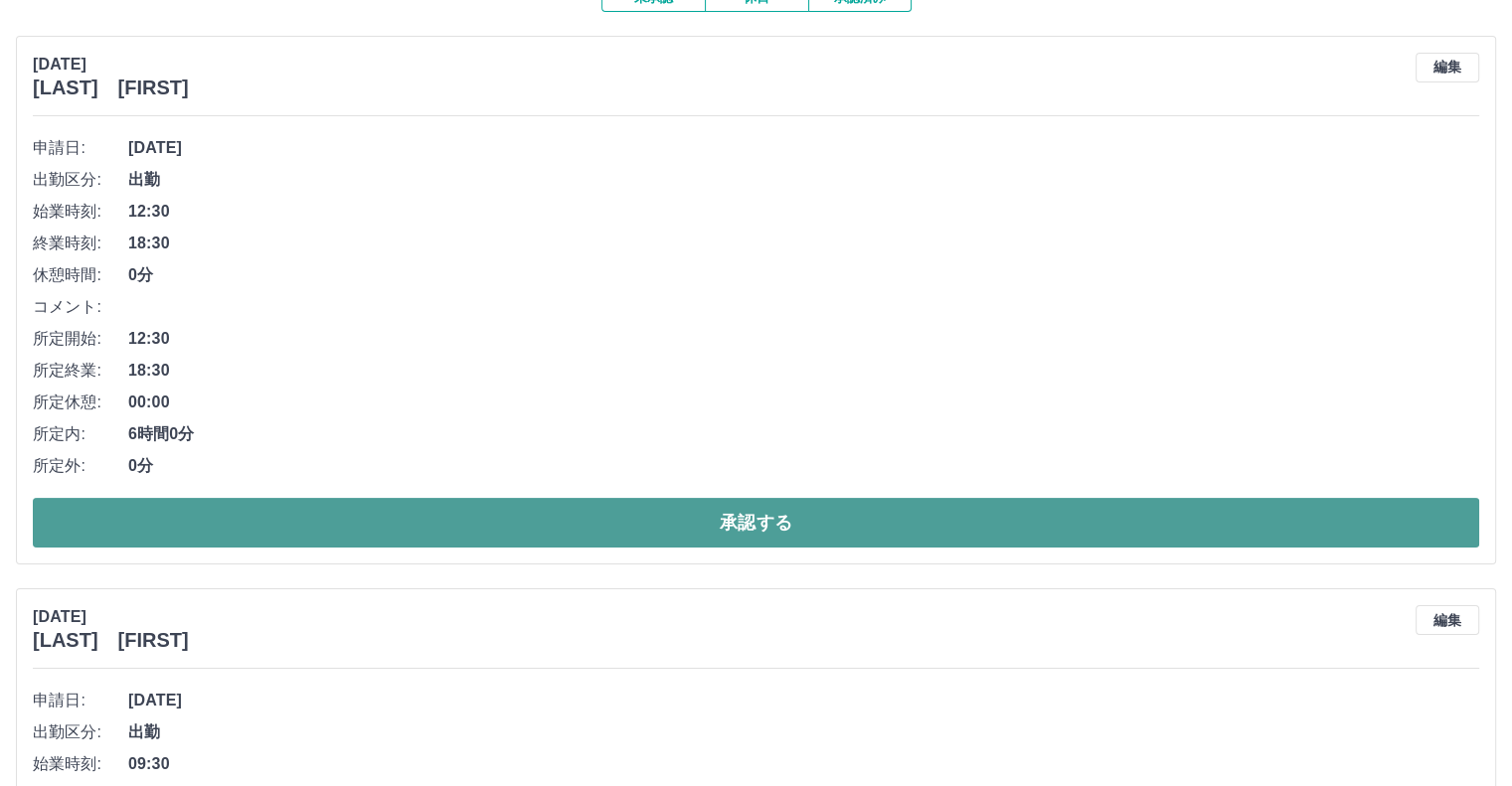 click on "承認する" at bounding box center (756, 523) 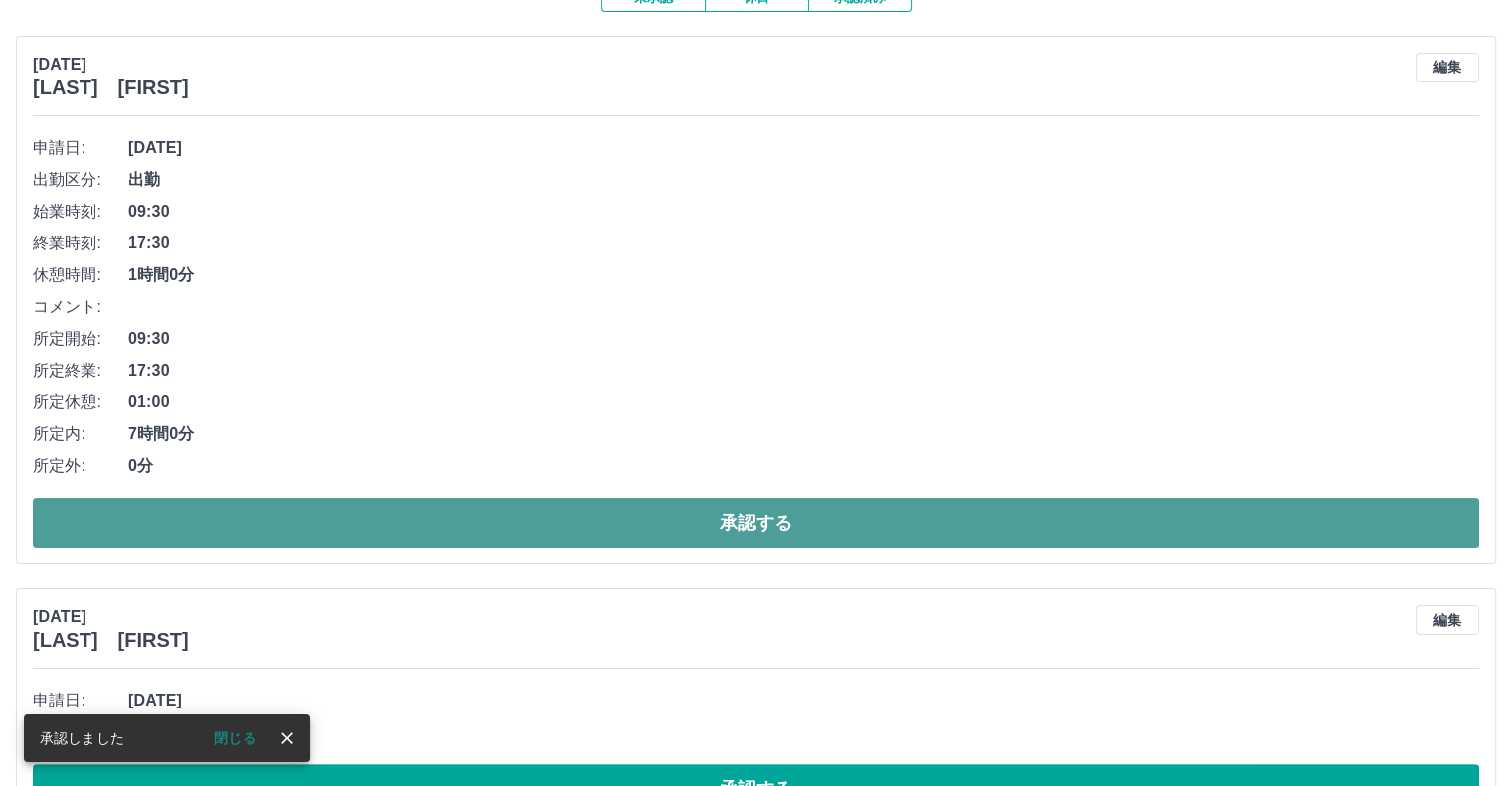 click on "承認する" at bounding box center [756, 523] 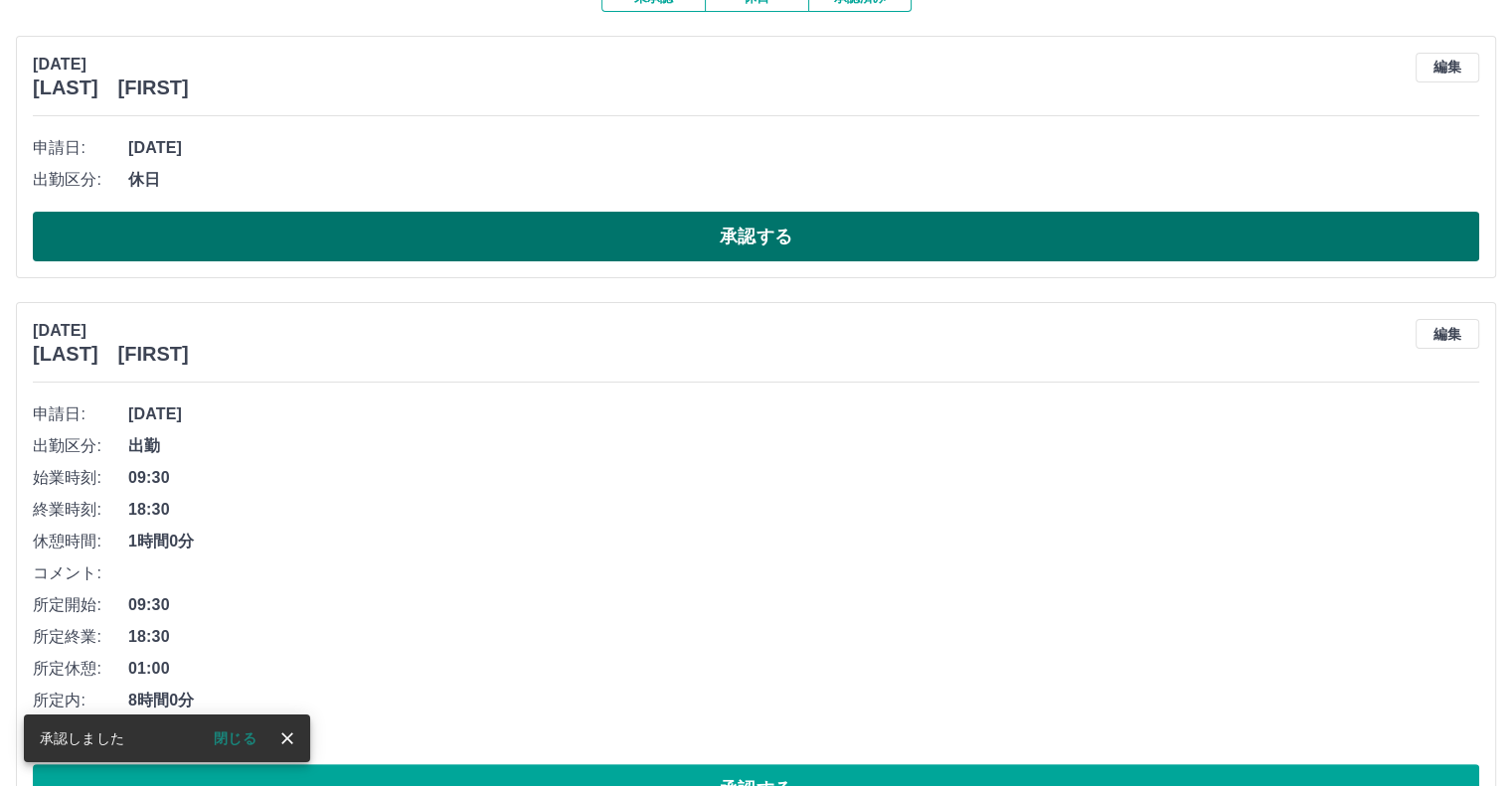 click on "承認する" at bounding box center [756, 236] 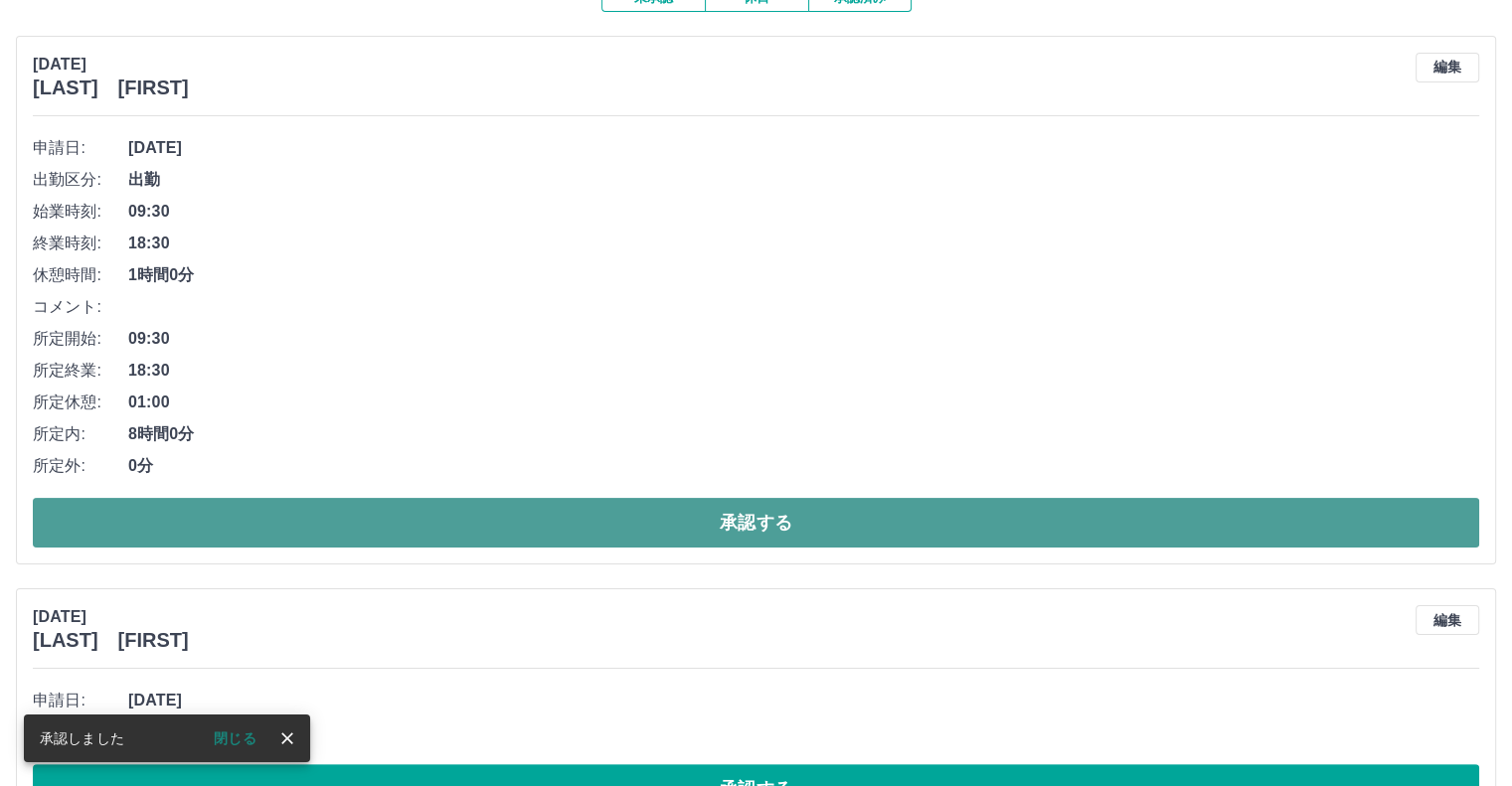 click on "承認する" at bounding box center (756, 523) 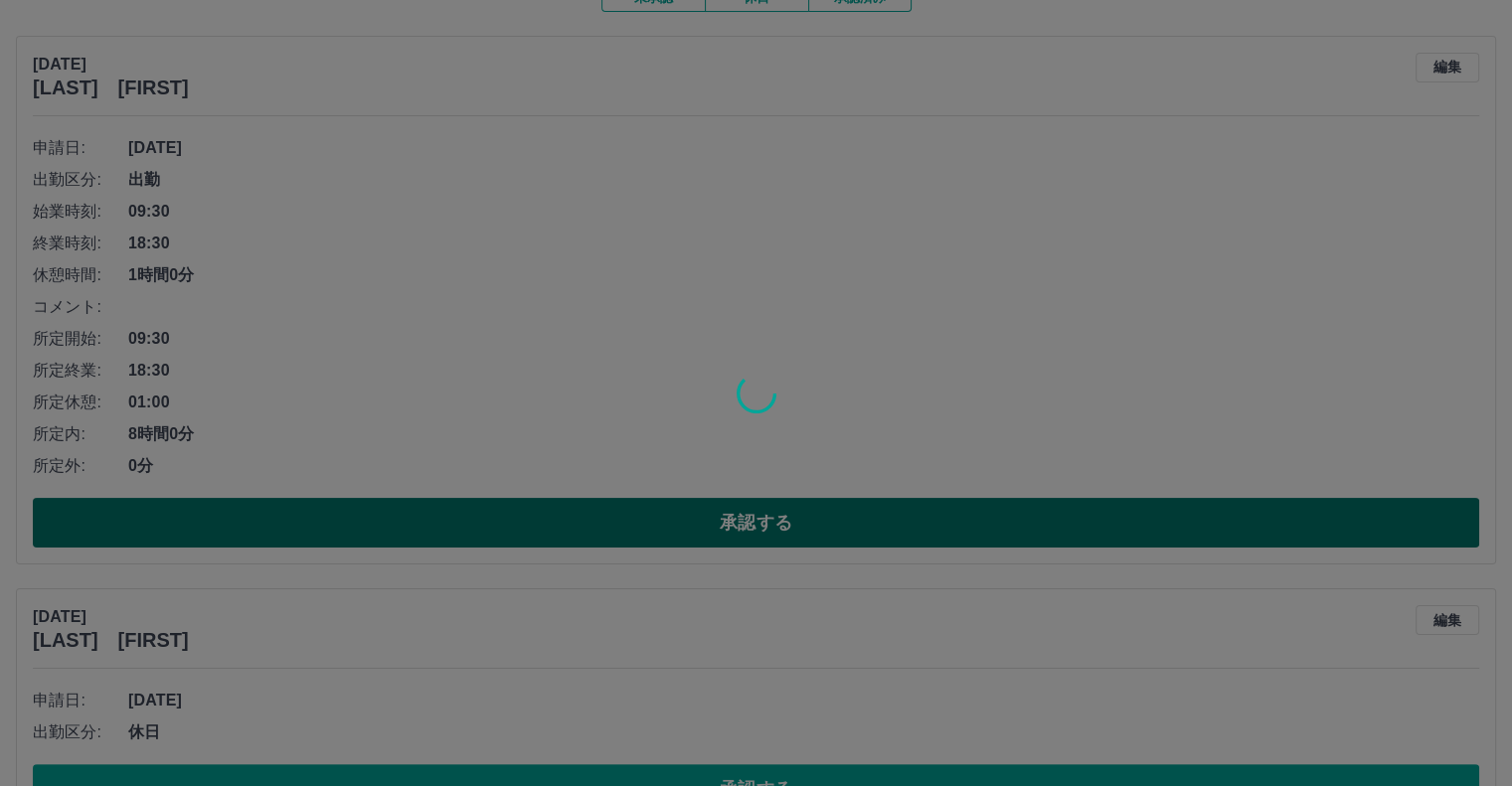 scroll, scrollTop: 0, scrollLeft: 0, axis: both 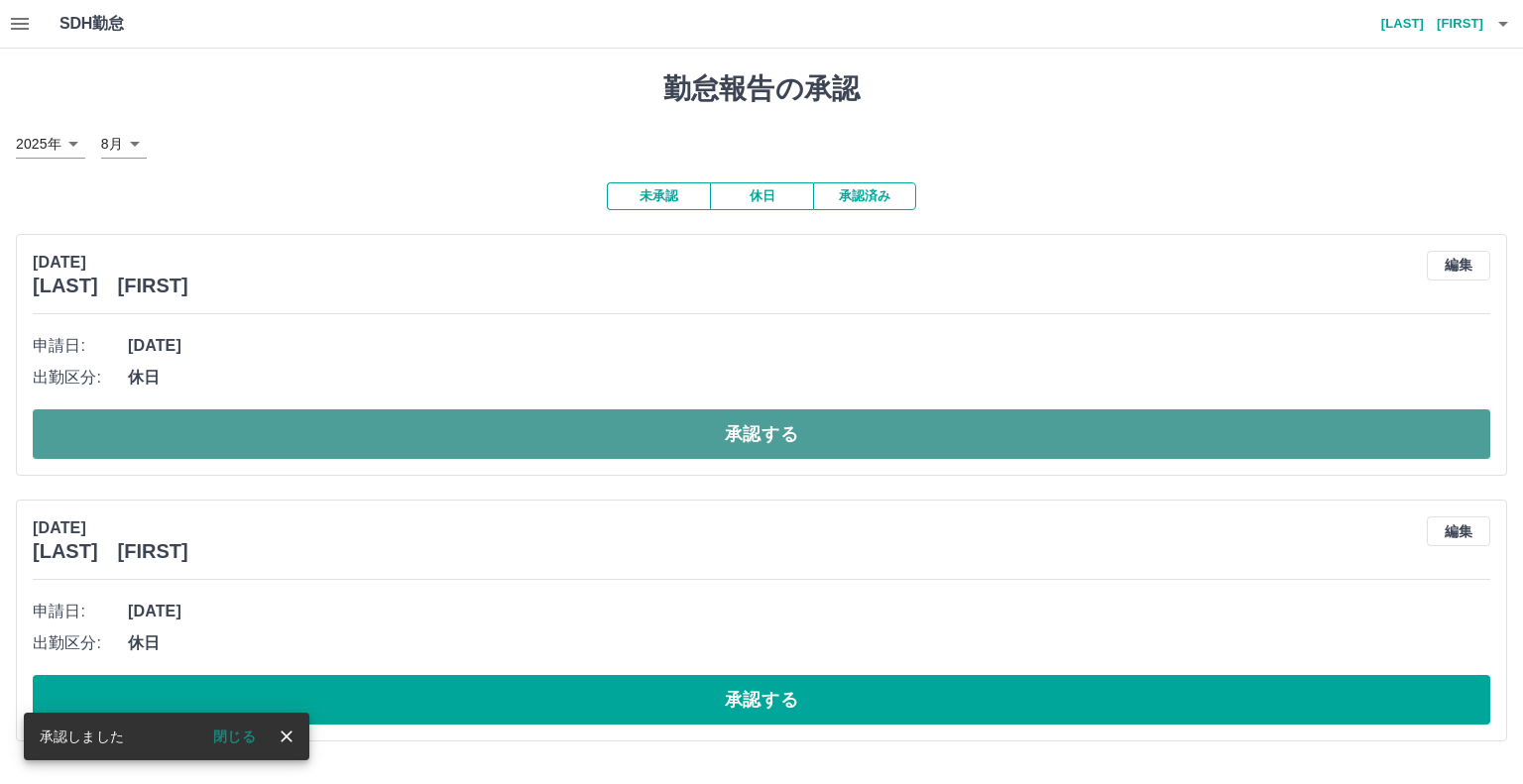 click on "承認する" at bounding box center (762, 434) 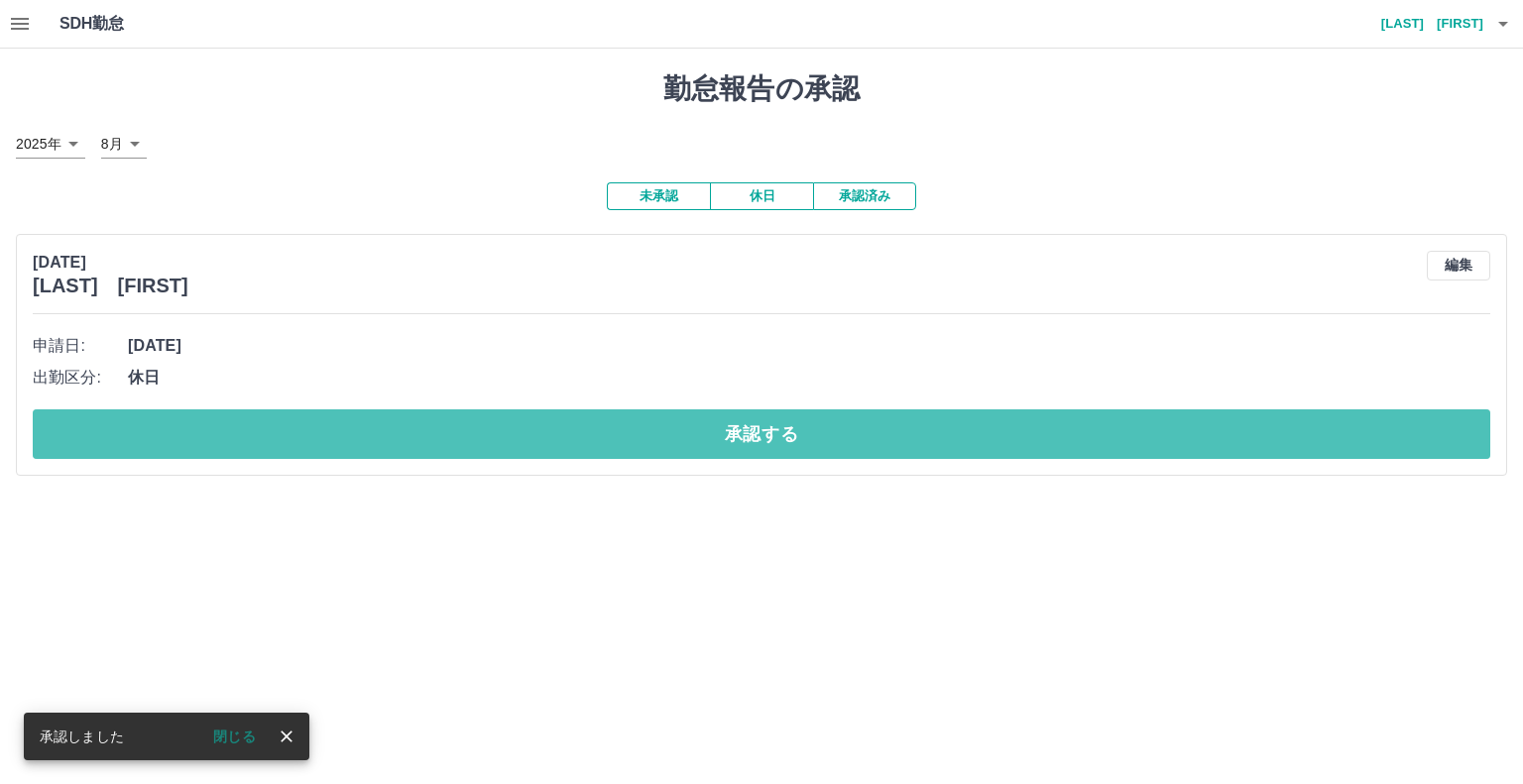 click on "承認する" at bounding box center [762, 434] 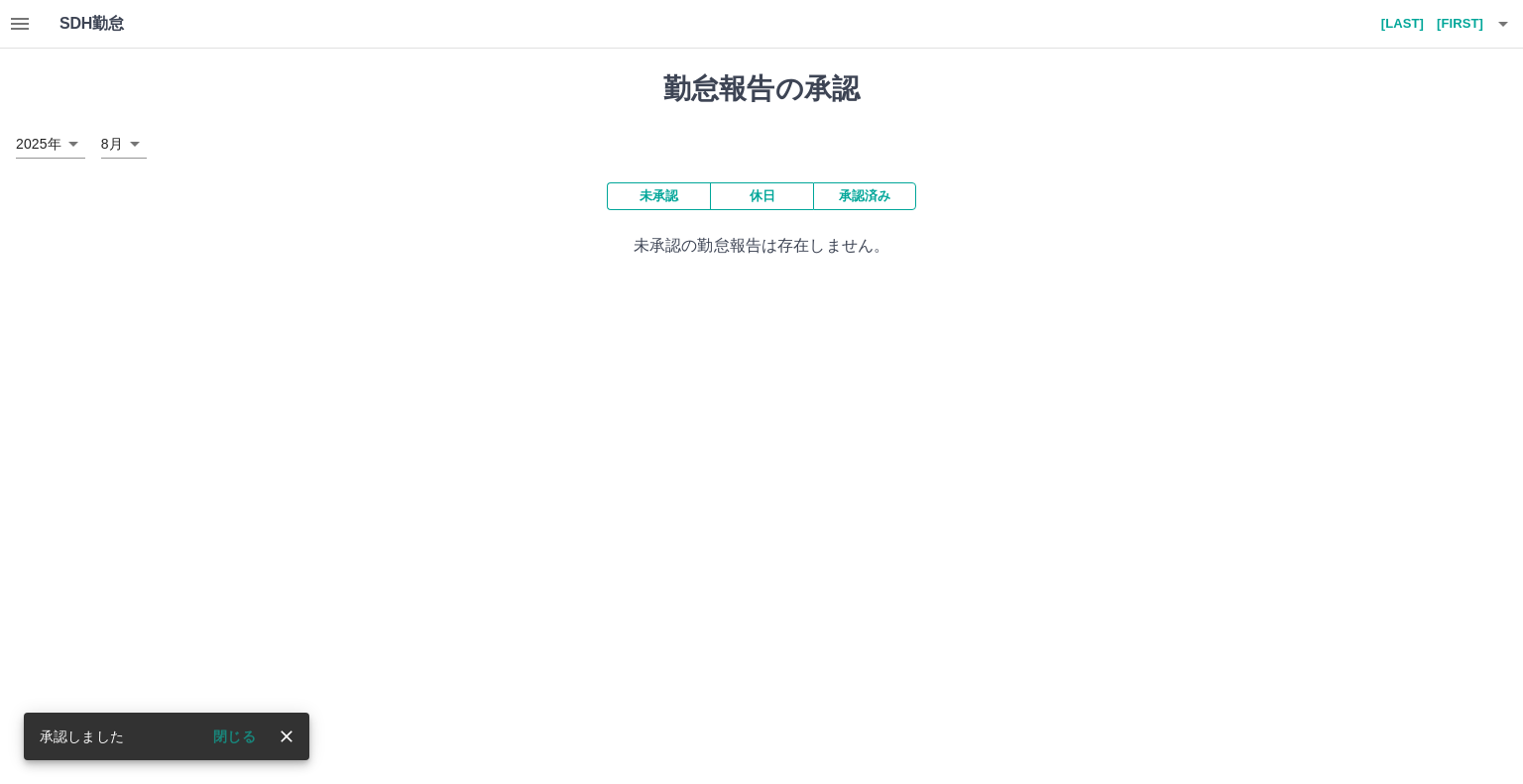click on "承認済み" at bounding box center (865, 196) 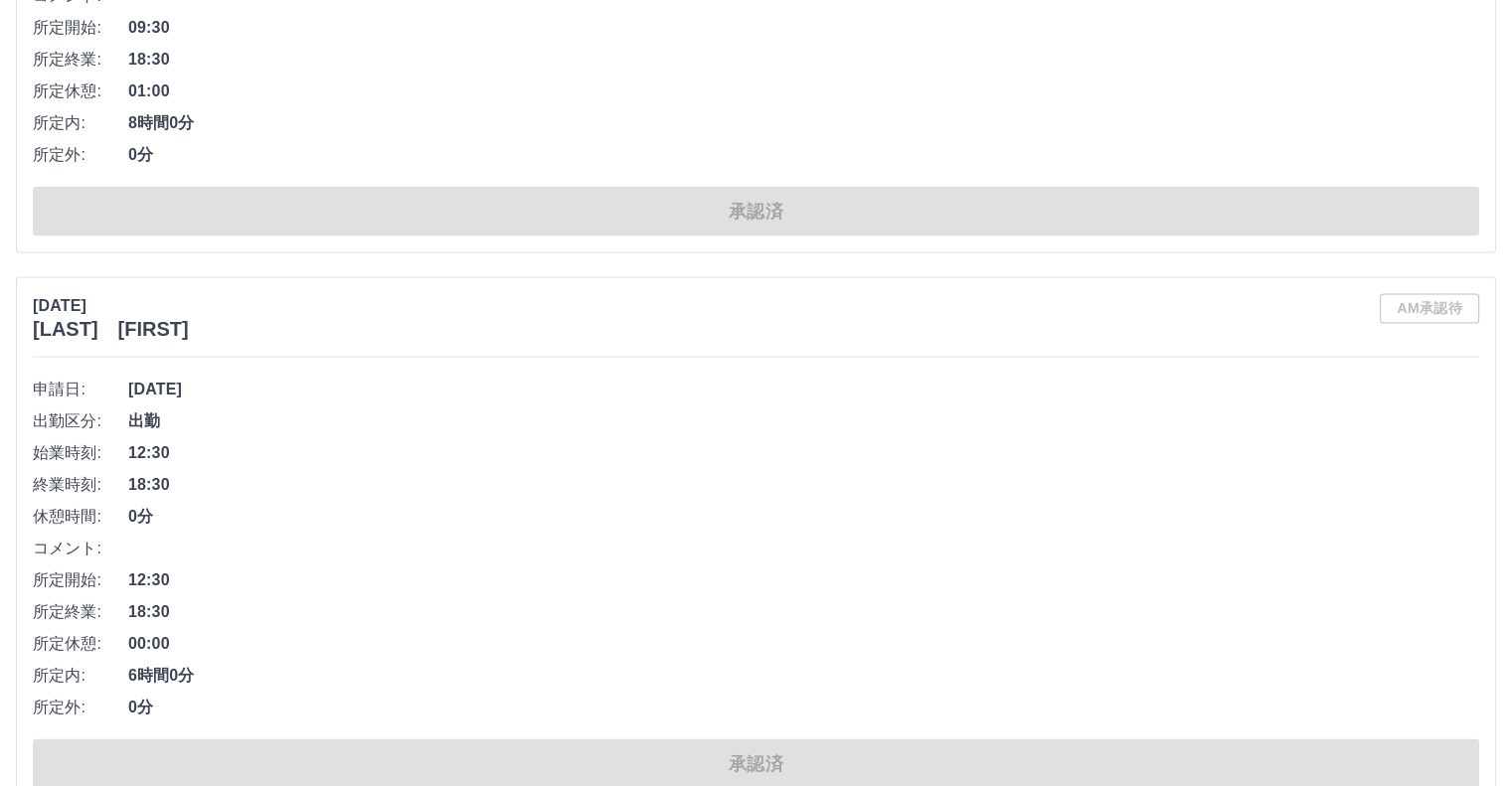 scroll, scrollTop: 4173, scrollLeft: 0, axis: vertical 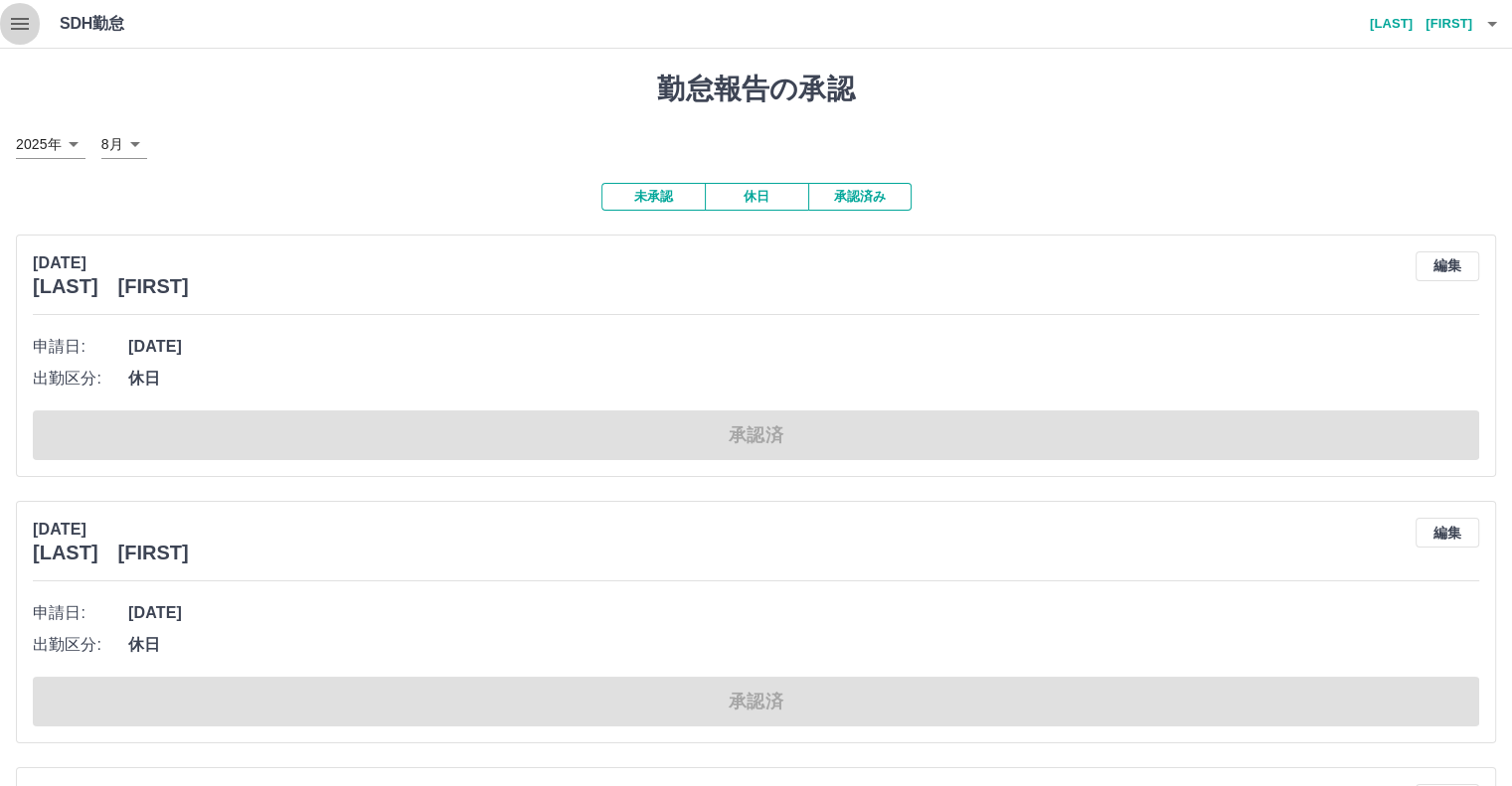 click 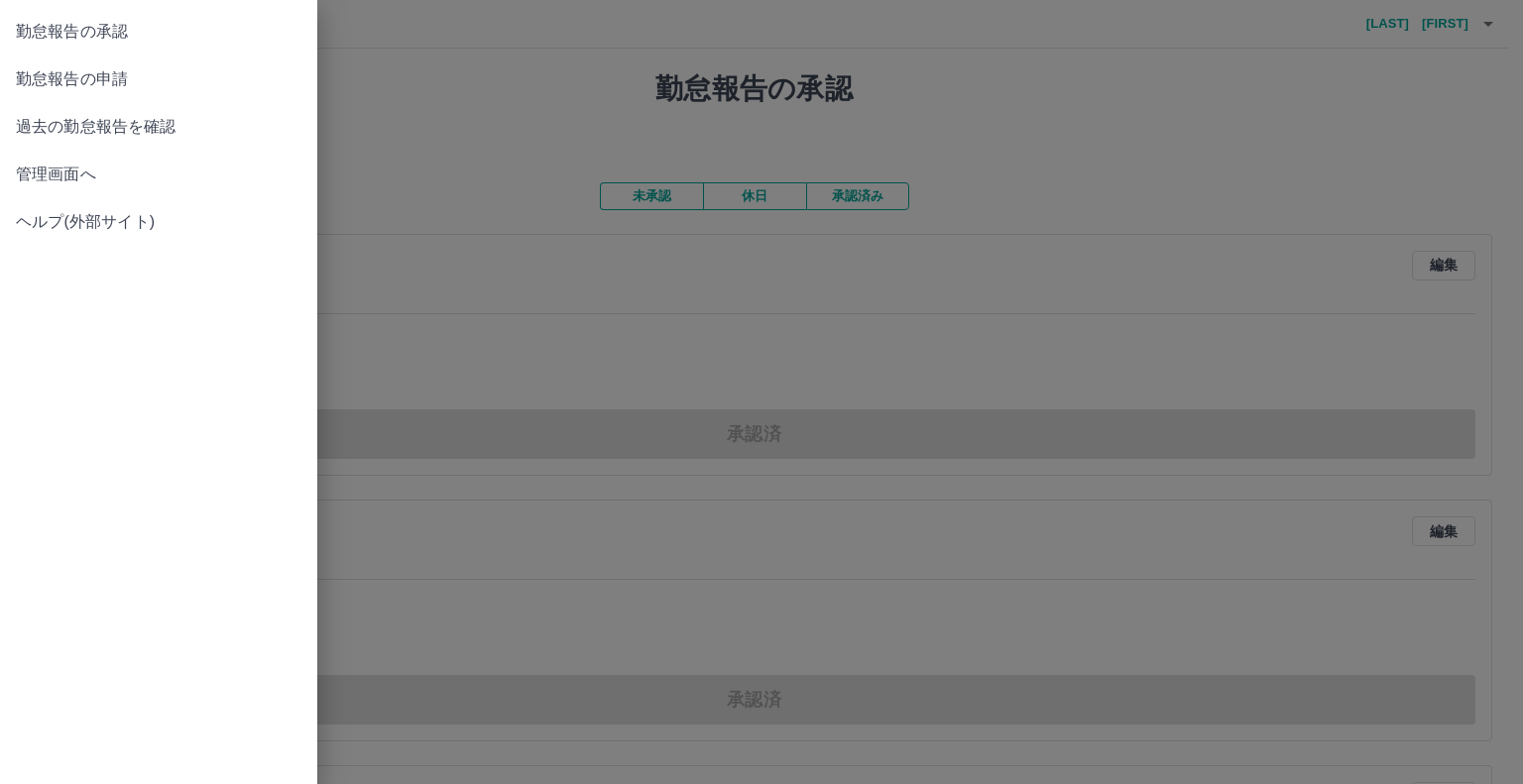click on "過去の勤怠報告を確認" at bounding box center [159, 127] 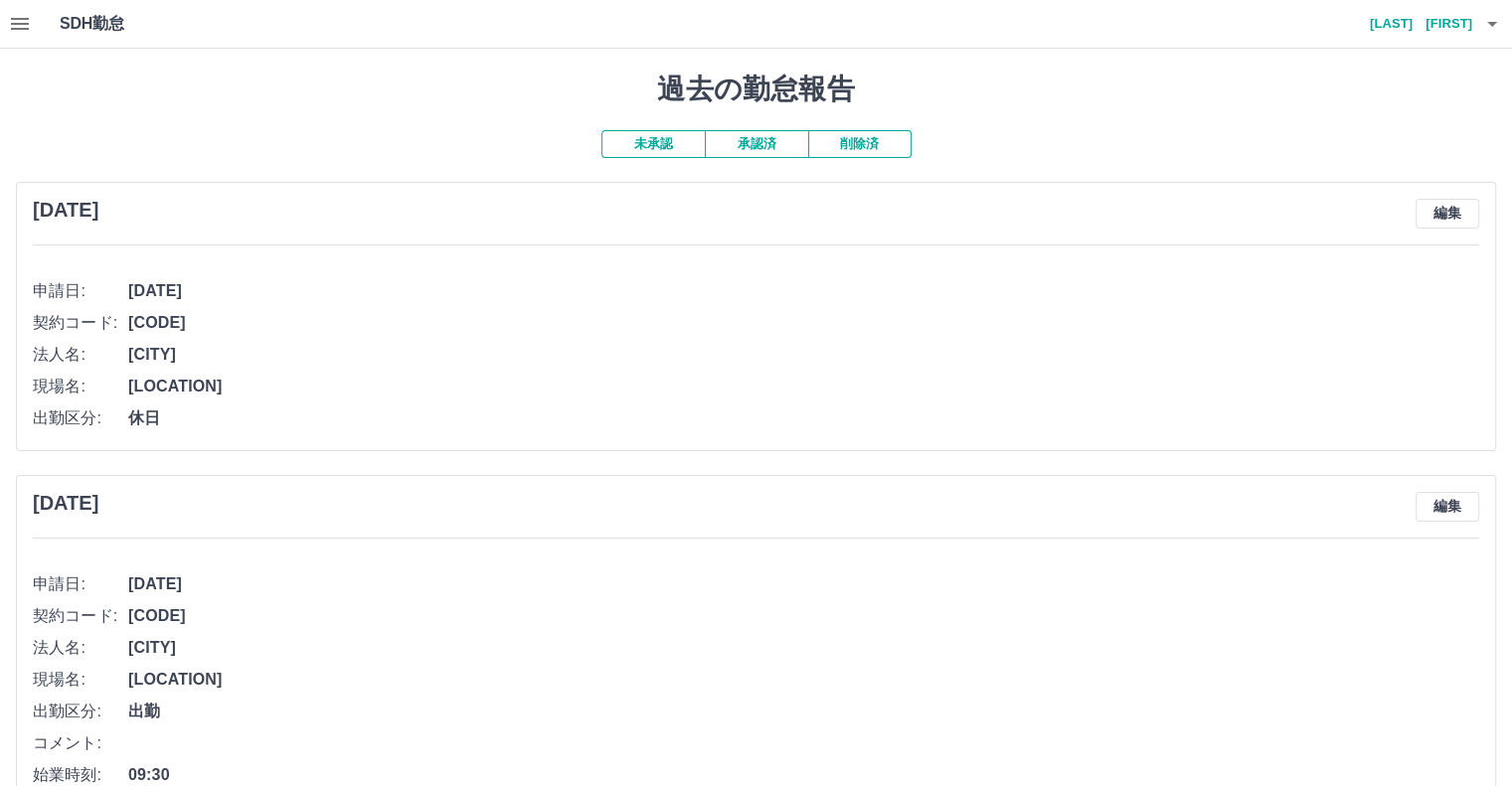 scroll, scrollTop: 99, scrollLeft: 0, axis: vertical 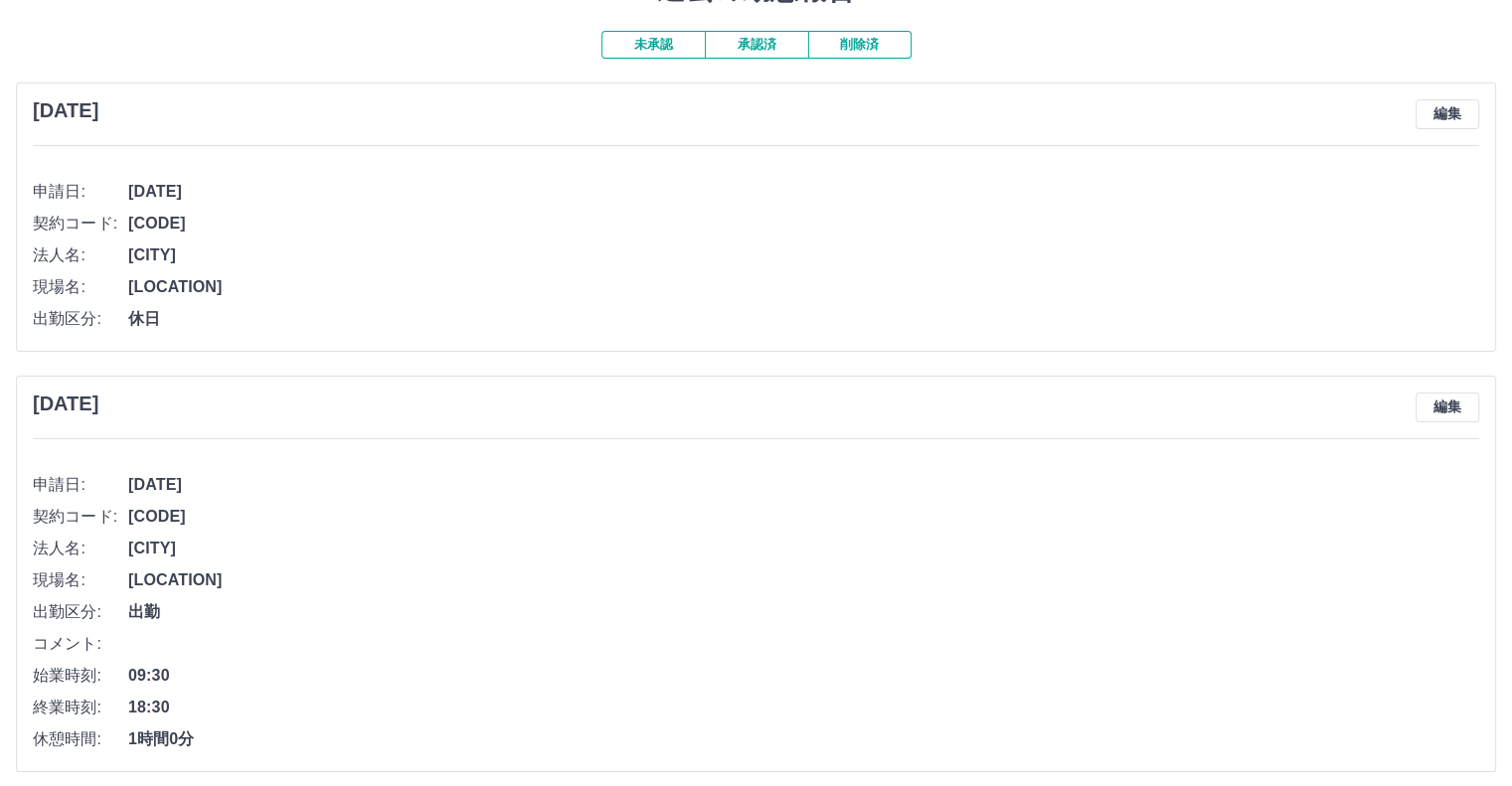 drag, startPoint x: 692, startPoint y: 306, endPoint x: 692, endPoint y: 334, distance: 28 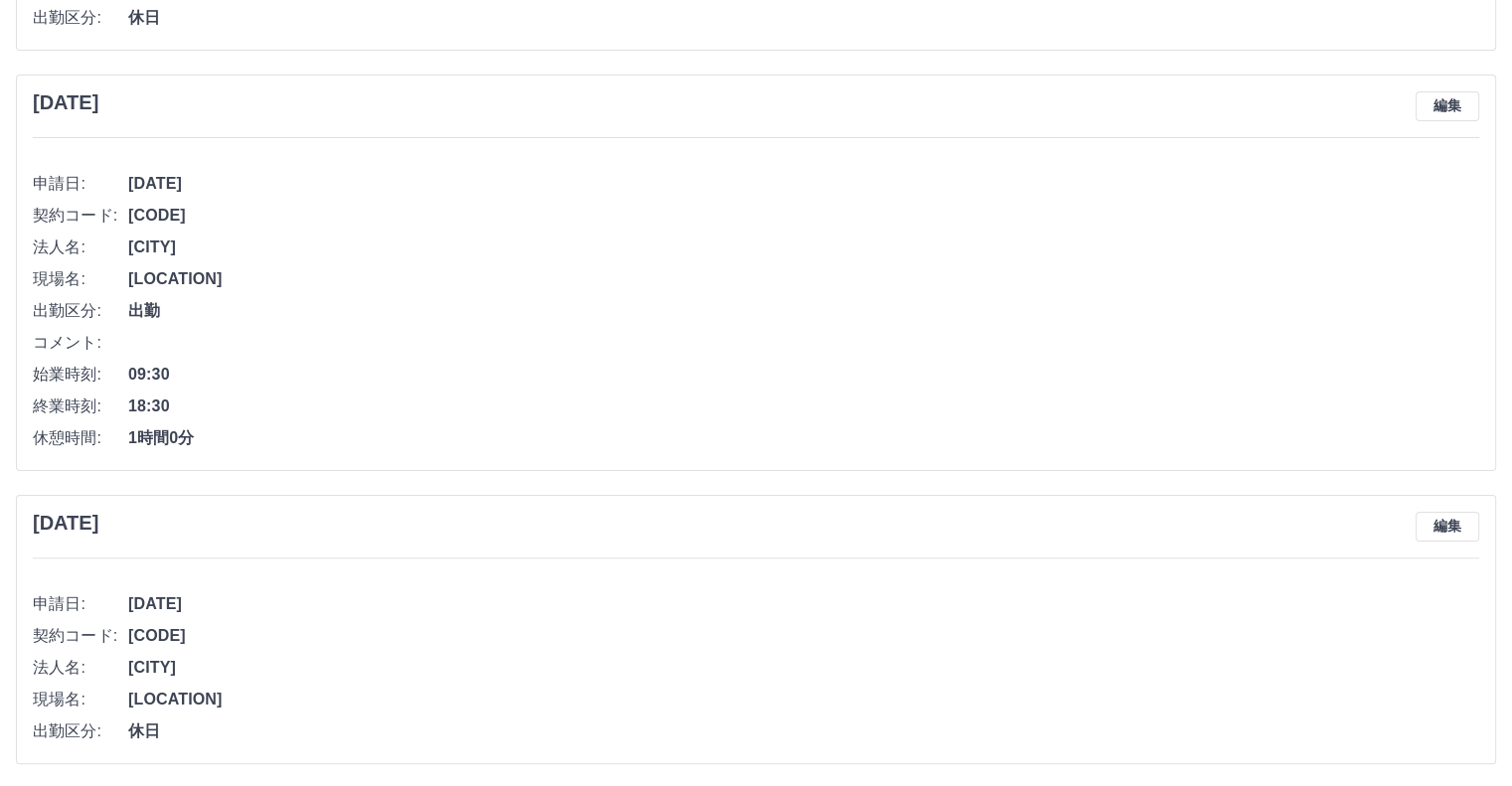 scroll, scrollTop: 401, scrollLeft: 0, axis: vertical 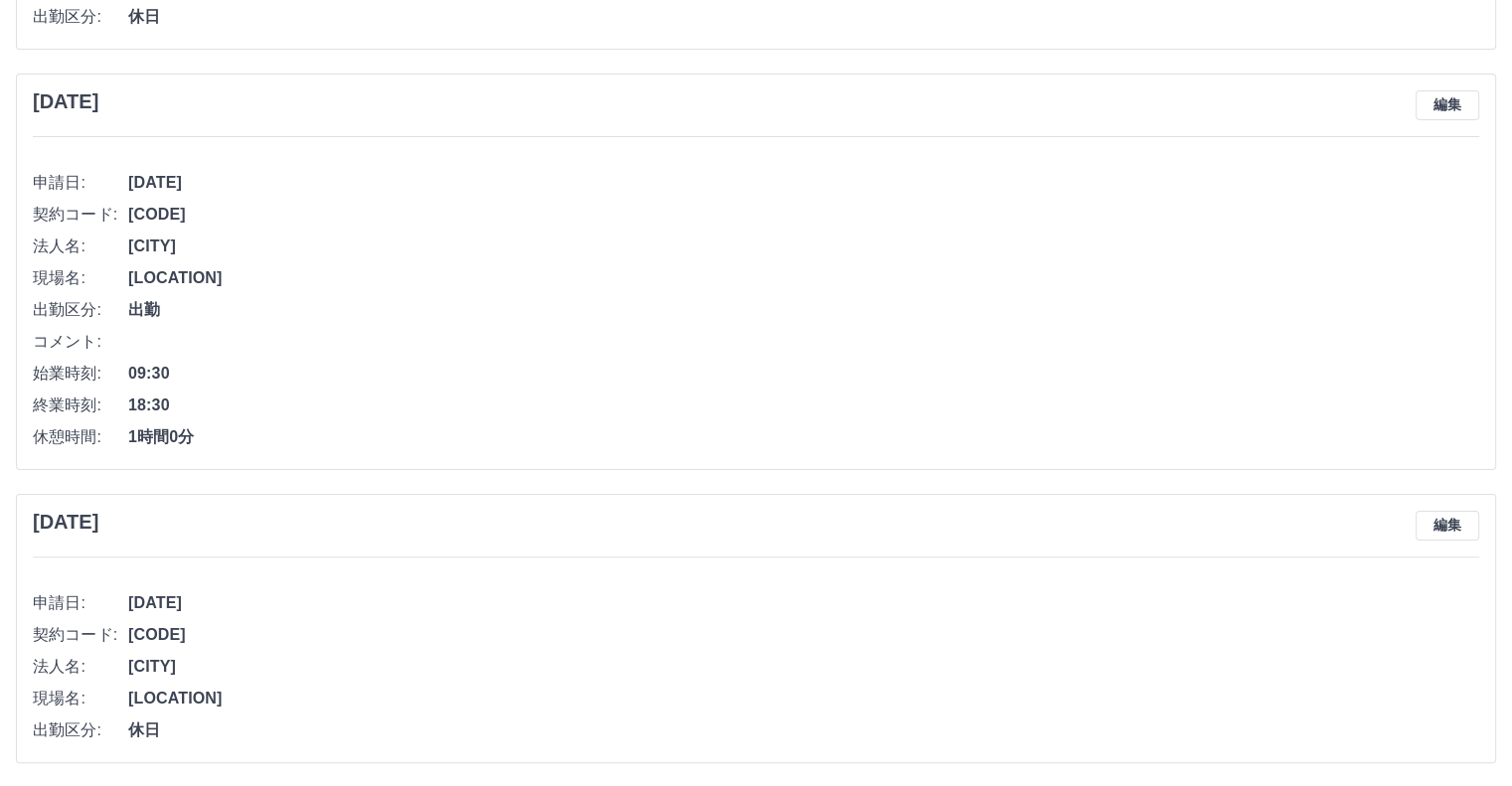click on "申請日: 2025年5月28日(水) 契約コード: 43689001 法人名: 富山市 現場名: 富山市立とやま駅南図書館・こども図書館 出勤区分: 休日" at bounding box center (756, 660) 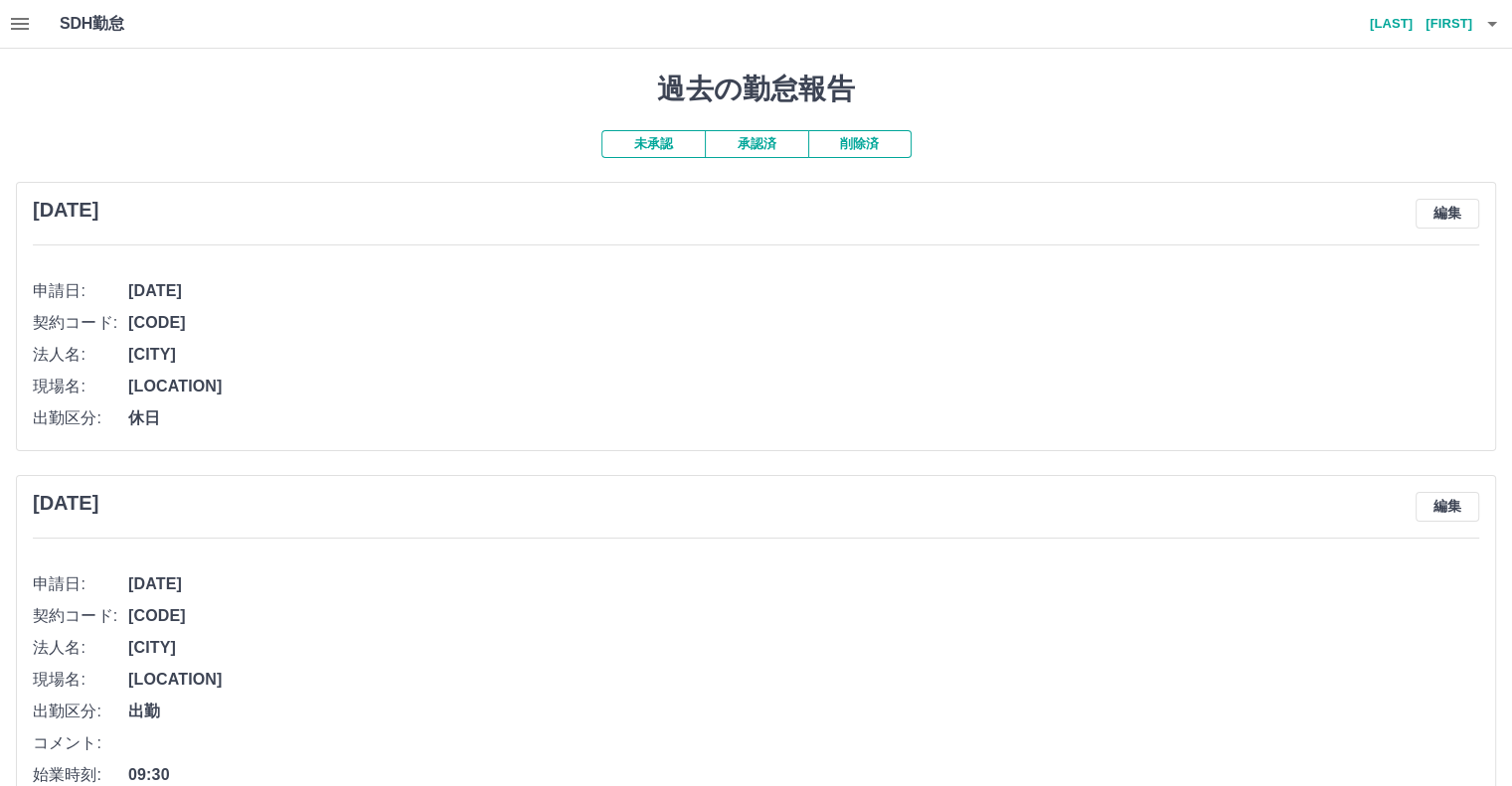 scroll, scrollTop: 0, scrollLeft: 0, axis: both 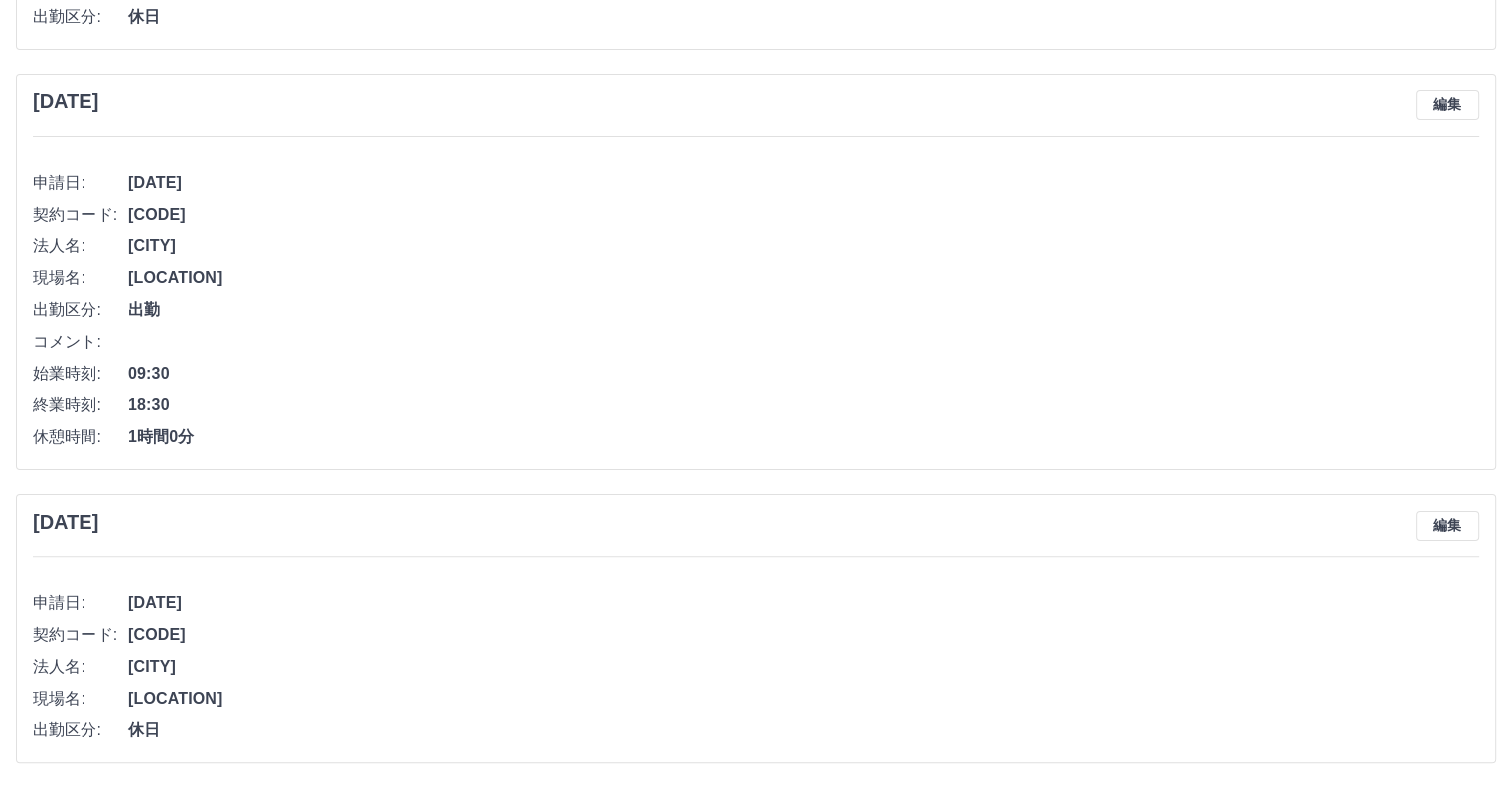 drag, startPoint x: 887, startPoint y: 261, endPoint x: 1053, endPoint y: 418, distance: 228.4841 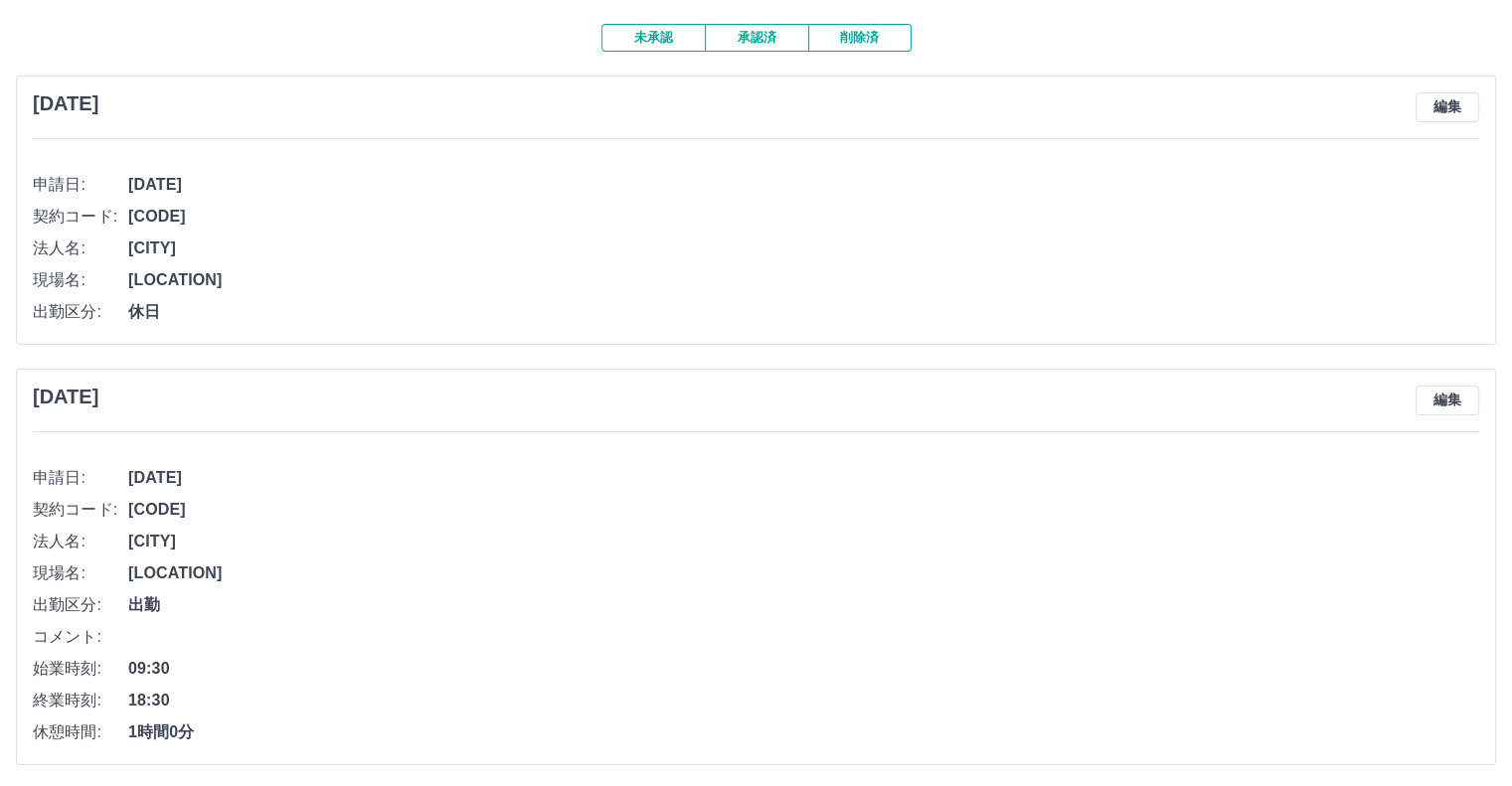 scroll, scrollTop: 0, scrollLeft: 0, axis: both 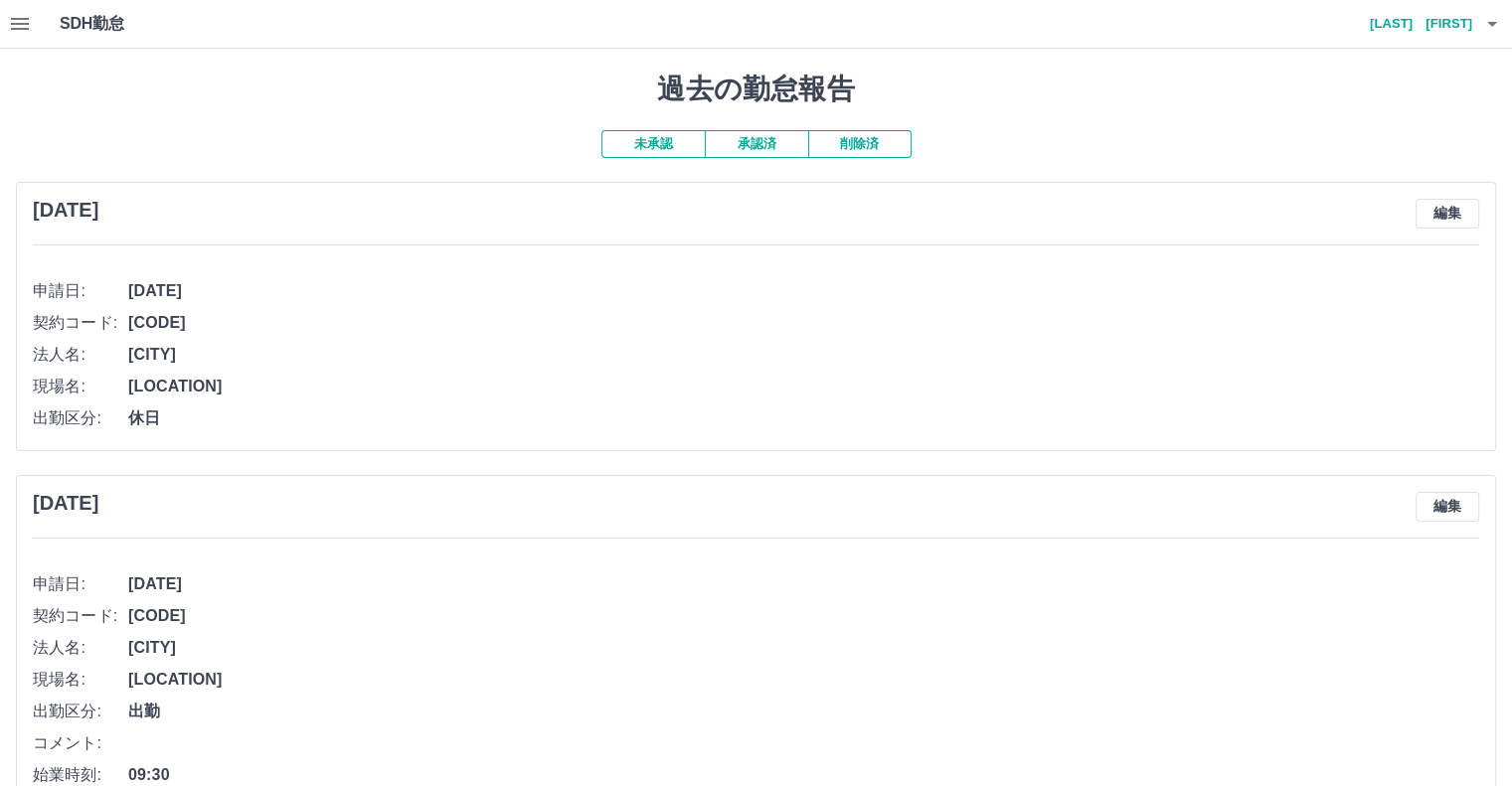 click on "承認済" at bounding box center (756, 144) 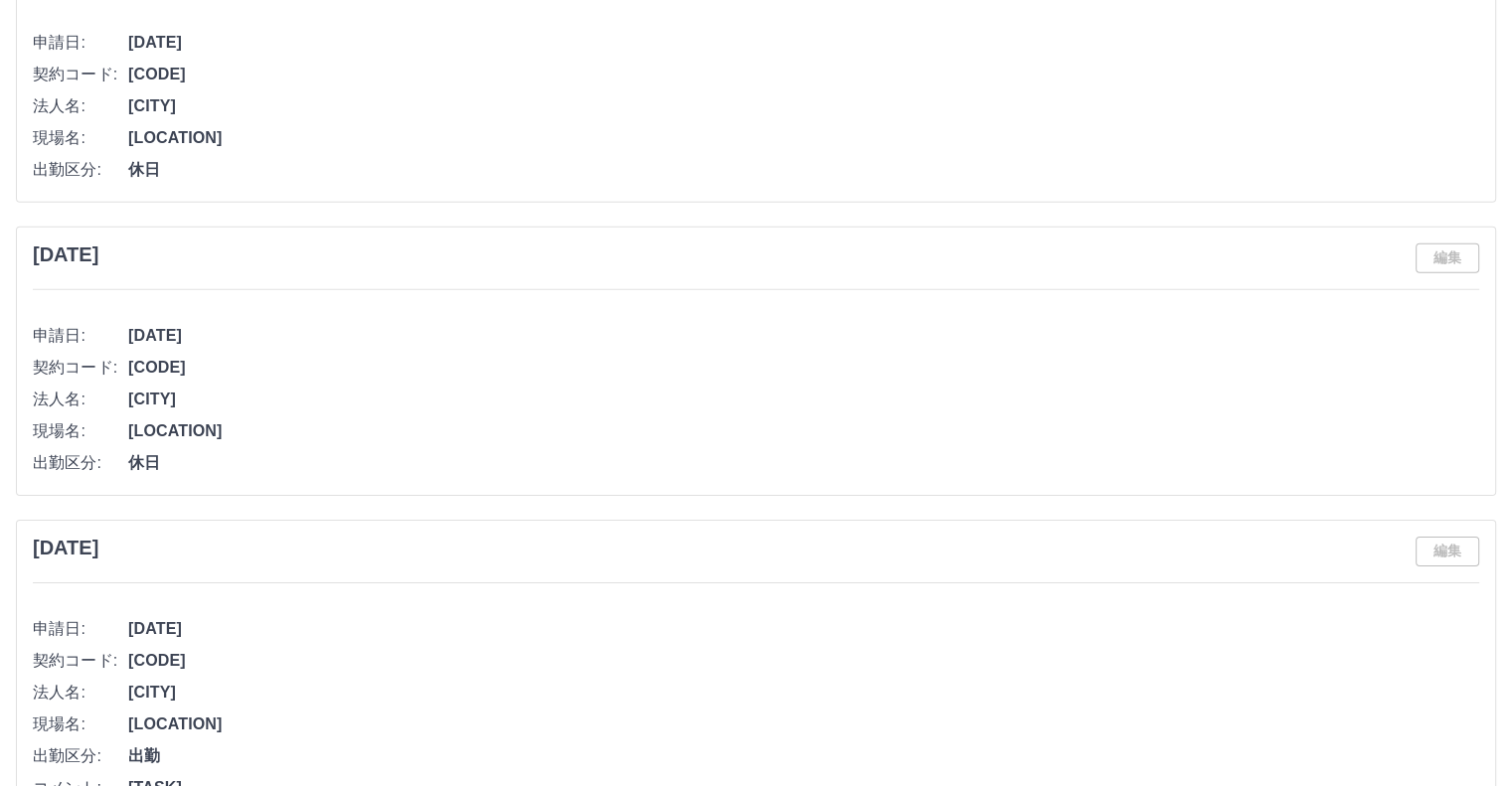 scroll, scrollTop: 6161, scrollLeft: 0, axis: vertical 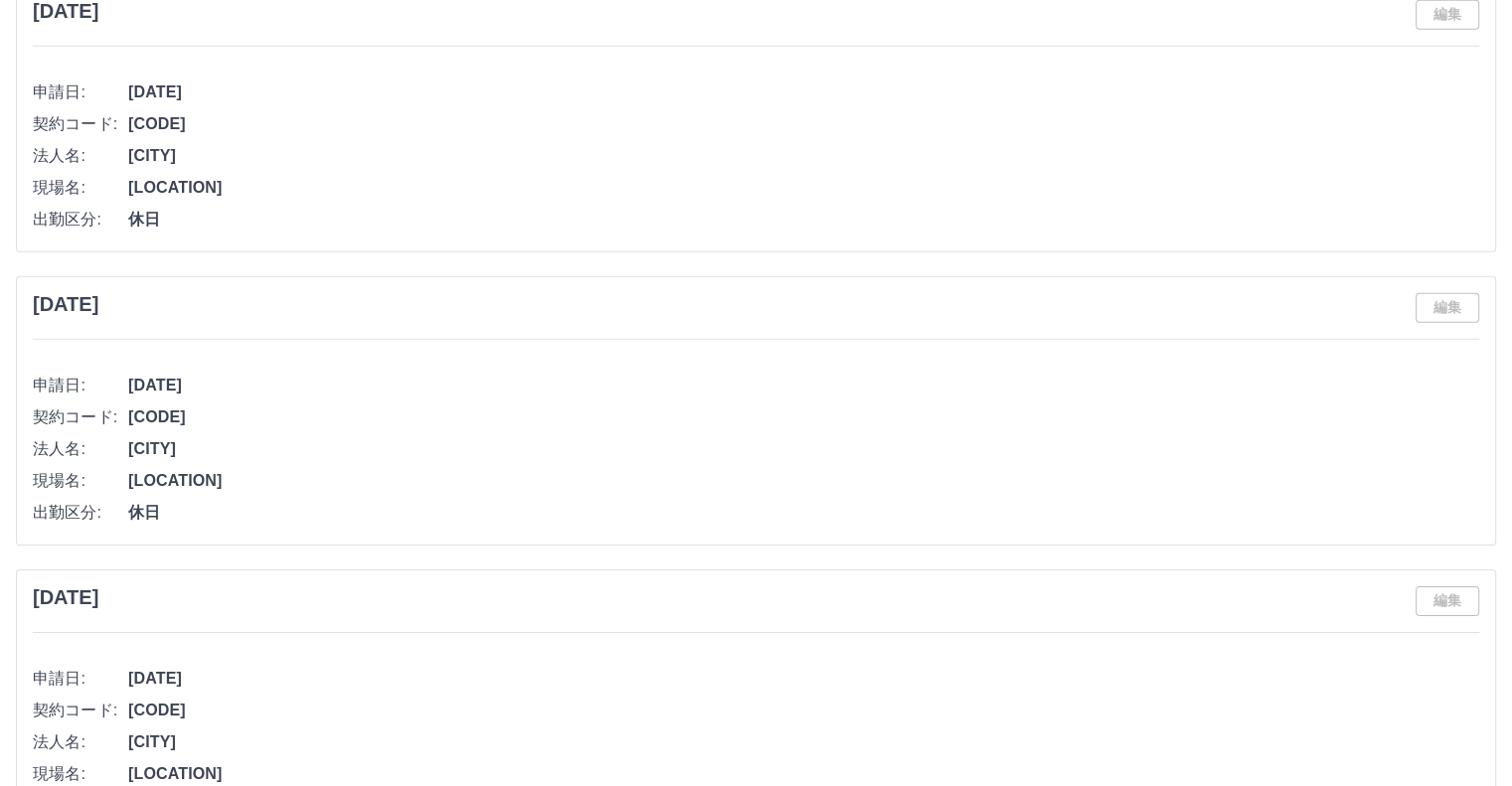 click on "富山市立とやま駅南図書館・こども図書館" at bounding box center (803, 481) 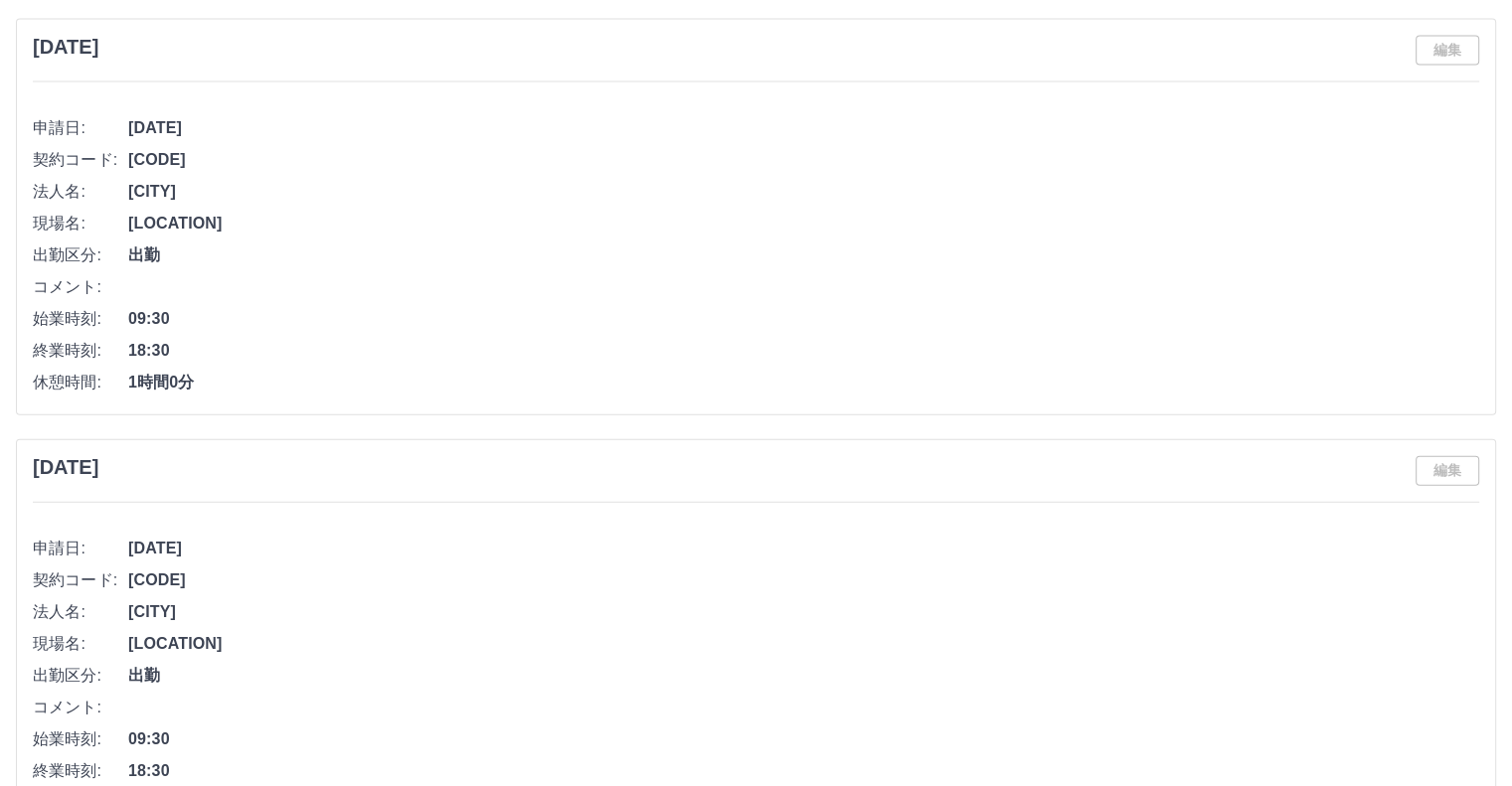 scroll, scrollTop: 4571, scrollLeft: 0, axis: vertical 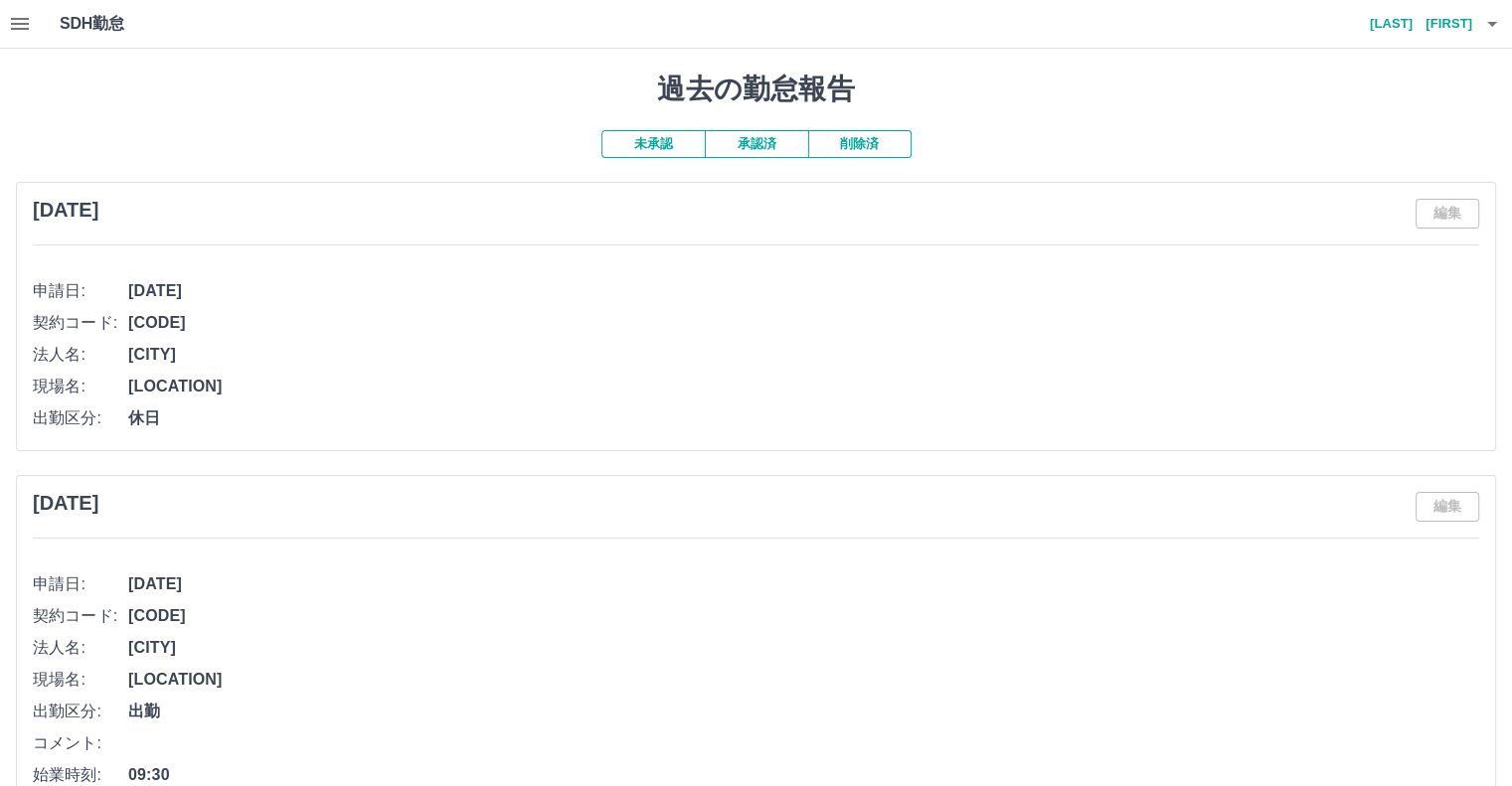 click on "未承認" at bounding box center [653, 144] 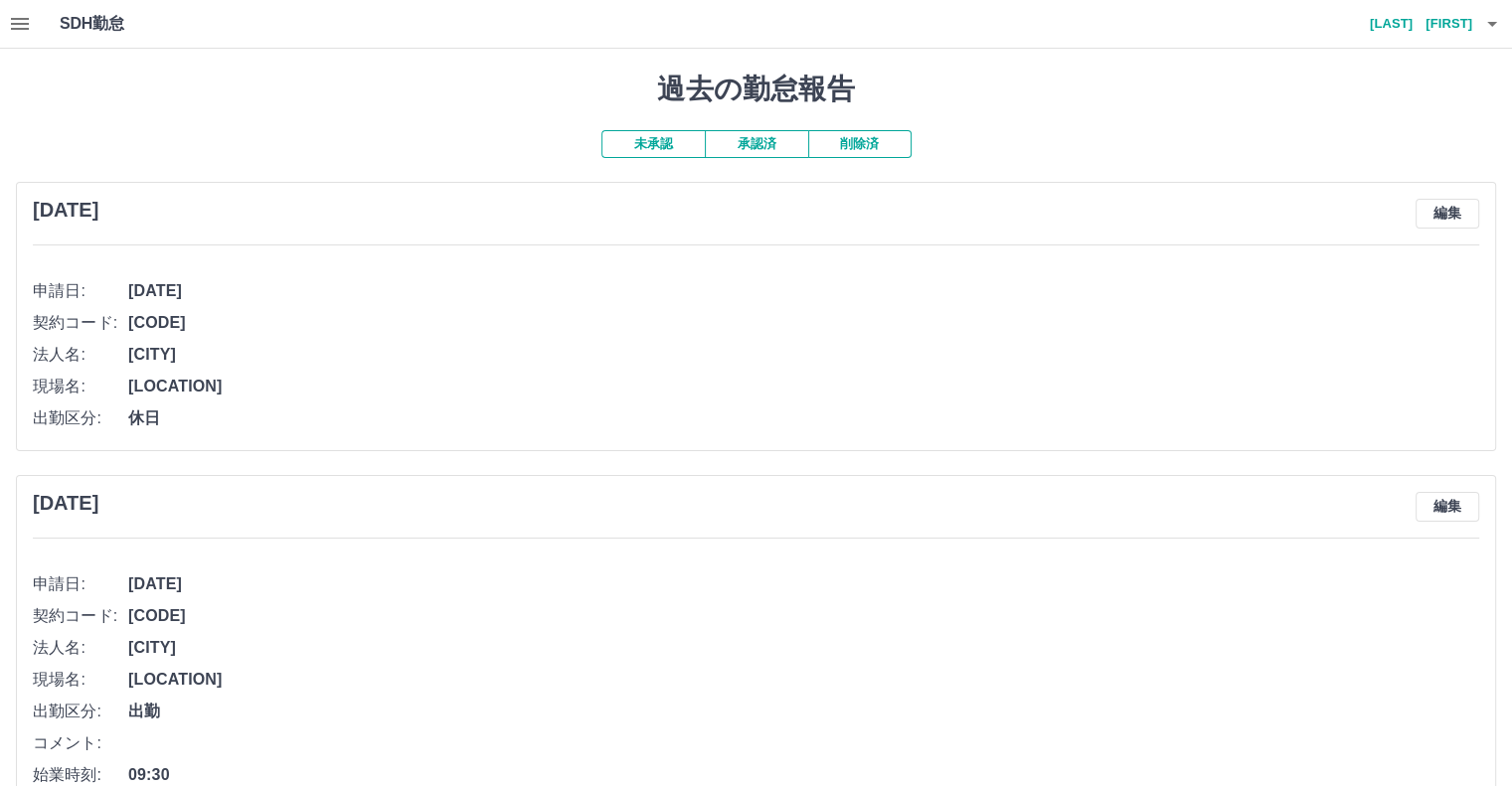 click on "承認済" at bounding box center [756, 144] 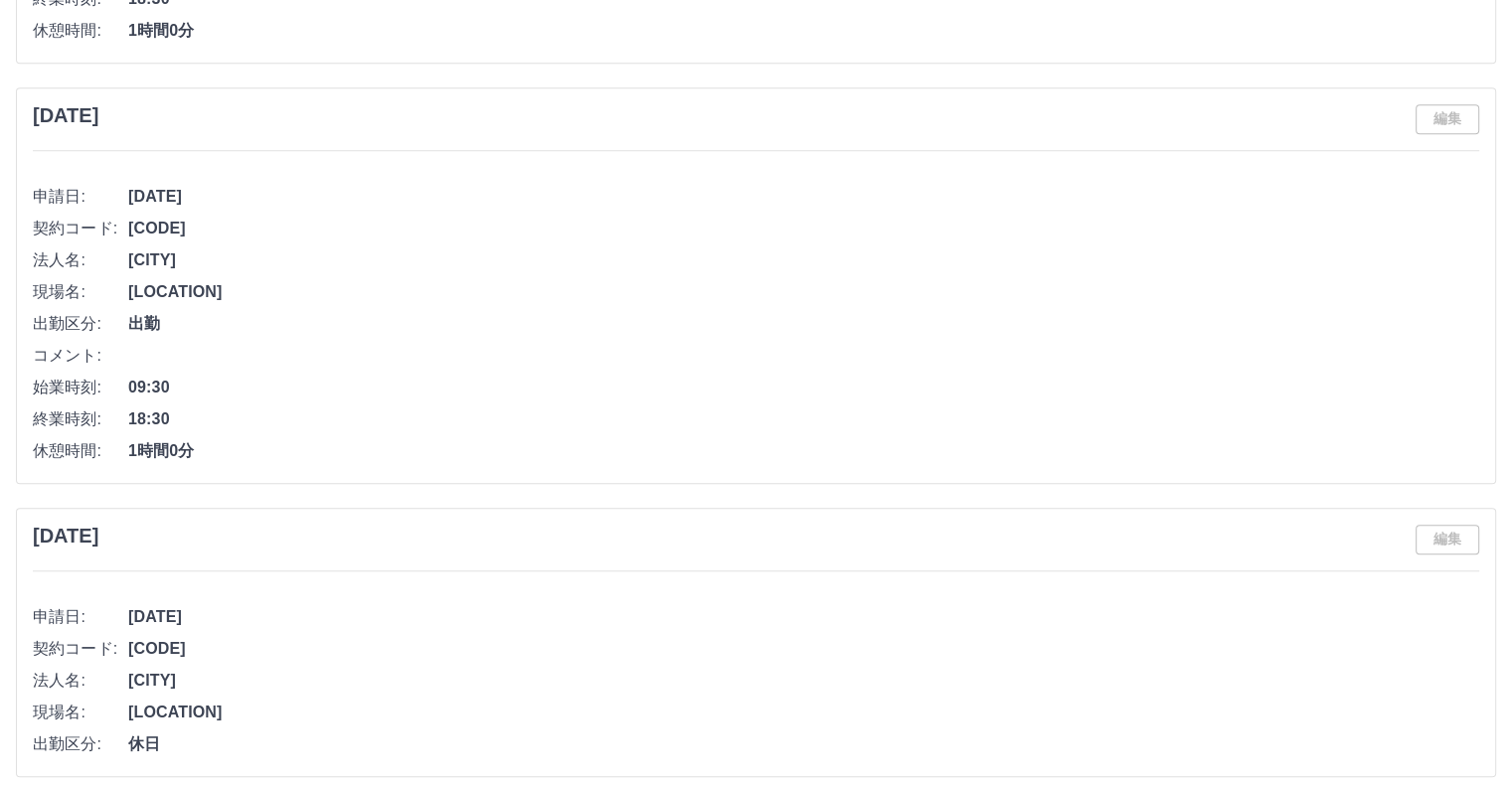 scroll, scrollTop: 8819, scrollLeft: 0, axis: vertical 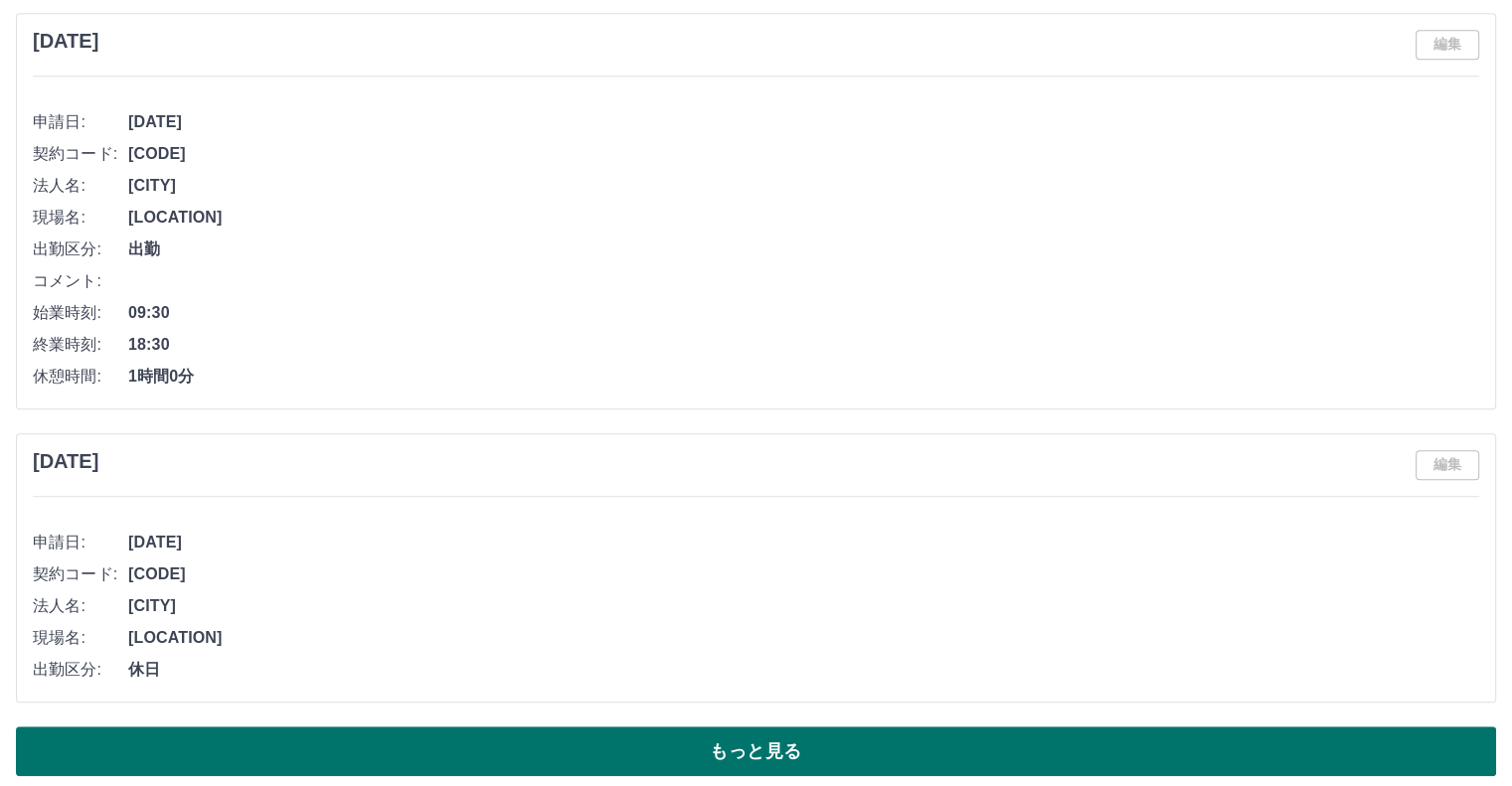 click on "もっと見る" at bounding box center (756, 751) 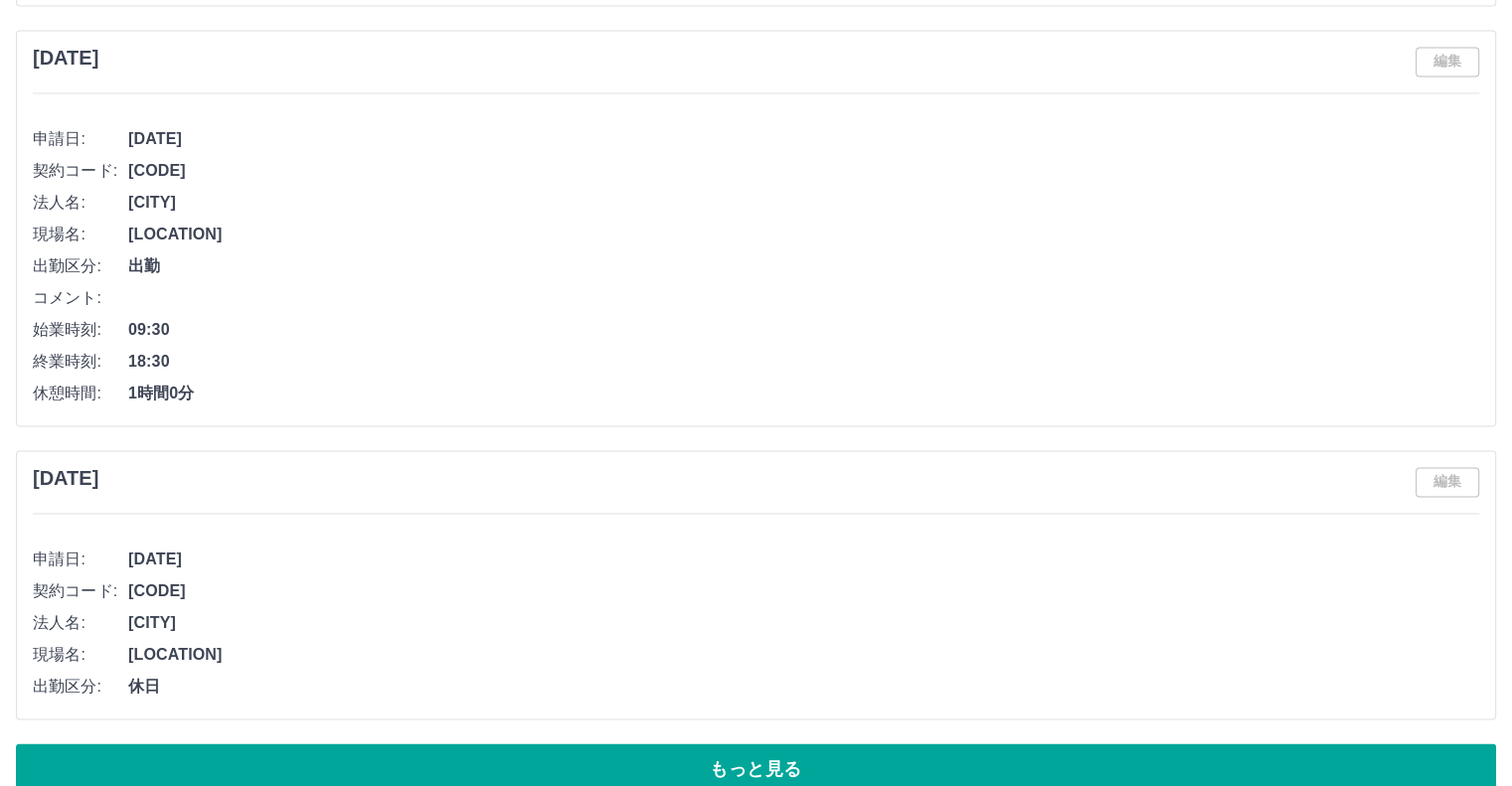 scroll, scrollTop: 18167, scrollLeft: 0, axis: vertical 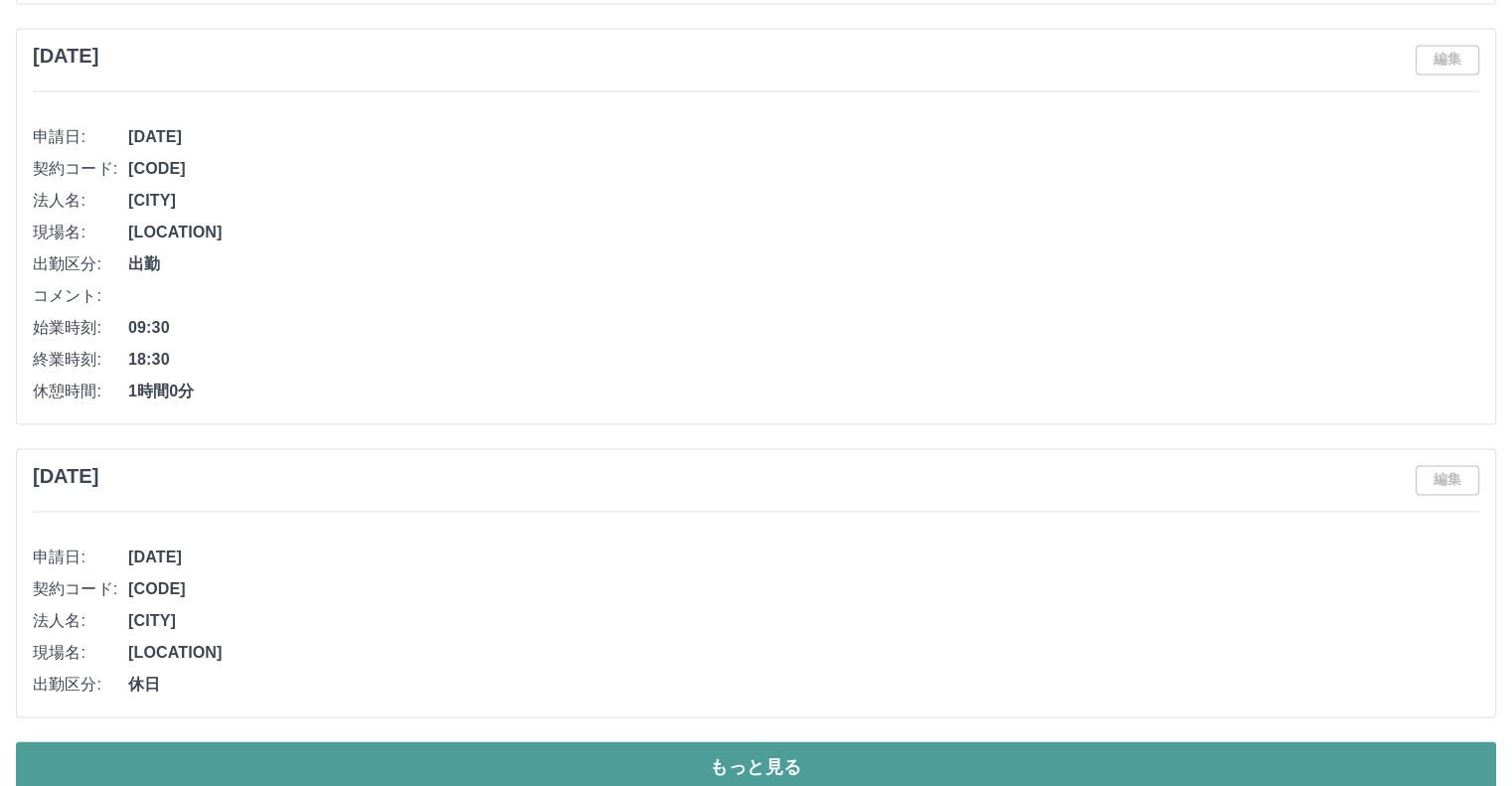 click on "もっと見る" at bounding box center (756, 766) 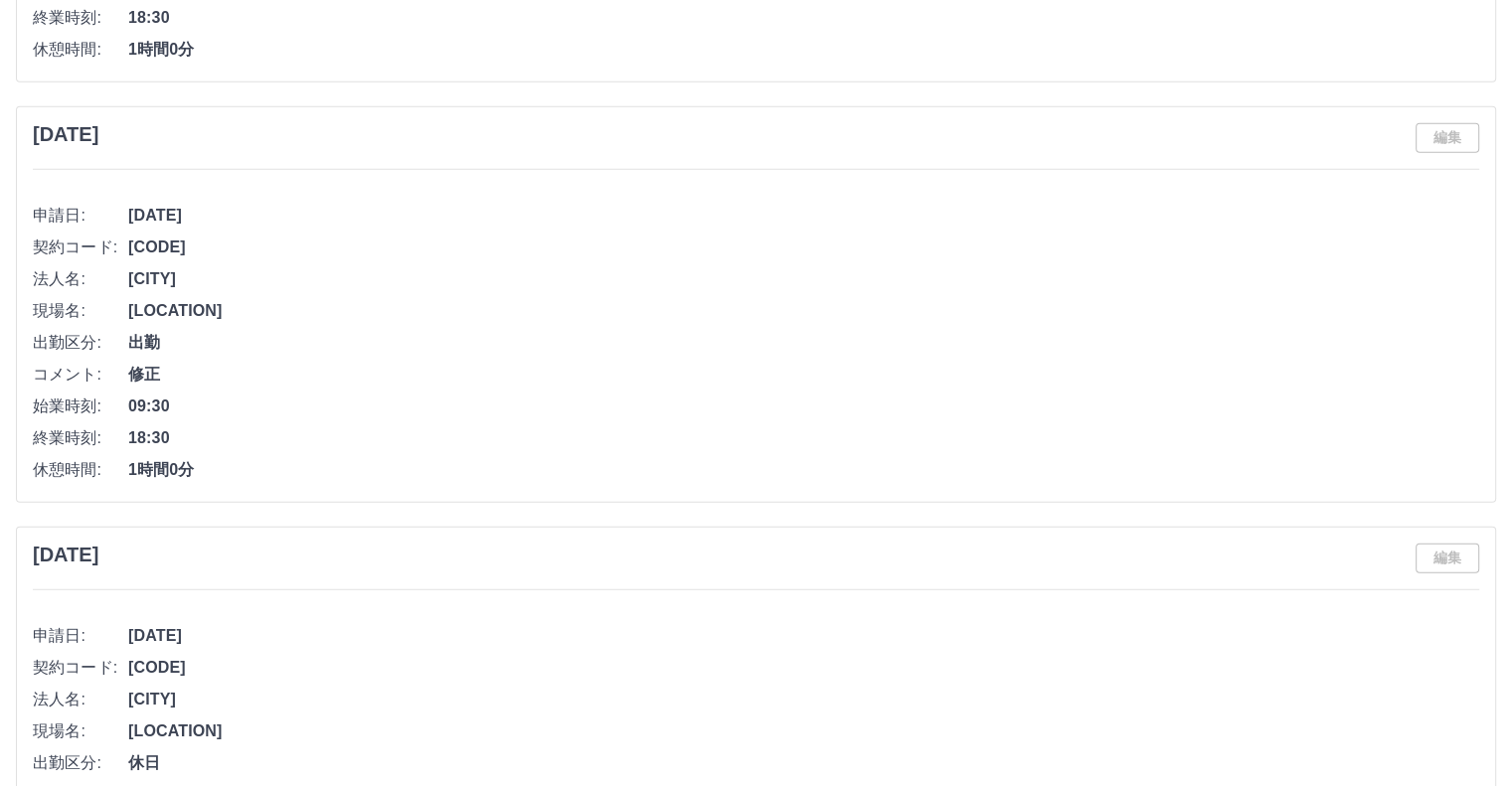 scroll, scrollTop: 27770, scrollLeft: 0, axis: vertical 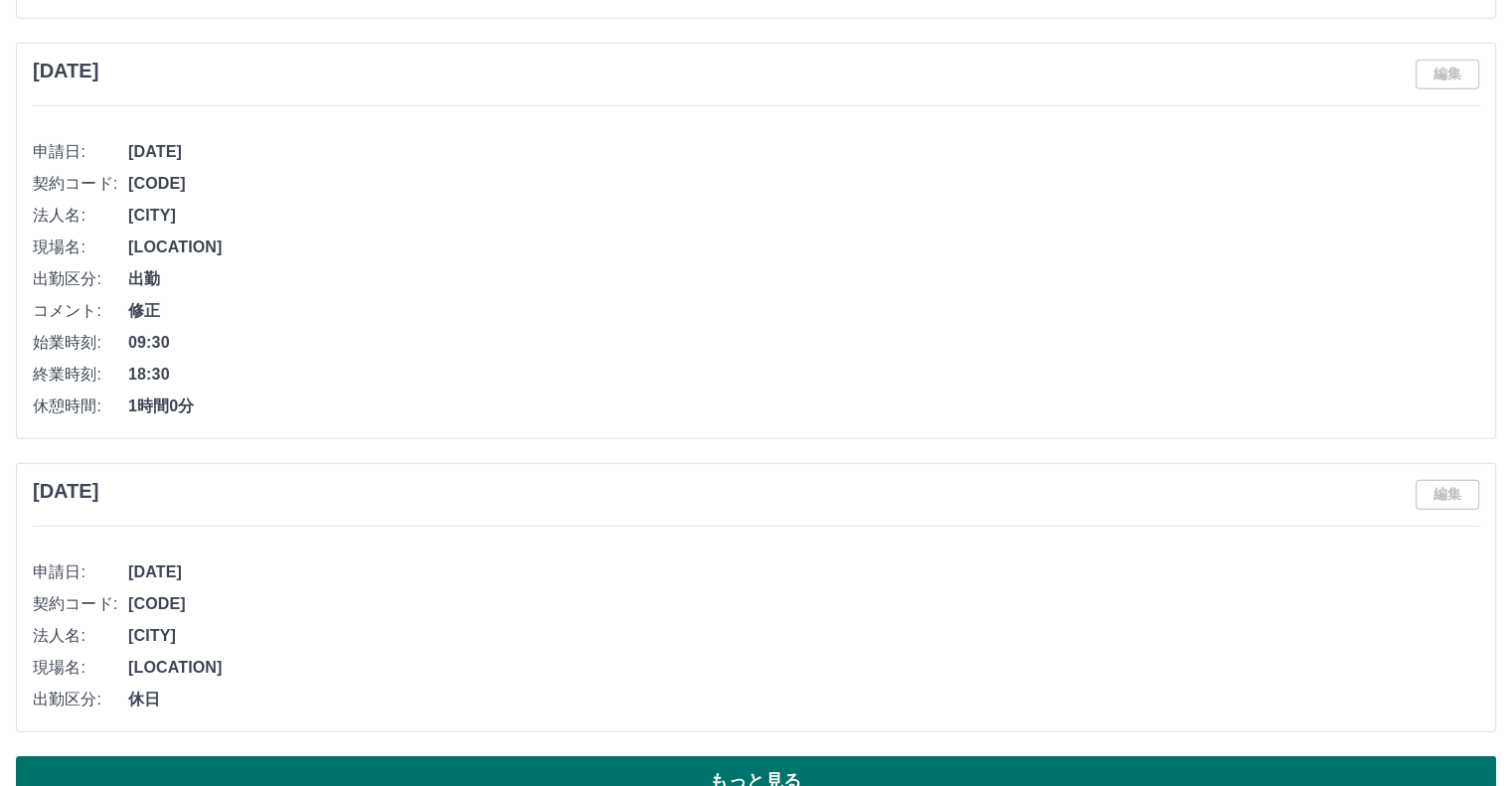 click on "もっと見る" at bounding box center [756, 781] 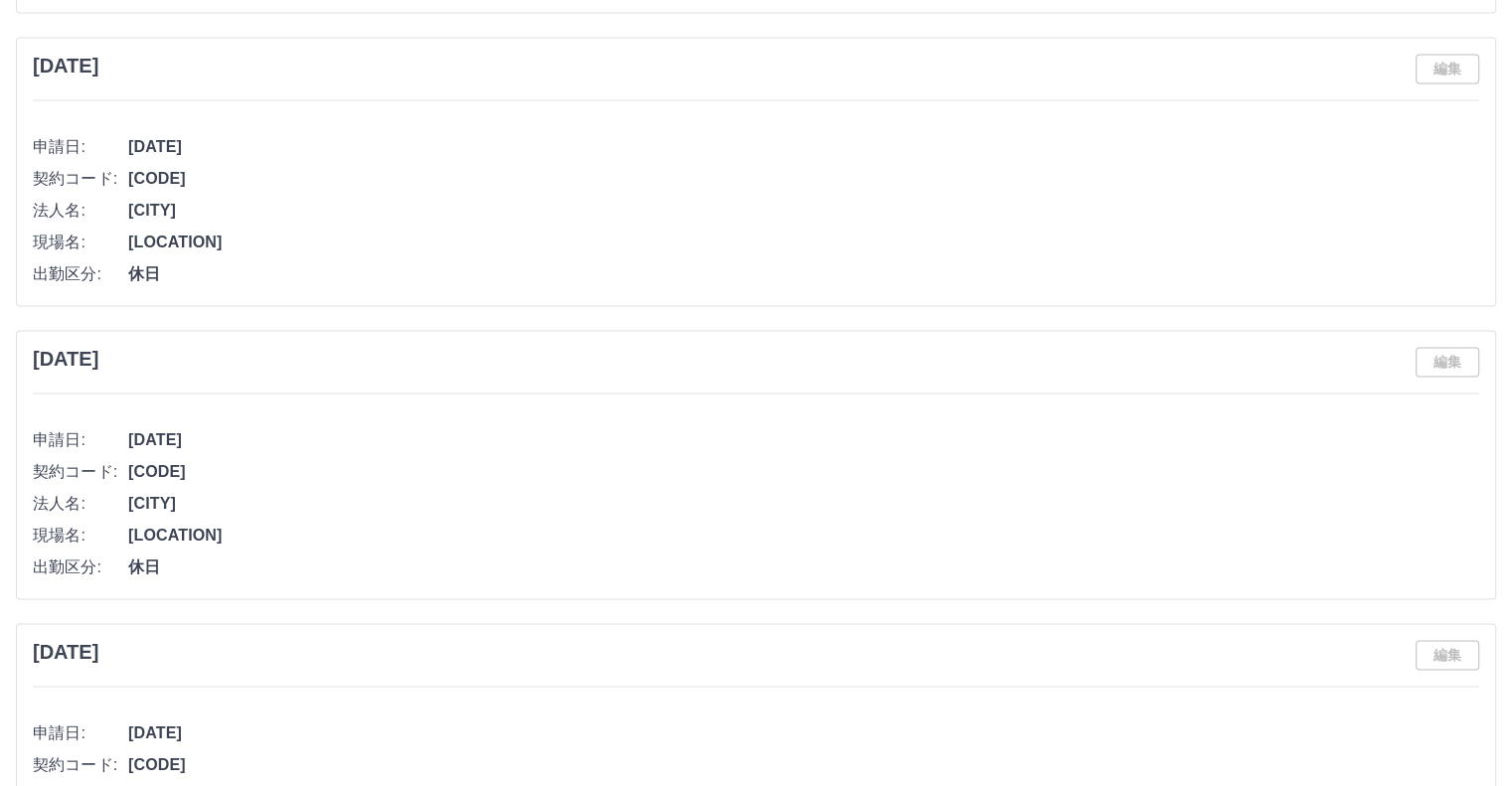 scroll, scrollTop: 34107, scrollLeft: 0, axis: vertical 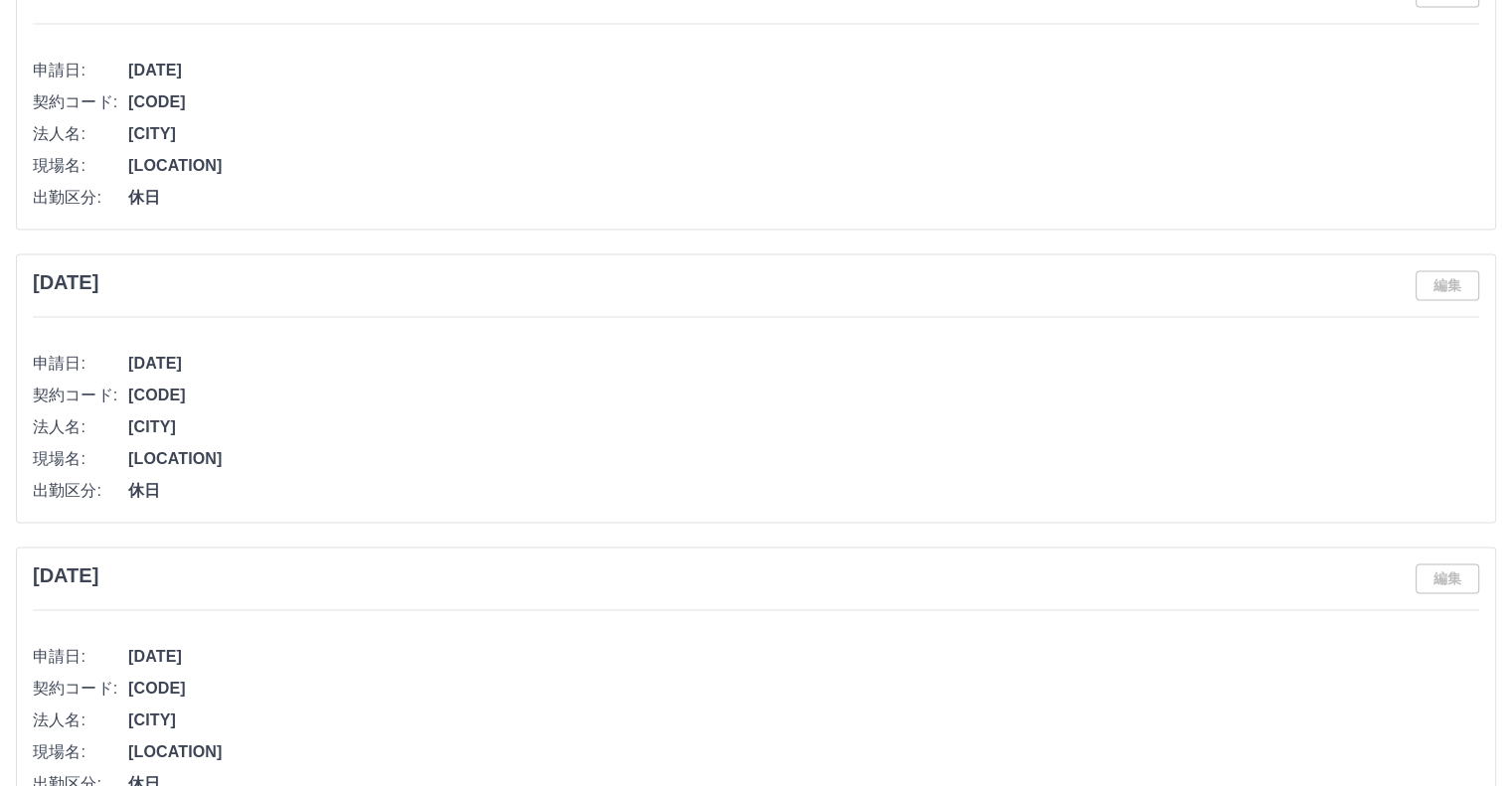 drag, startPoint x: 1201, startPoint y: 148, endPoint x: 564, endPoint y: 87, distance: 639.91406 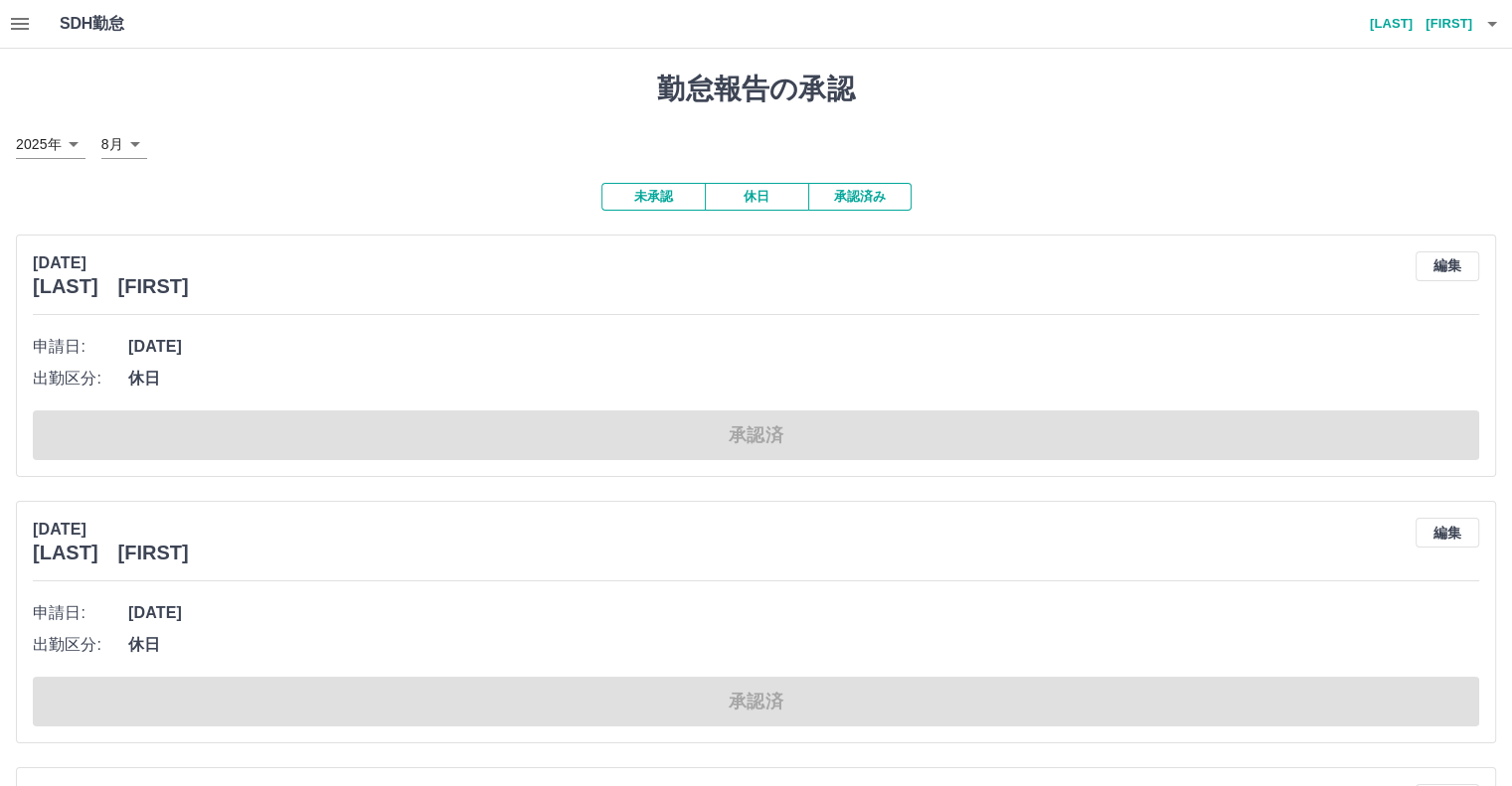 click on "未承認" at bounding box center (653, 197) 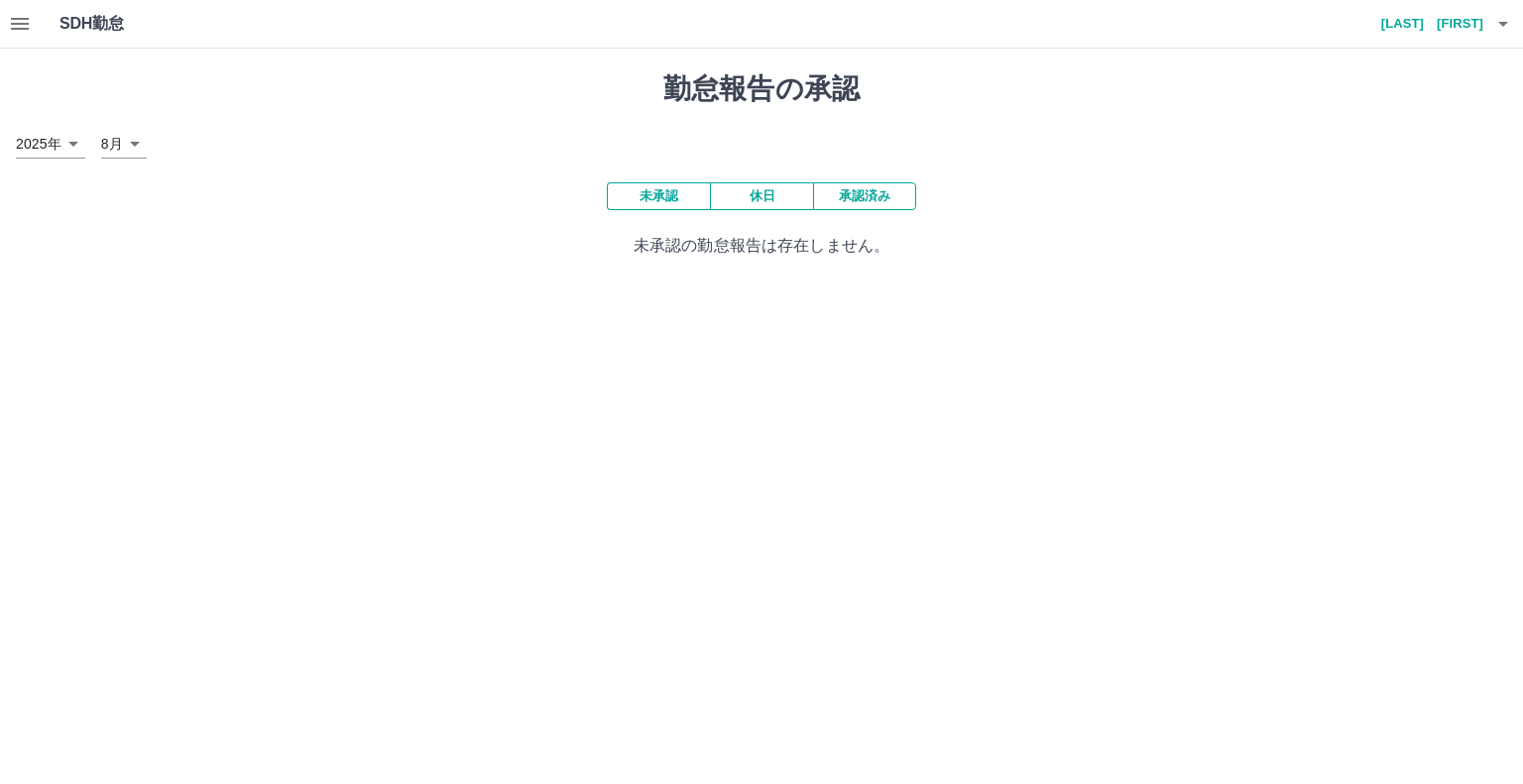 click on "承認済み" at bounding box center (865, 196) 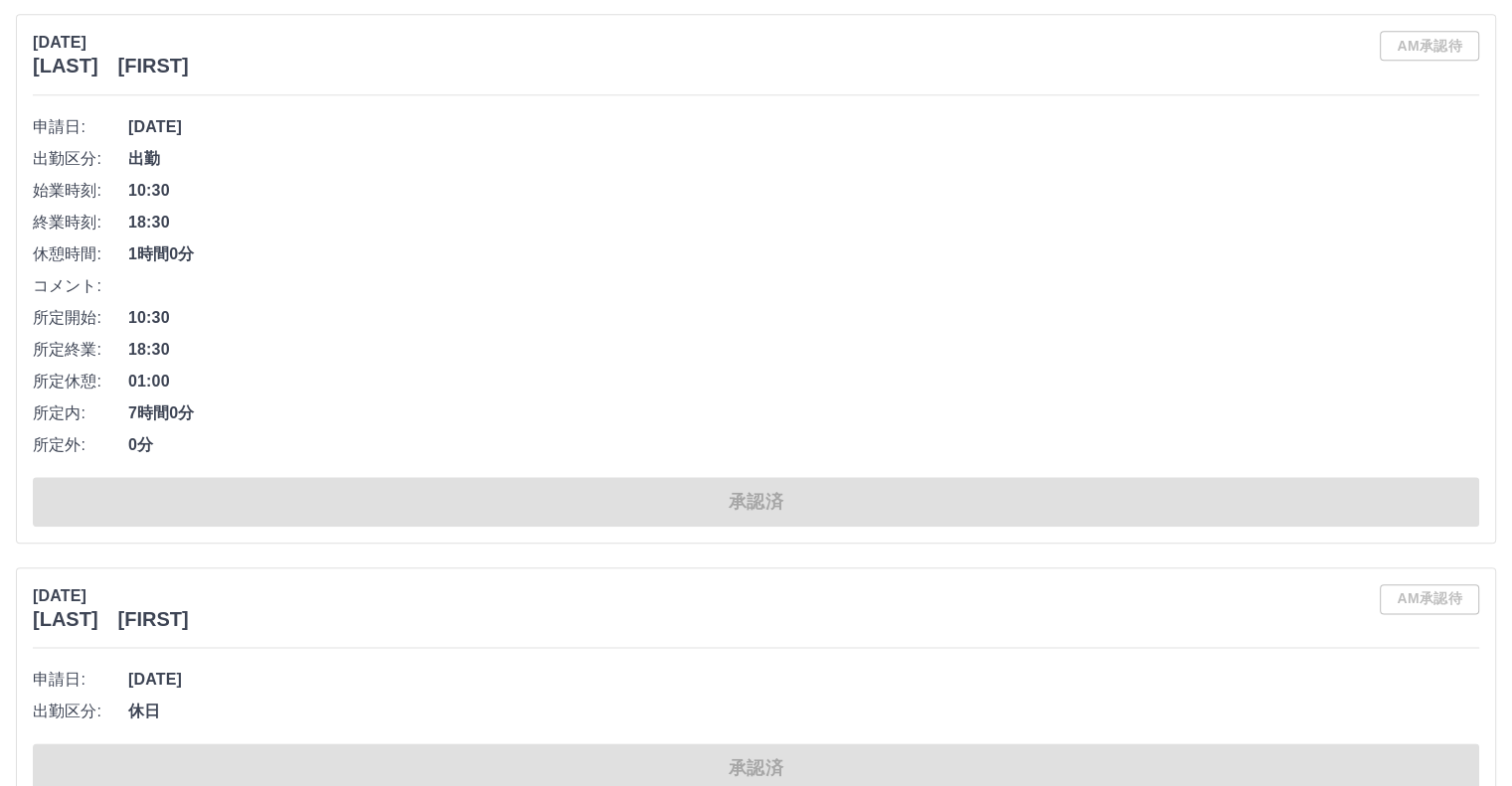 scroll, scrollTop: 9894, scrollLeft: 0, axis: vertical 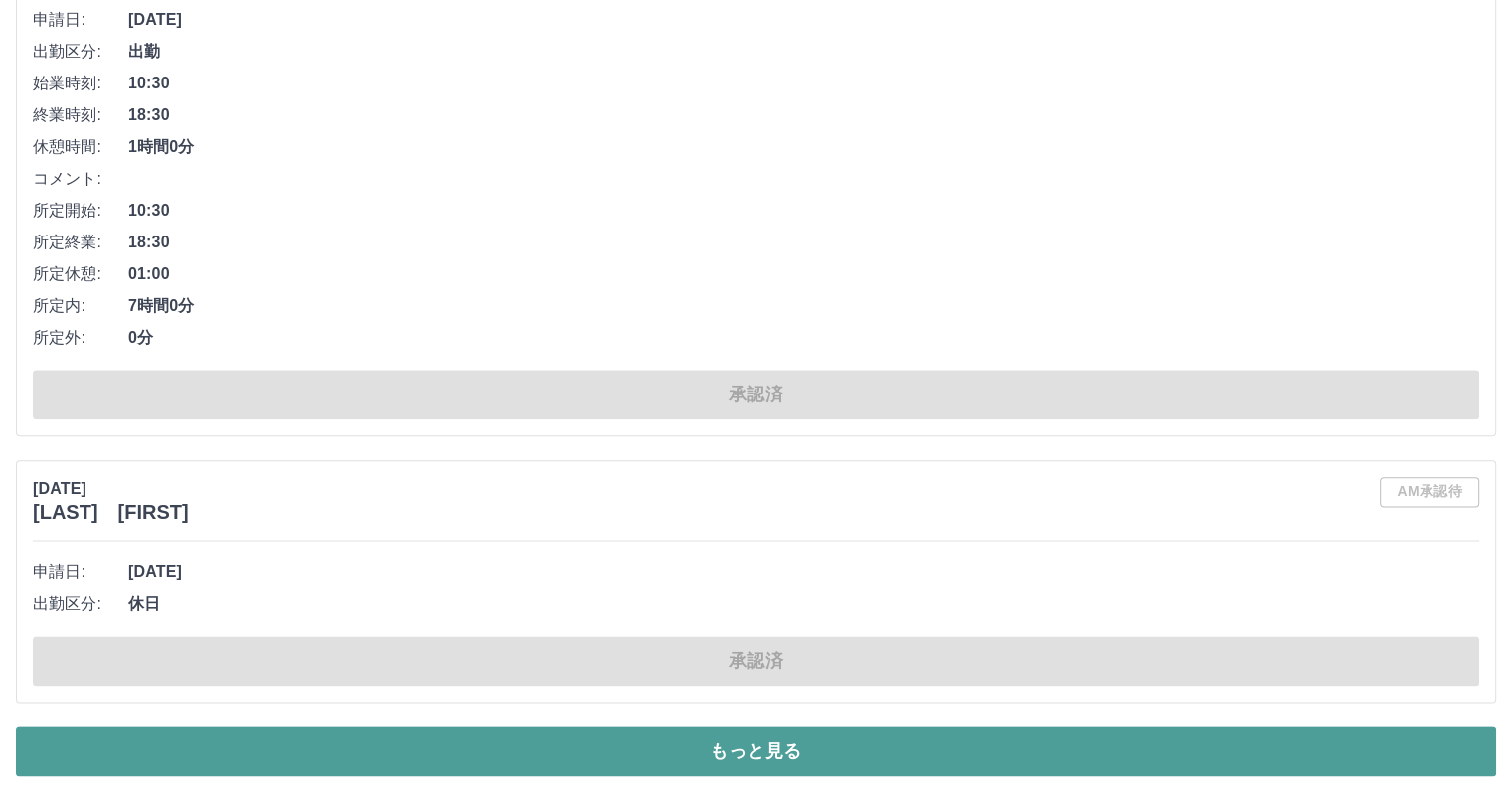 click on "もっと見る" at bounding box center [756, 751] 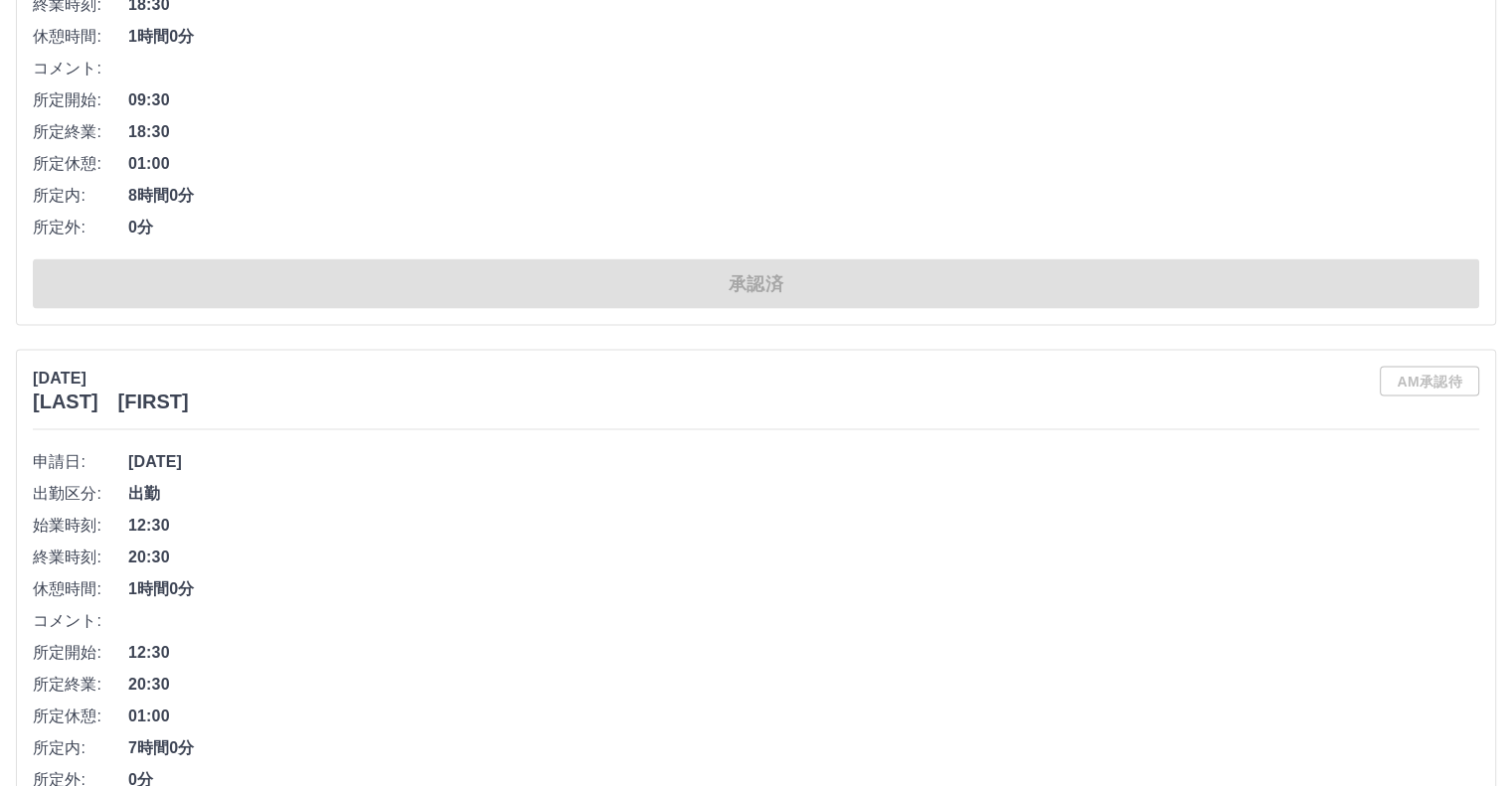 scroll, scrollTop: 11743, scrollLeft: 0, axis: vertical 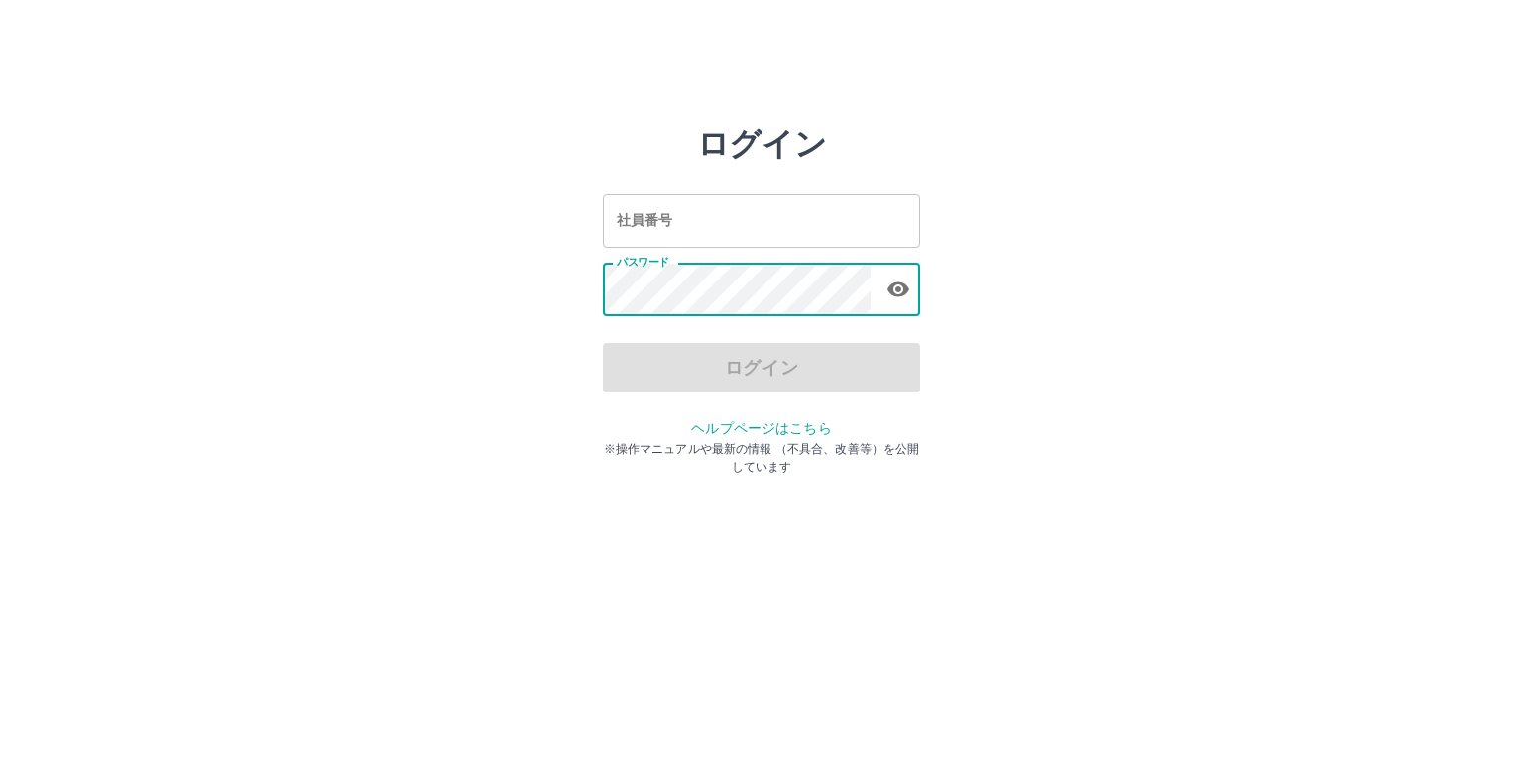 click on "社員番号" at bounding box center (762, 220) 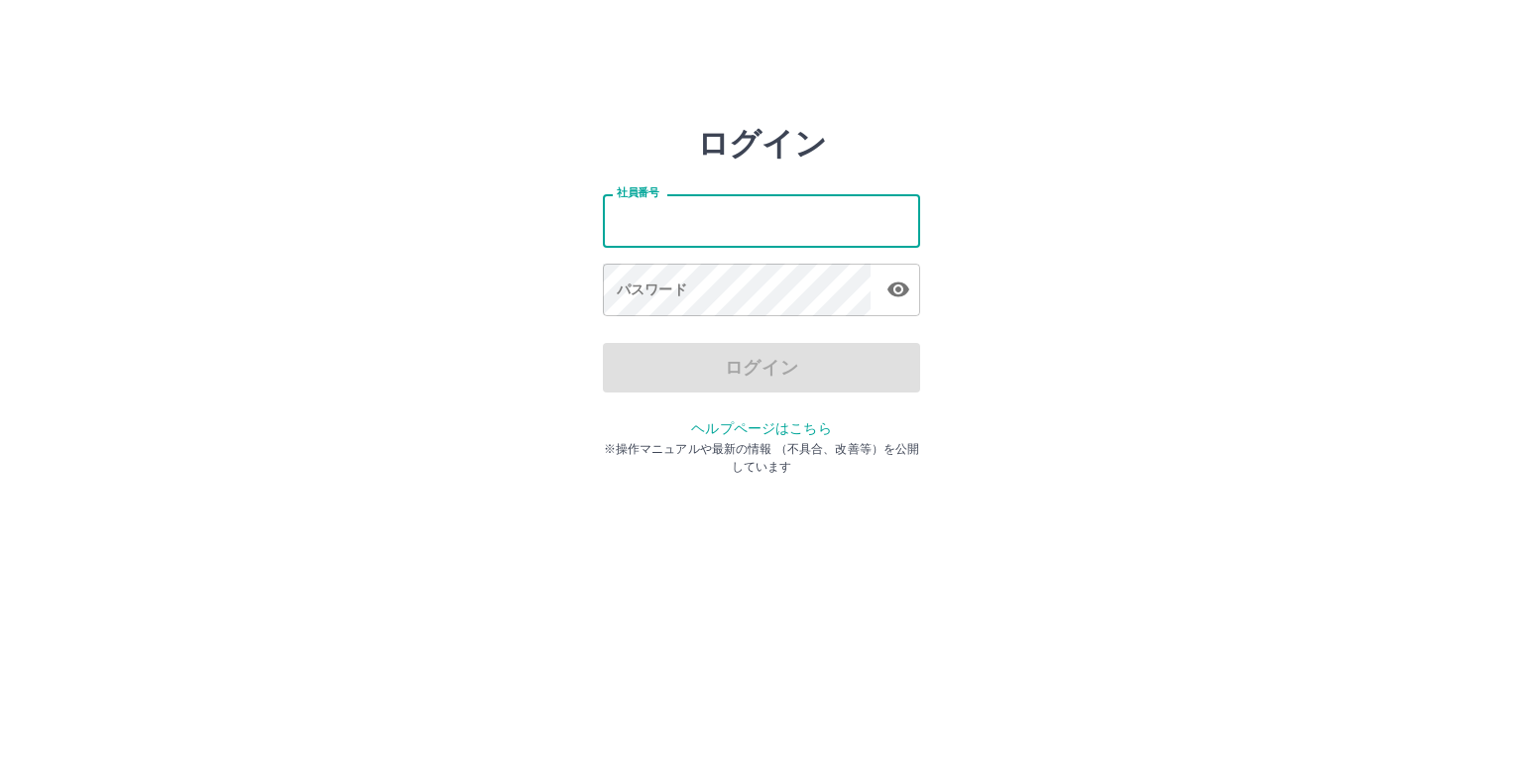 type on "*******" 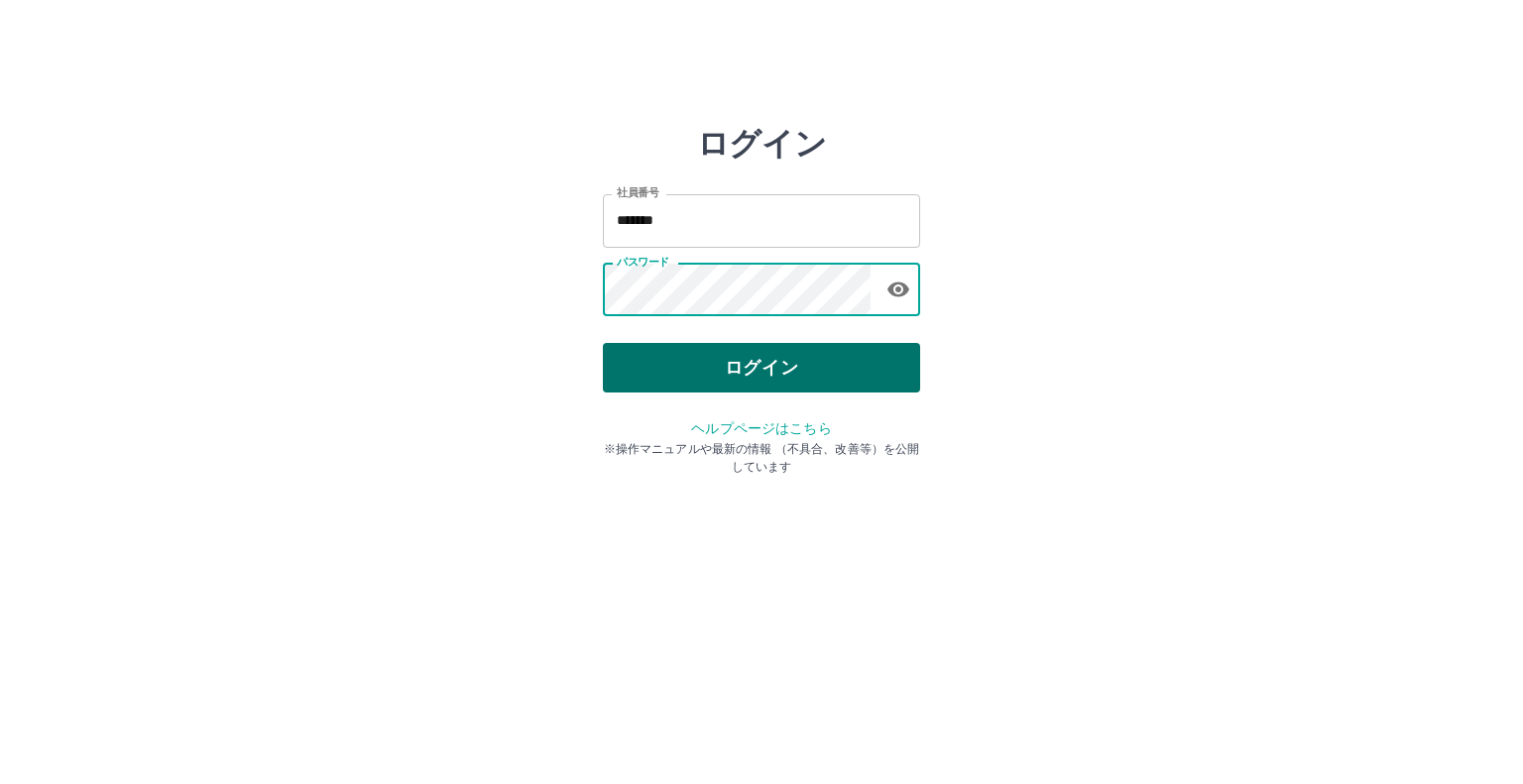 click on "ログイン" at bounding box center (762, 368) 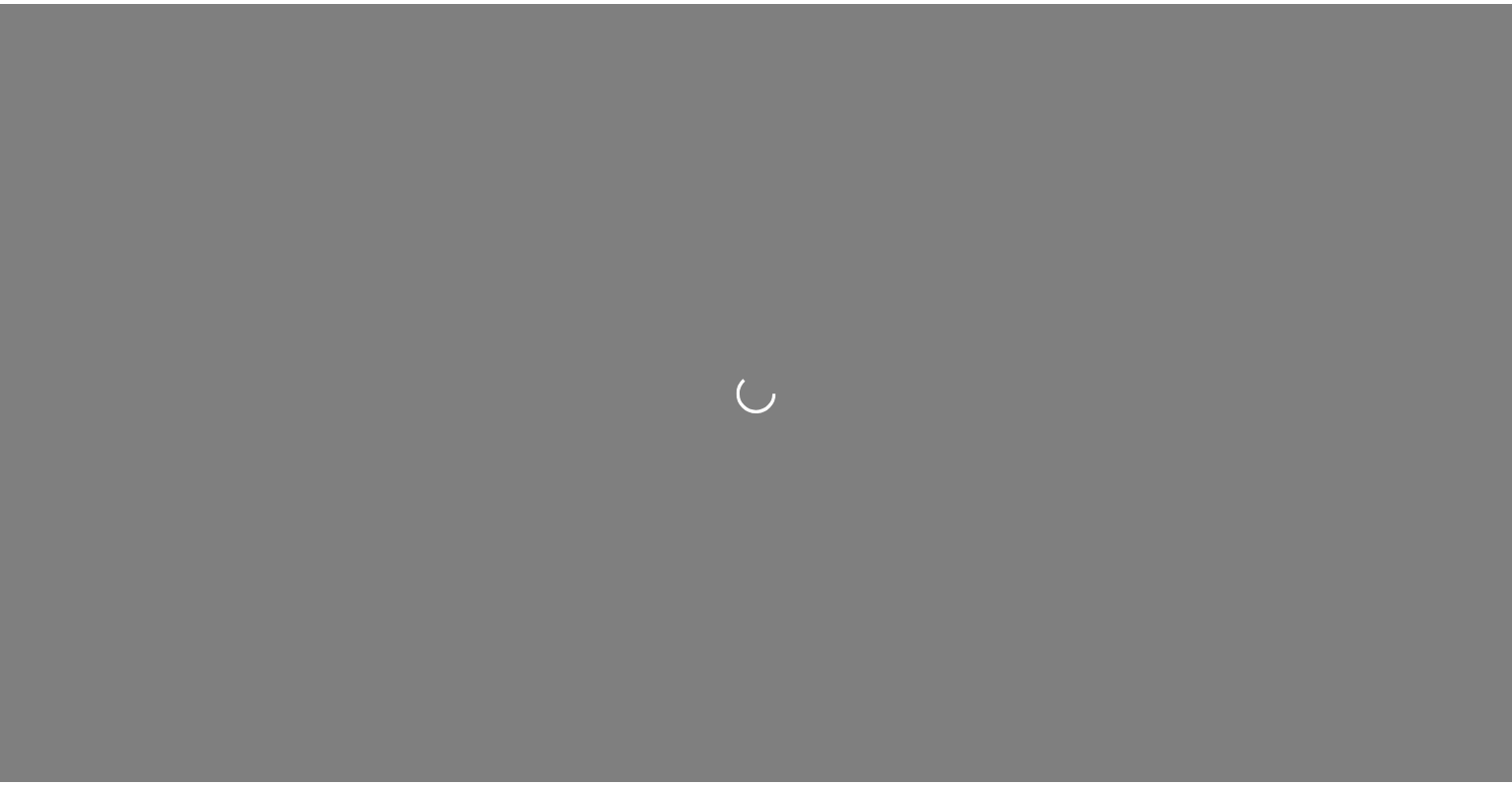 scroll, scrollTop: 0, scrollLeft: 0, axis: both 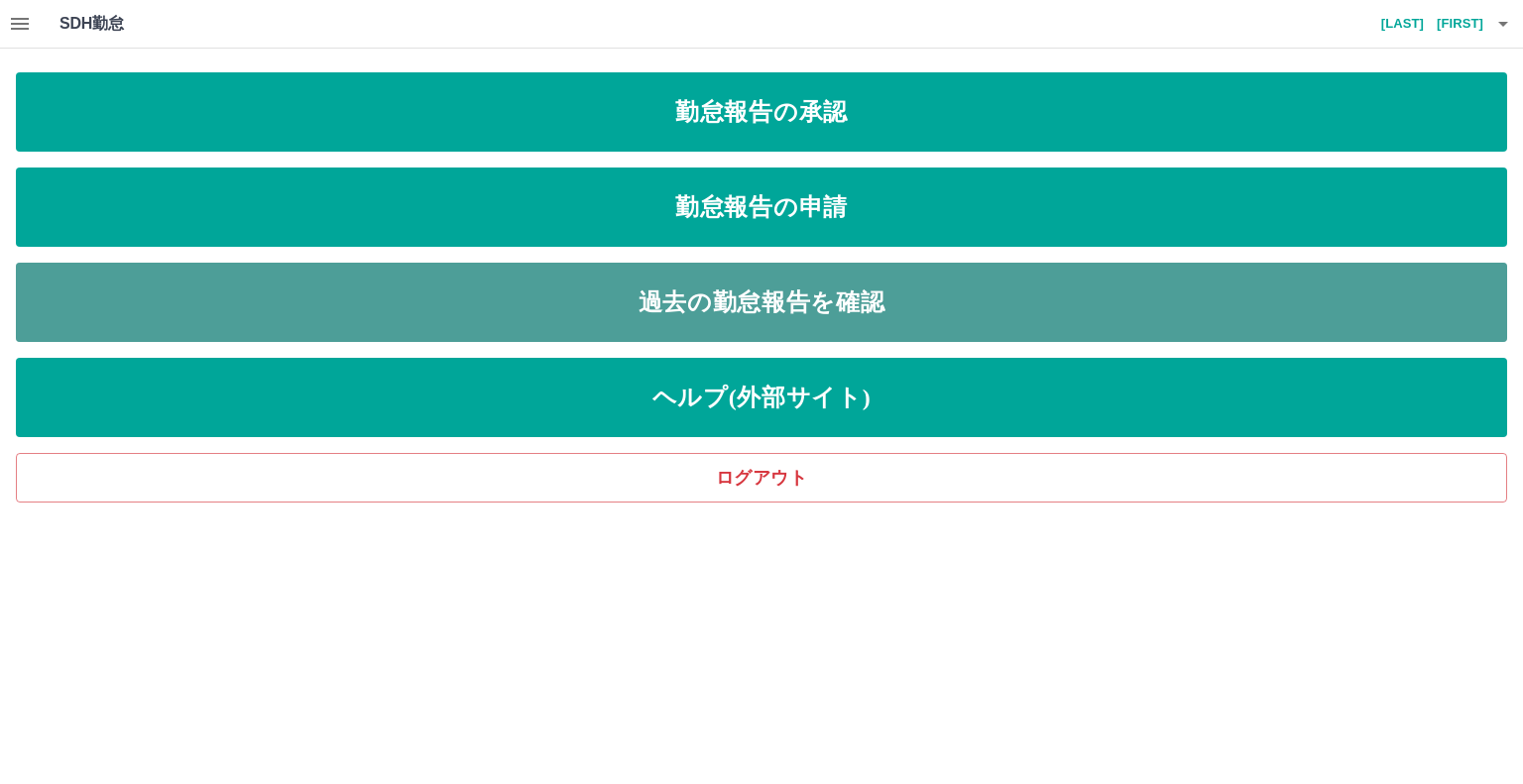 click on "過去の勤怠報告を確認" at bounding box center (762, 302) 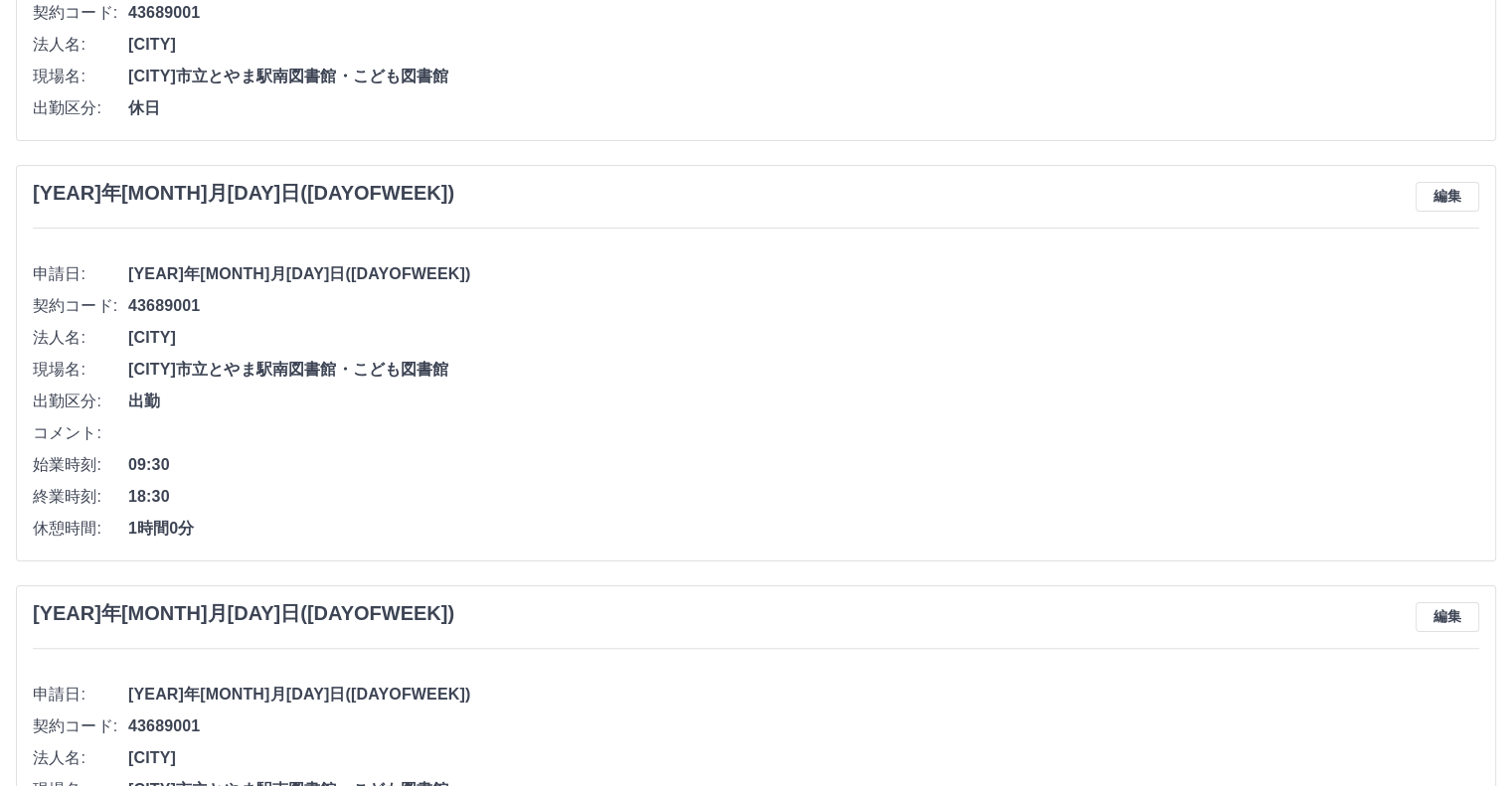 scroll, scrollTop: 401, scrollLeft: 0, axis: vertical 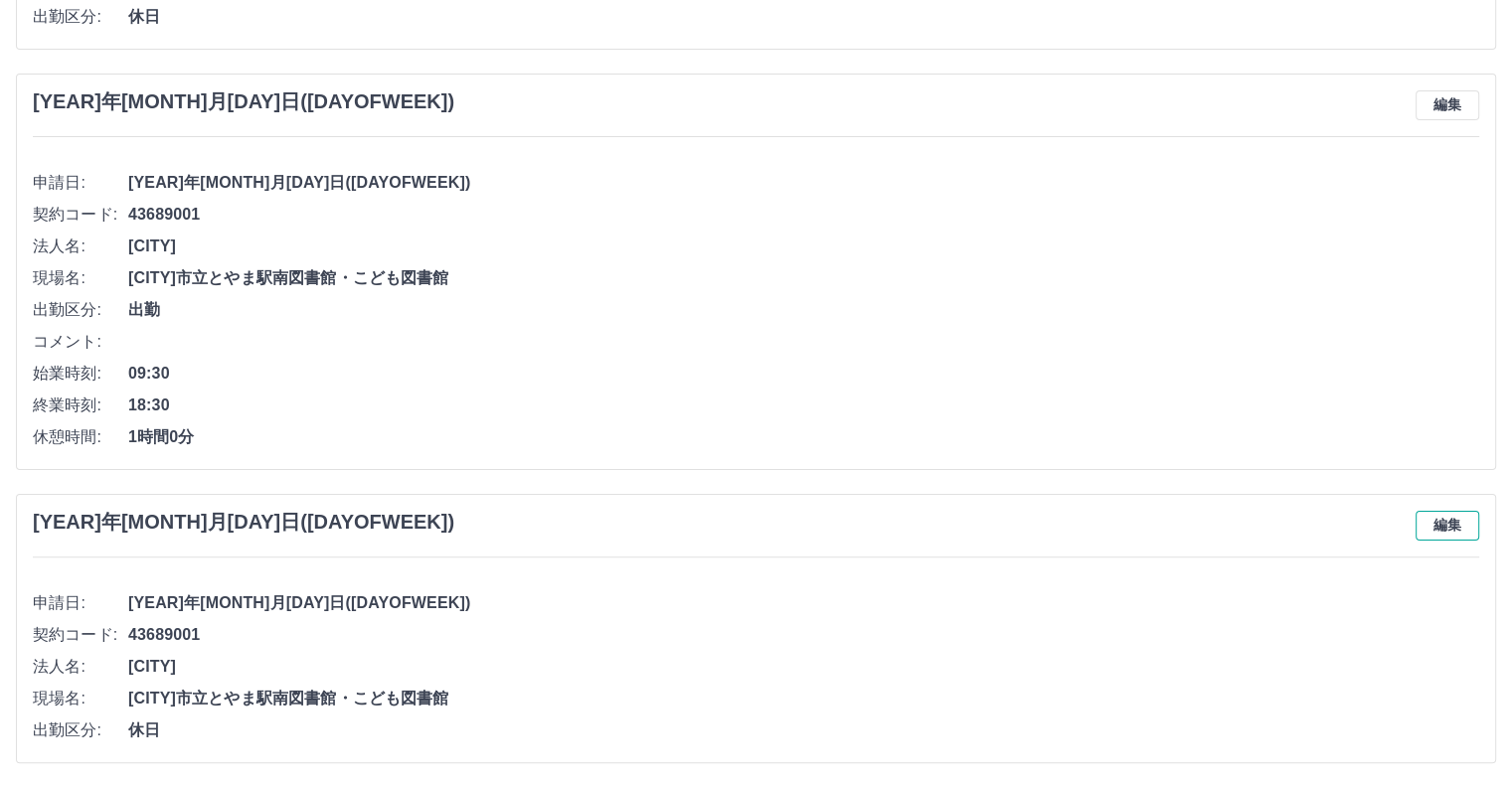 click on "編集" at bounding box center (1447, 526) 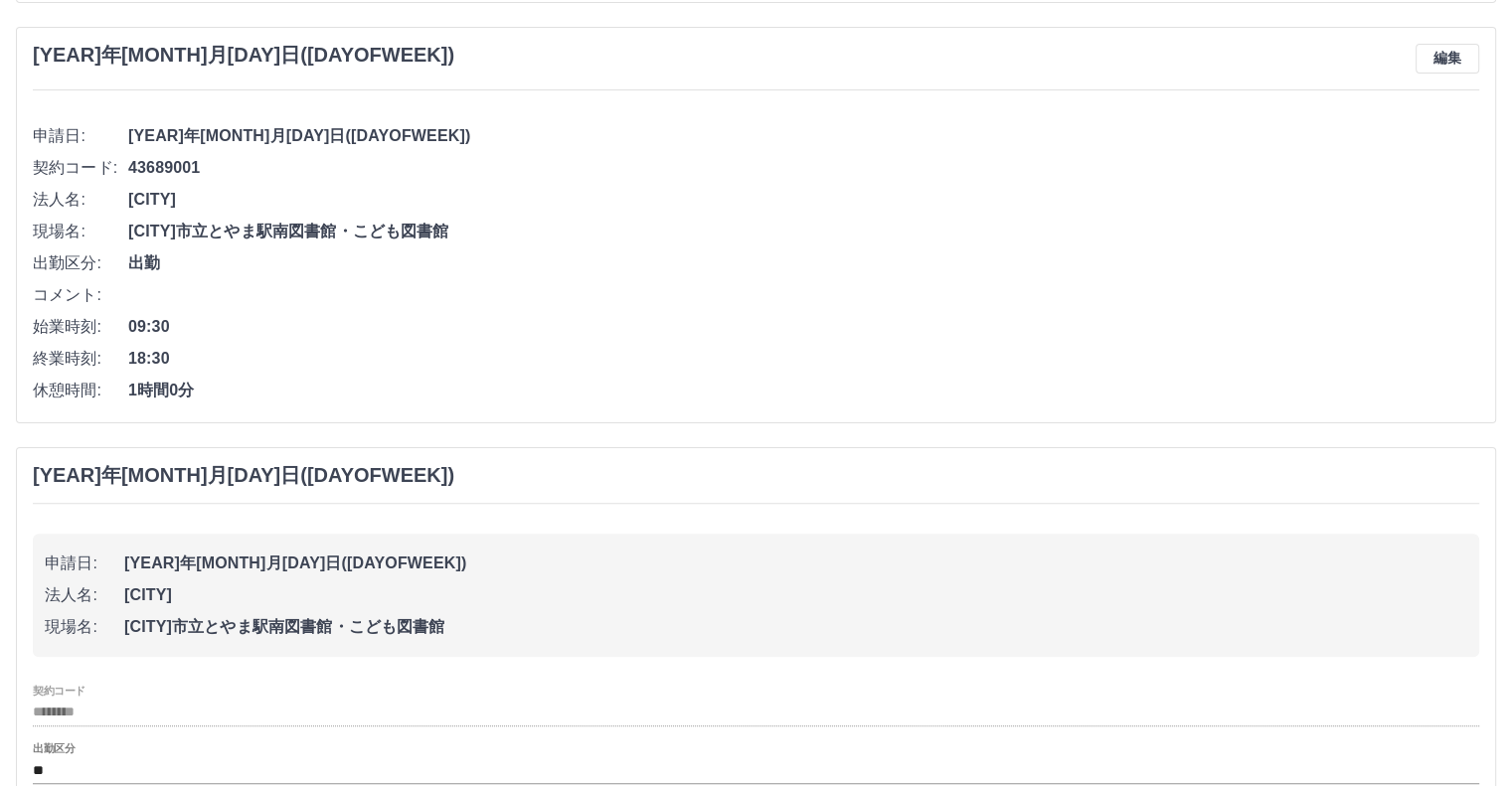 scroll, scrollTop: 220, scrollLeft: 0, axis: vertical 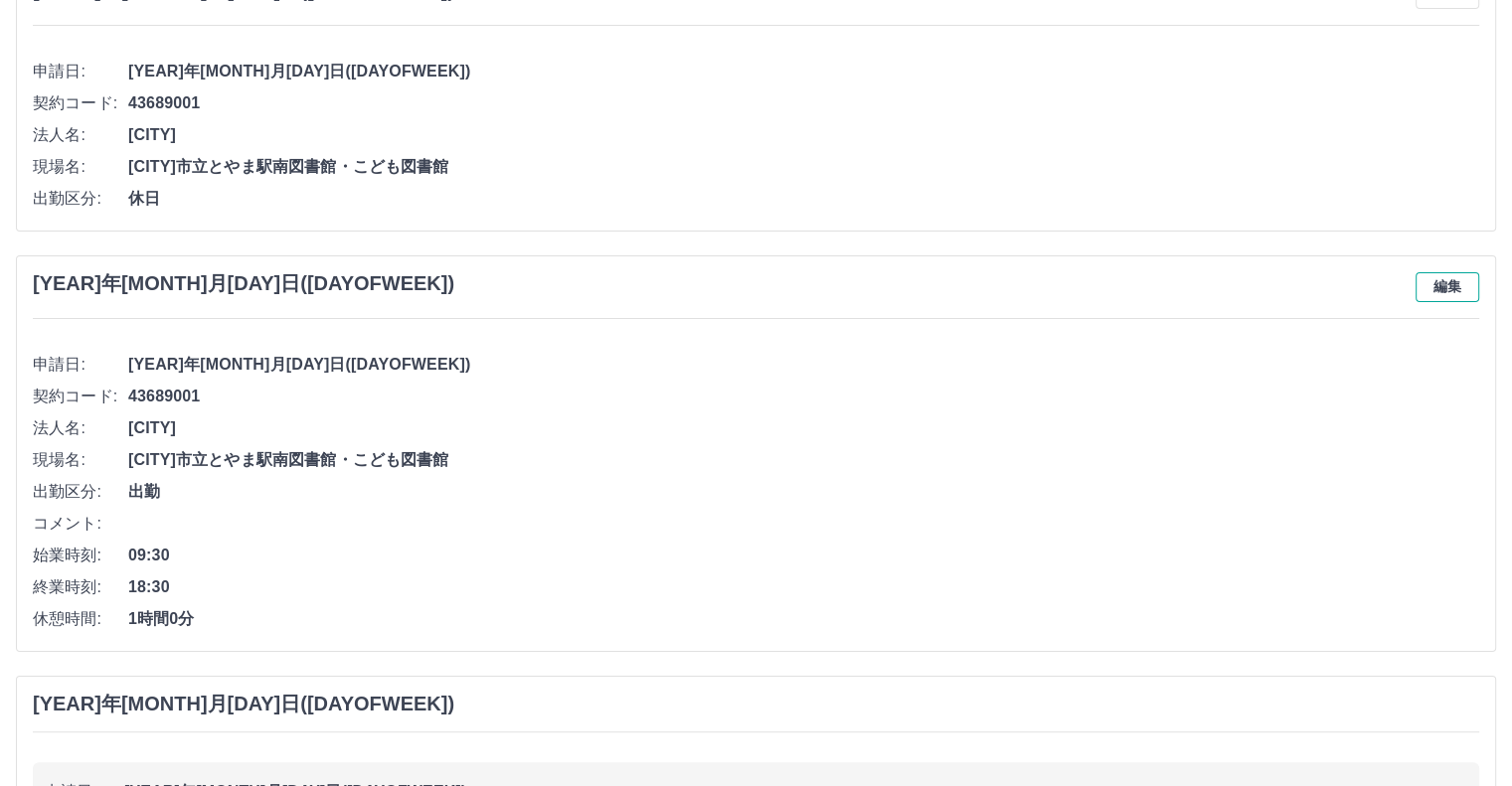 click on "編集" at bounding box center (1447, 287) 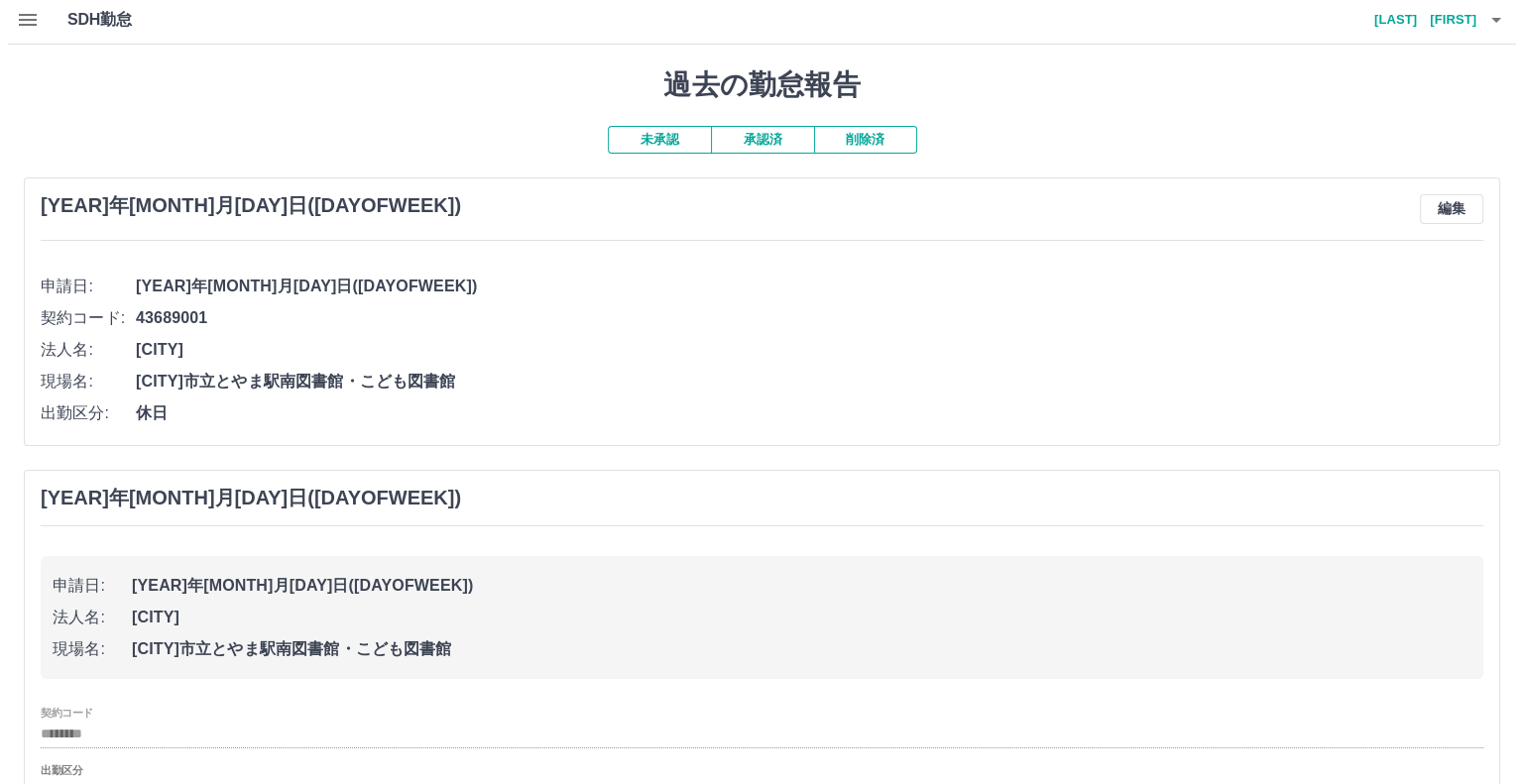 scroll, scrollTop: 0, scrollLeft: 0, axis: both 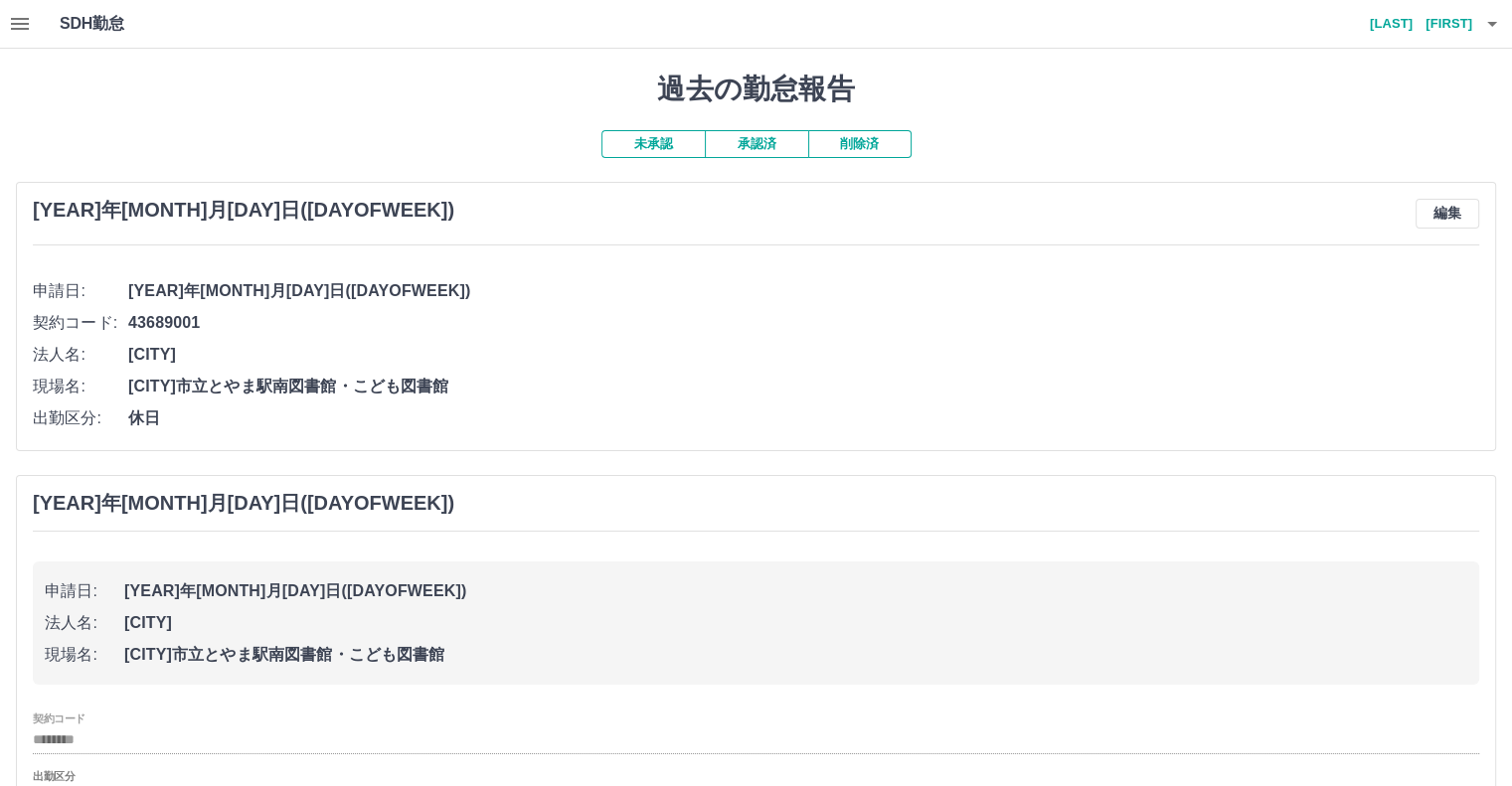 click 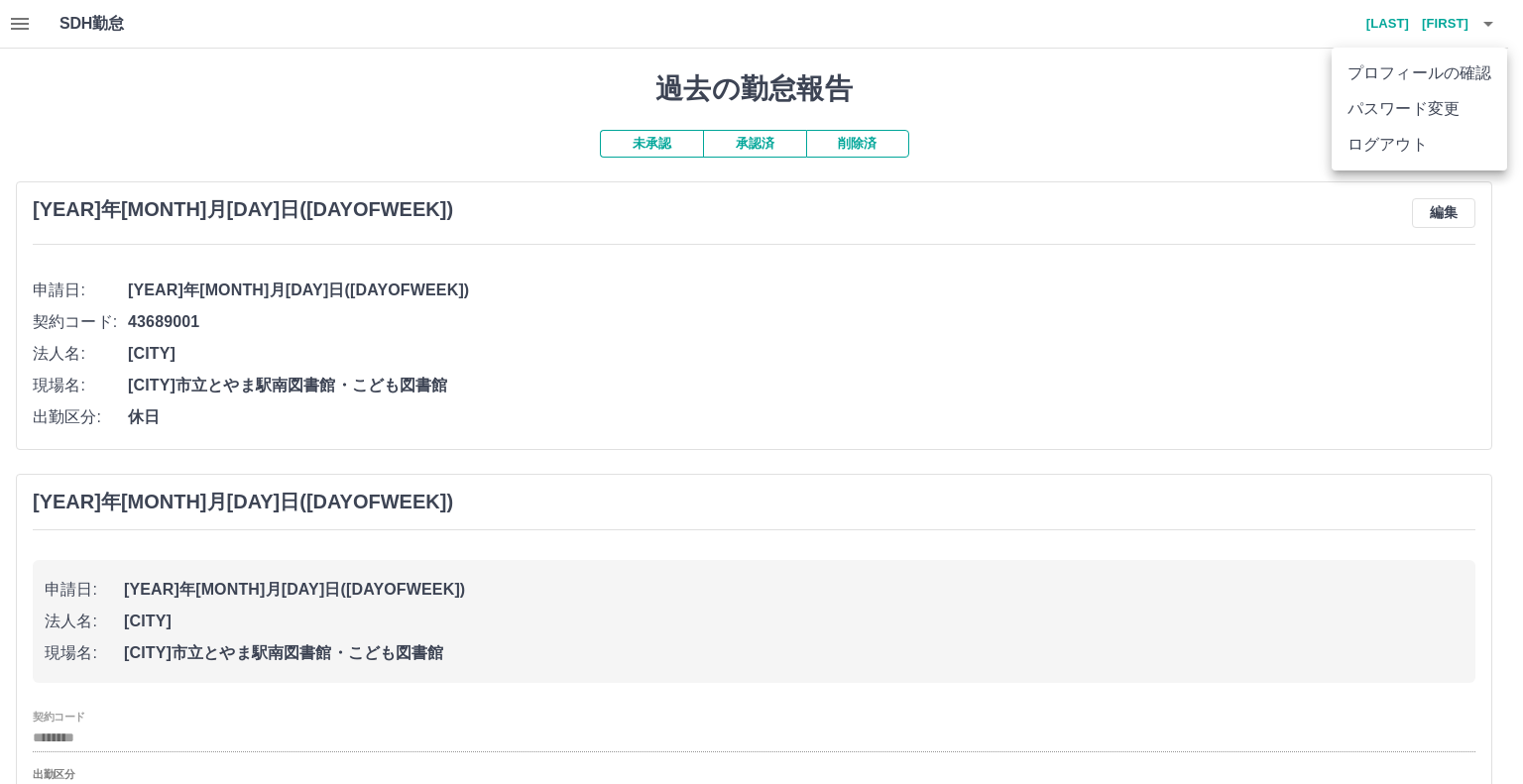 click on "ログアウト" at bounding box center (1419, 145) 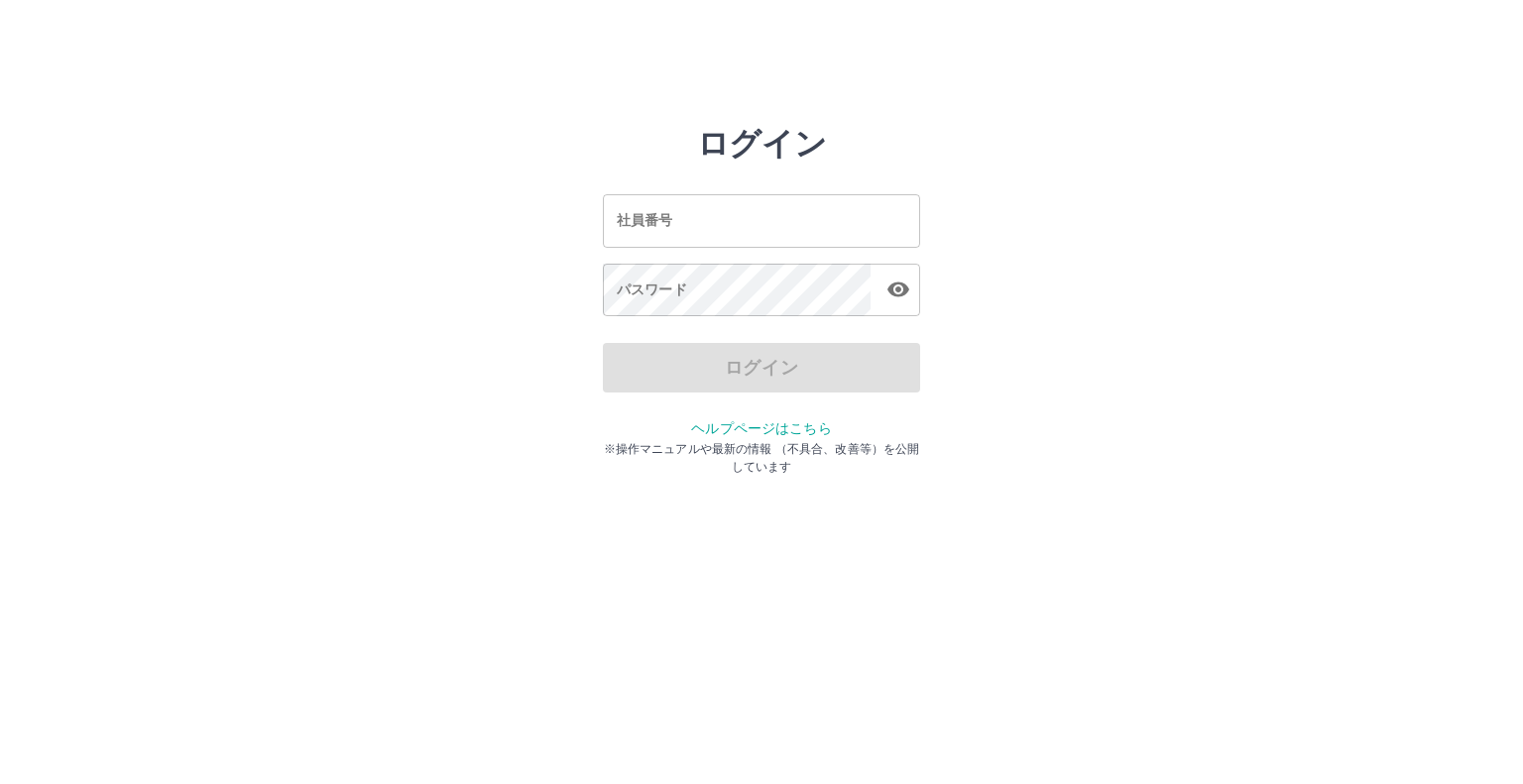 scroll, scrollTop: 0, scrollLeft: 0, axis: both 